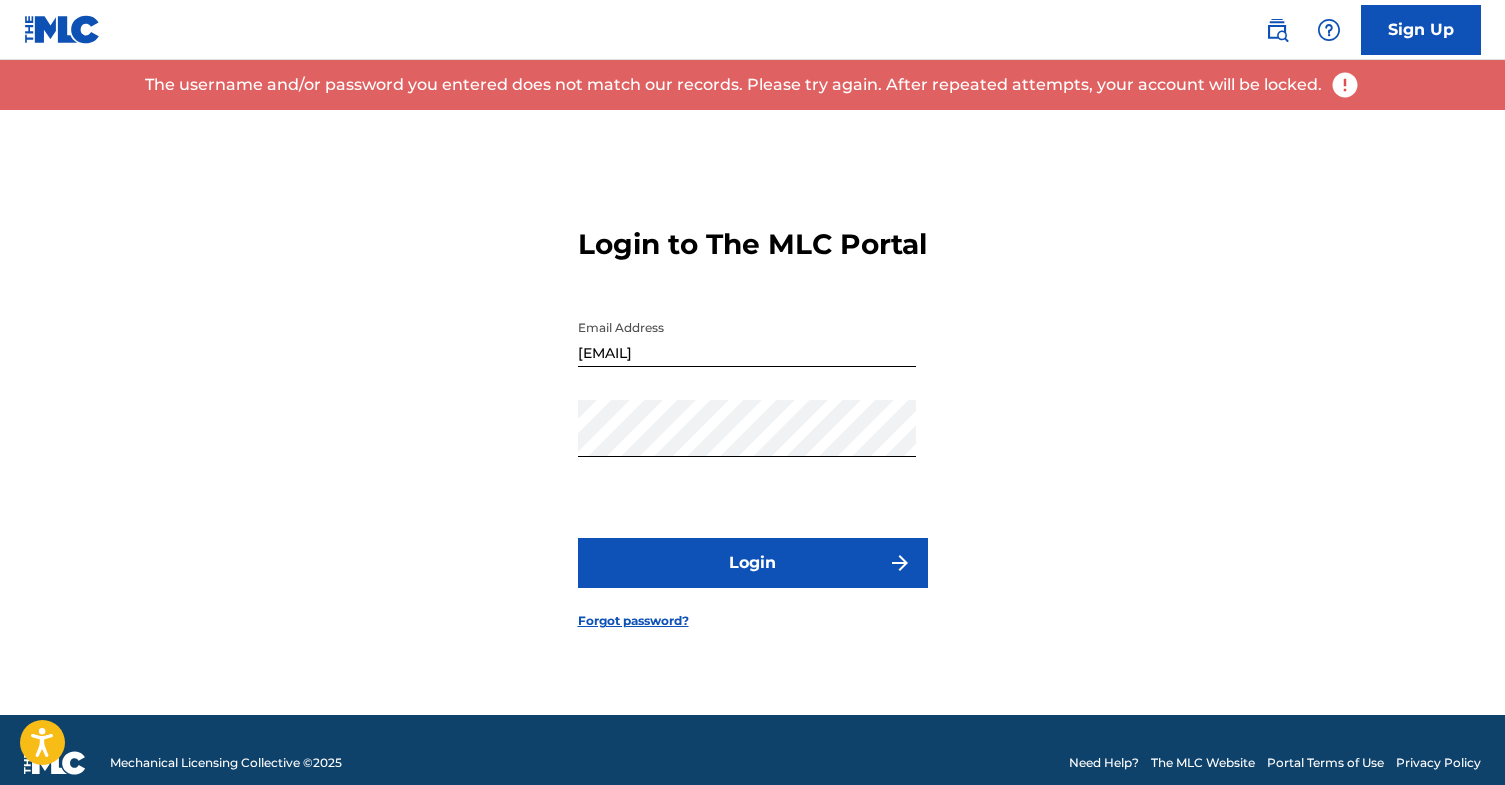 scroll, scrollTop: 26, scrollLeft: 0, axis: vertical 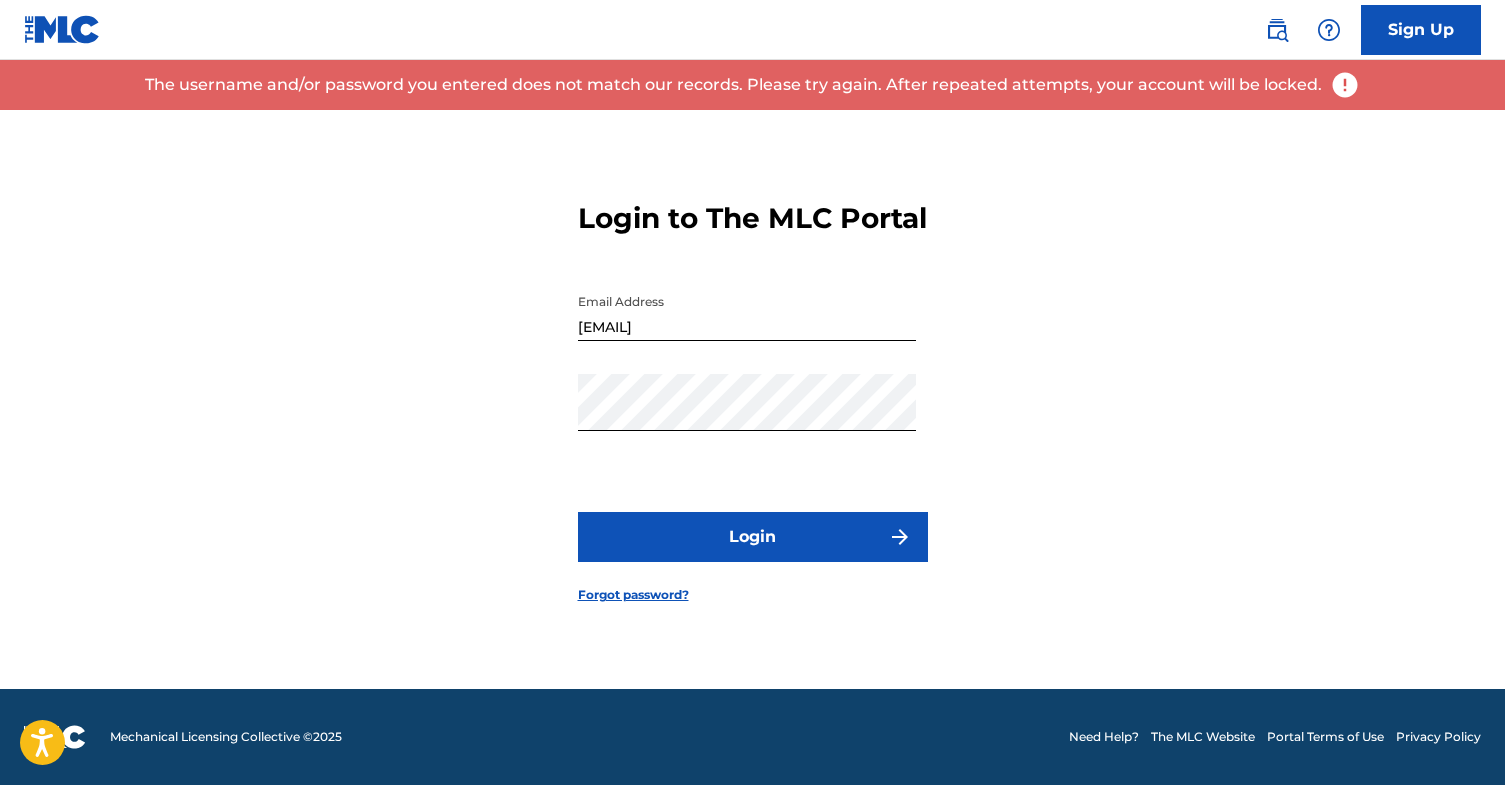 click on "Forgot password?" at bounding box center [633, 595] 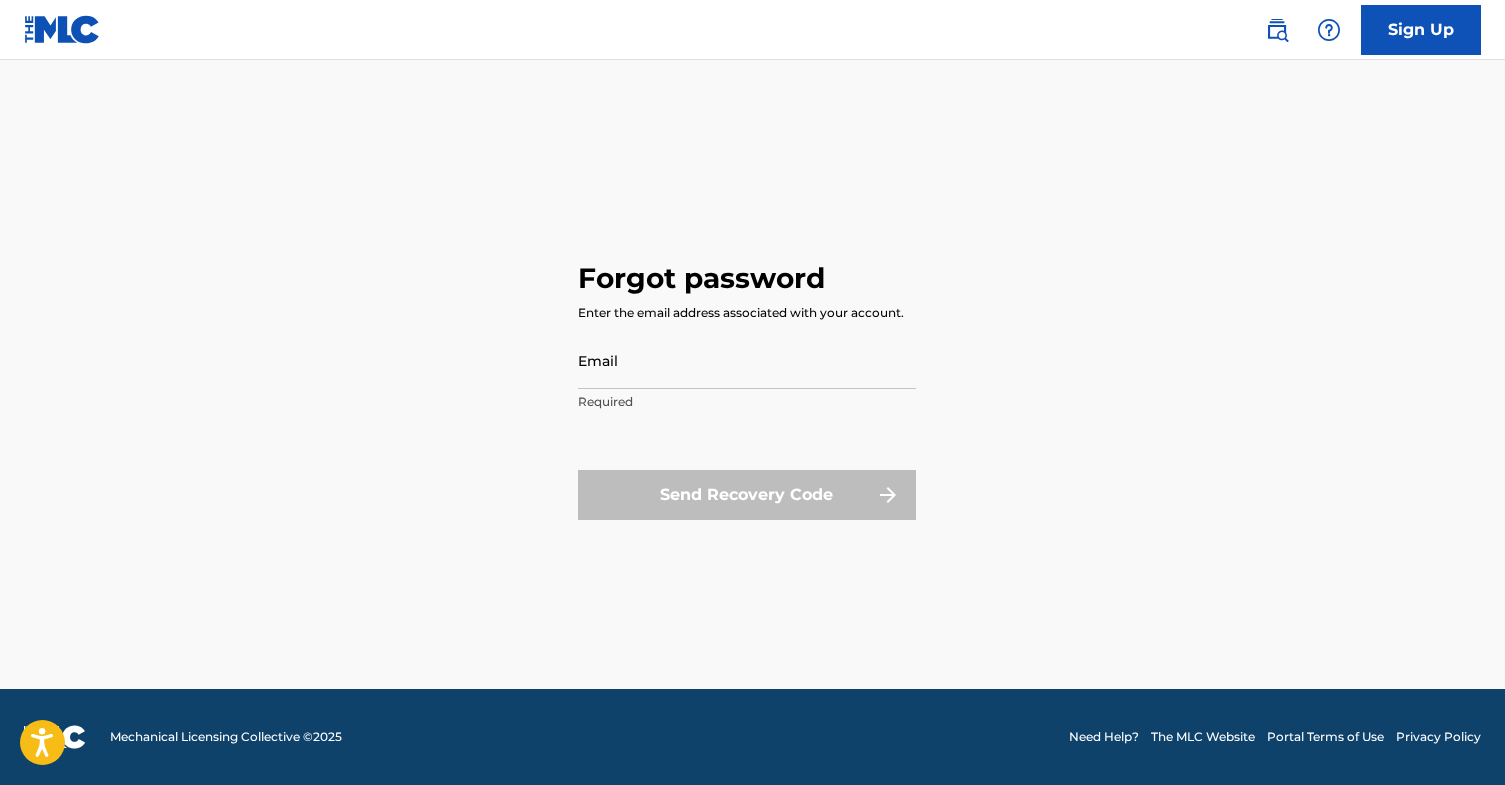 scroll, scrollTop: 0, scrollLeft: 0, axis: both 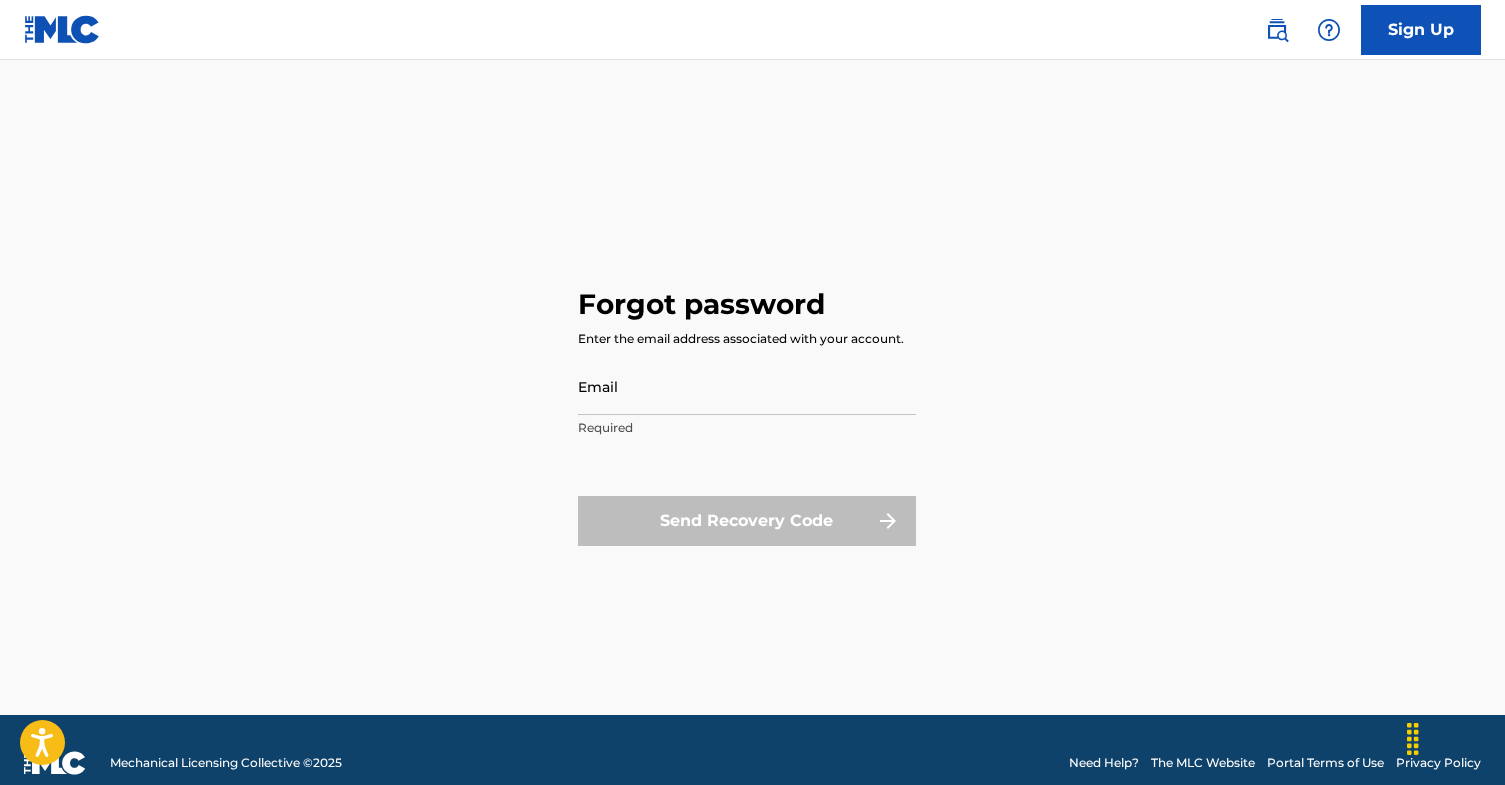 click on "Email" at bounding box center [747, 386] 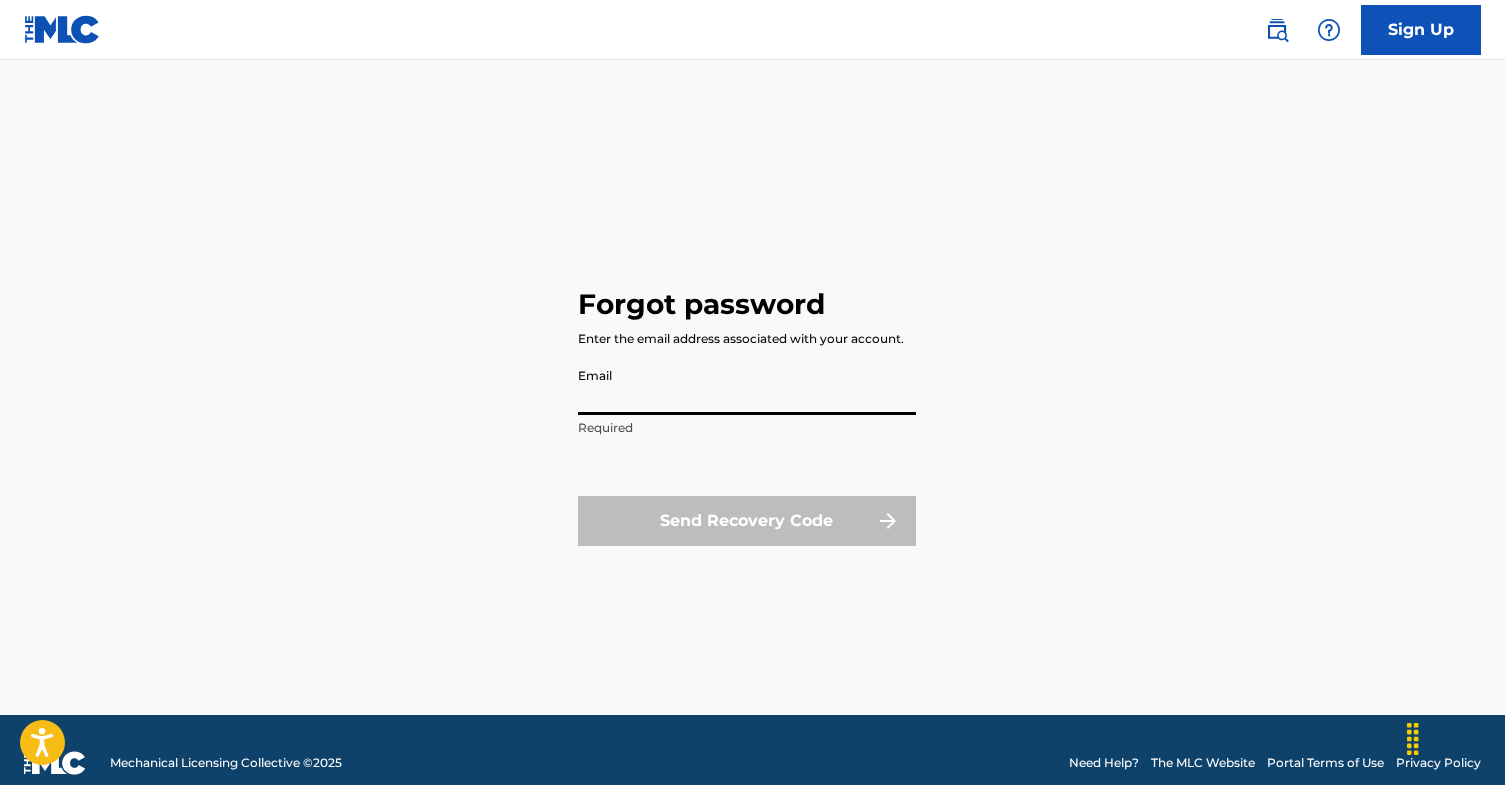 type on "contact20seven@[EXAMPLE.COM]" 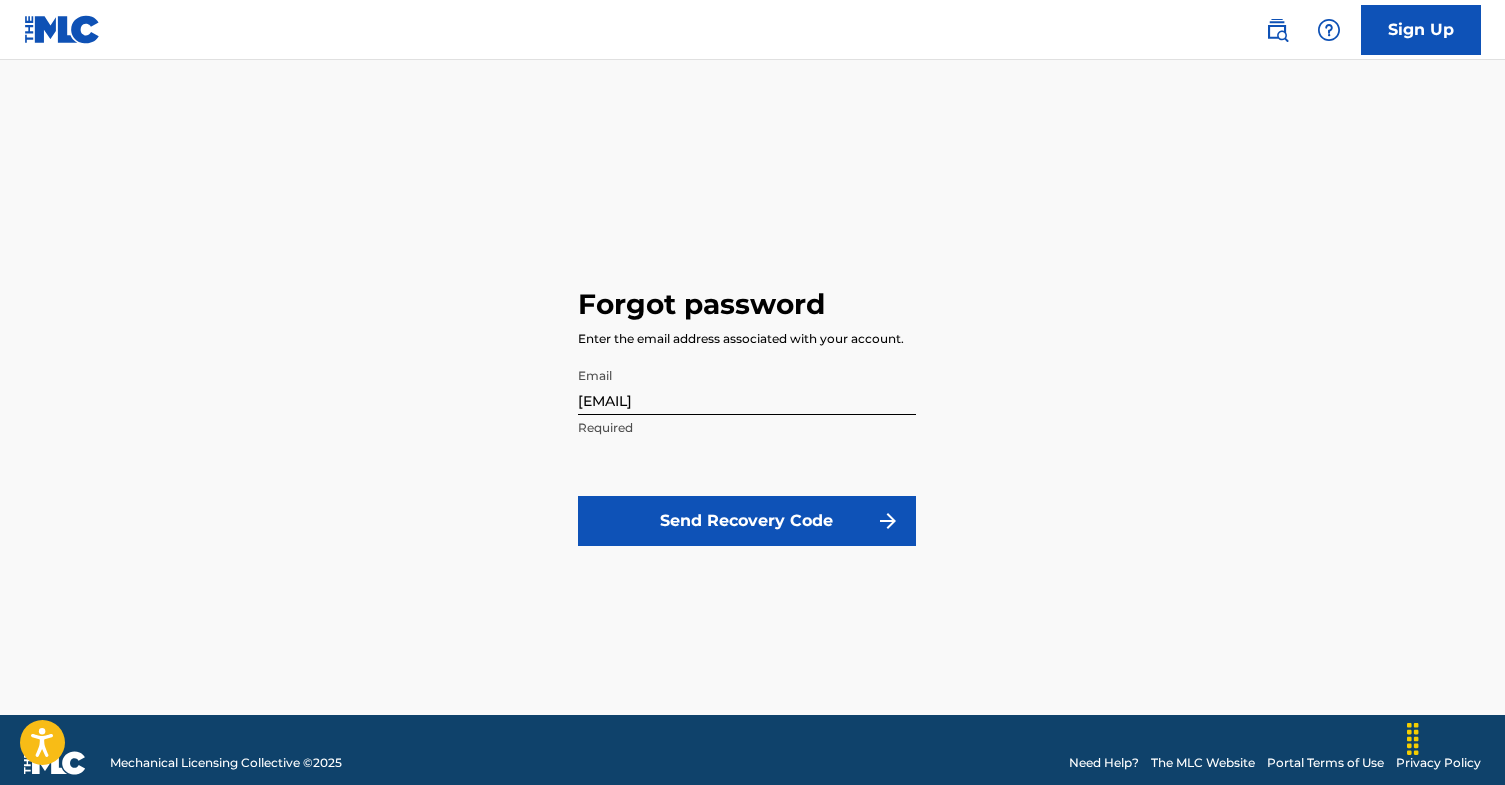 click on "Send Recovery Code" at bounding box center (747, 521) 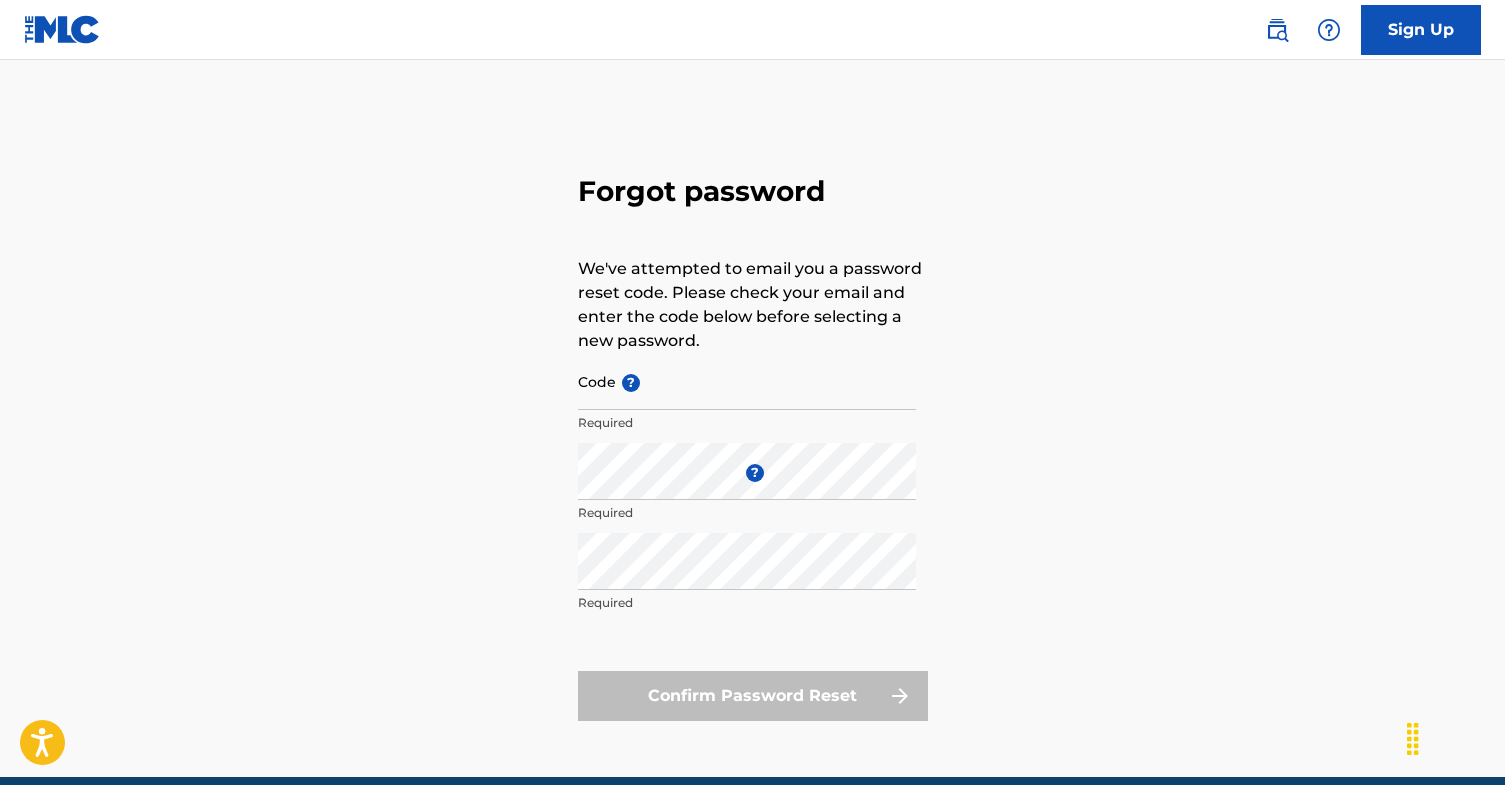 click on "Code ?" at bounding box center [747, 381] 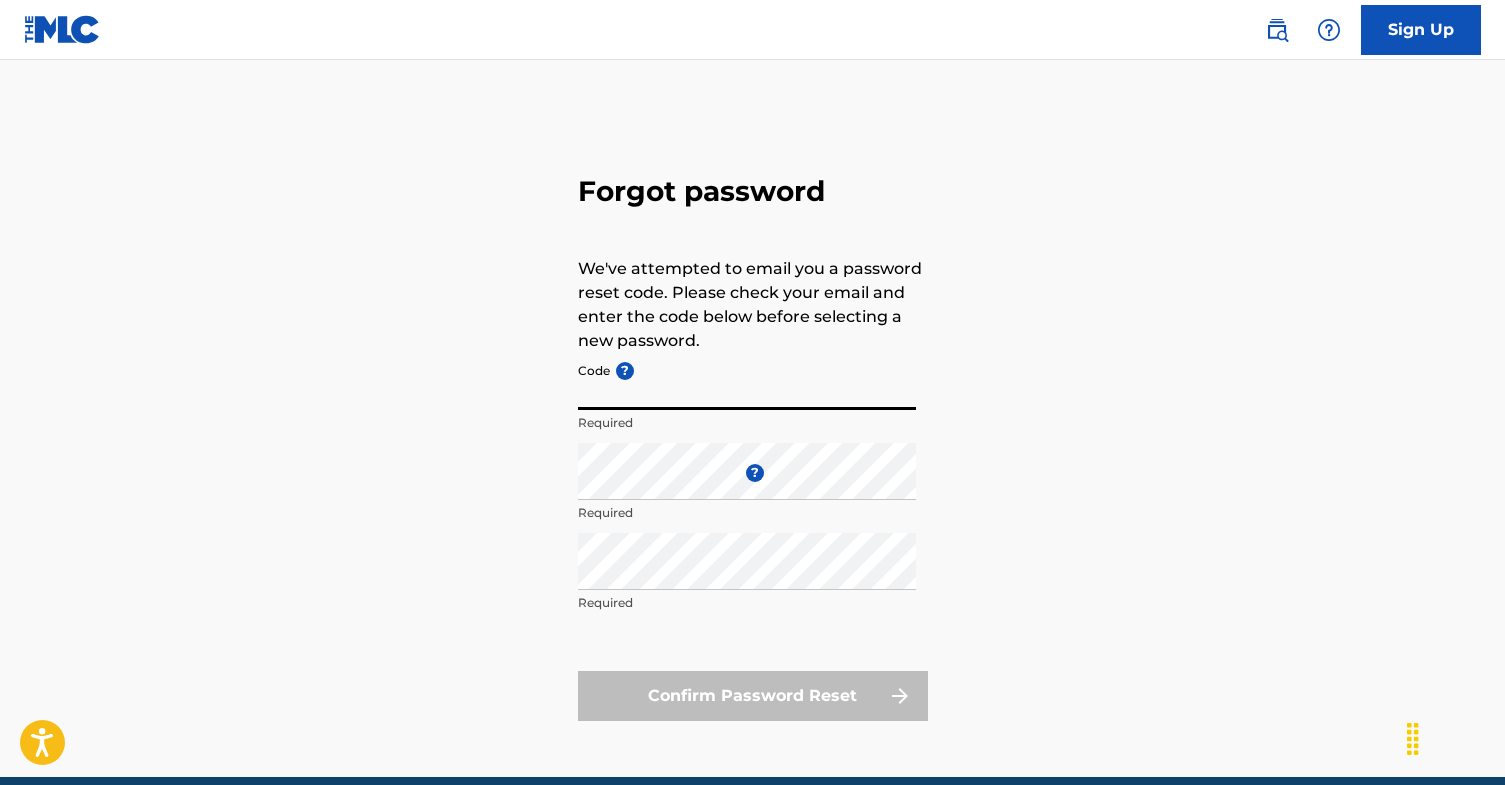 paste on "FP_78e394491f73ac9a2987cbc0125d" 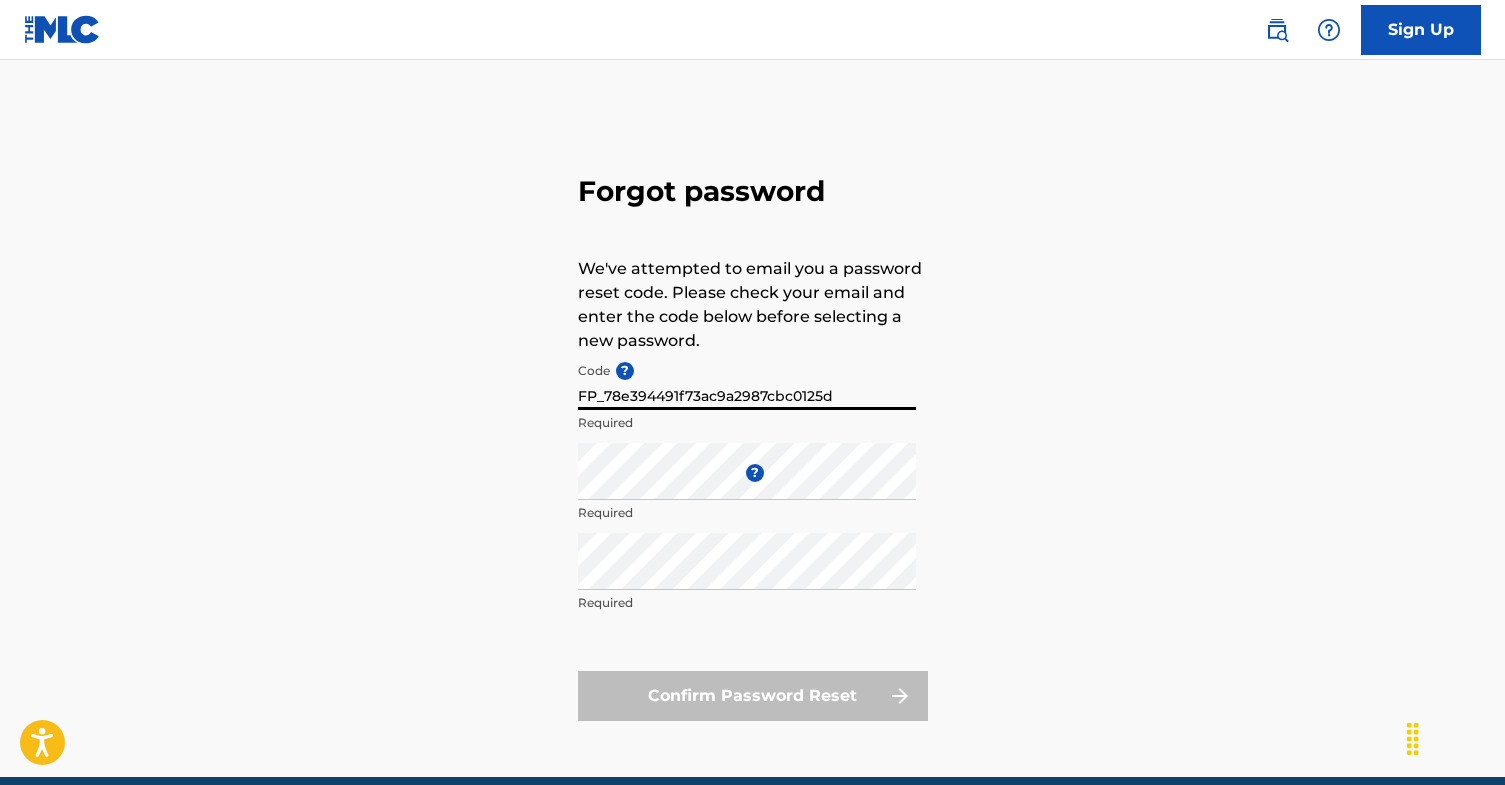 type on "FP_78e394491f73ac9a2987cbc0125d" 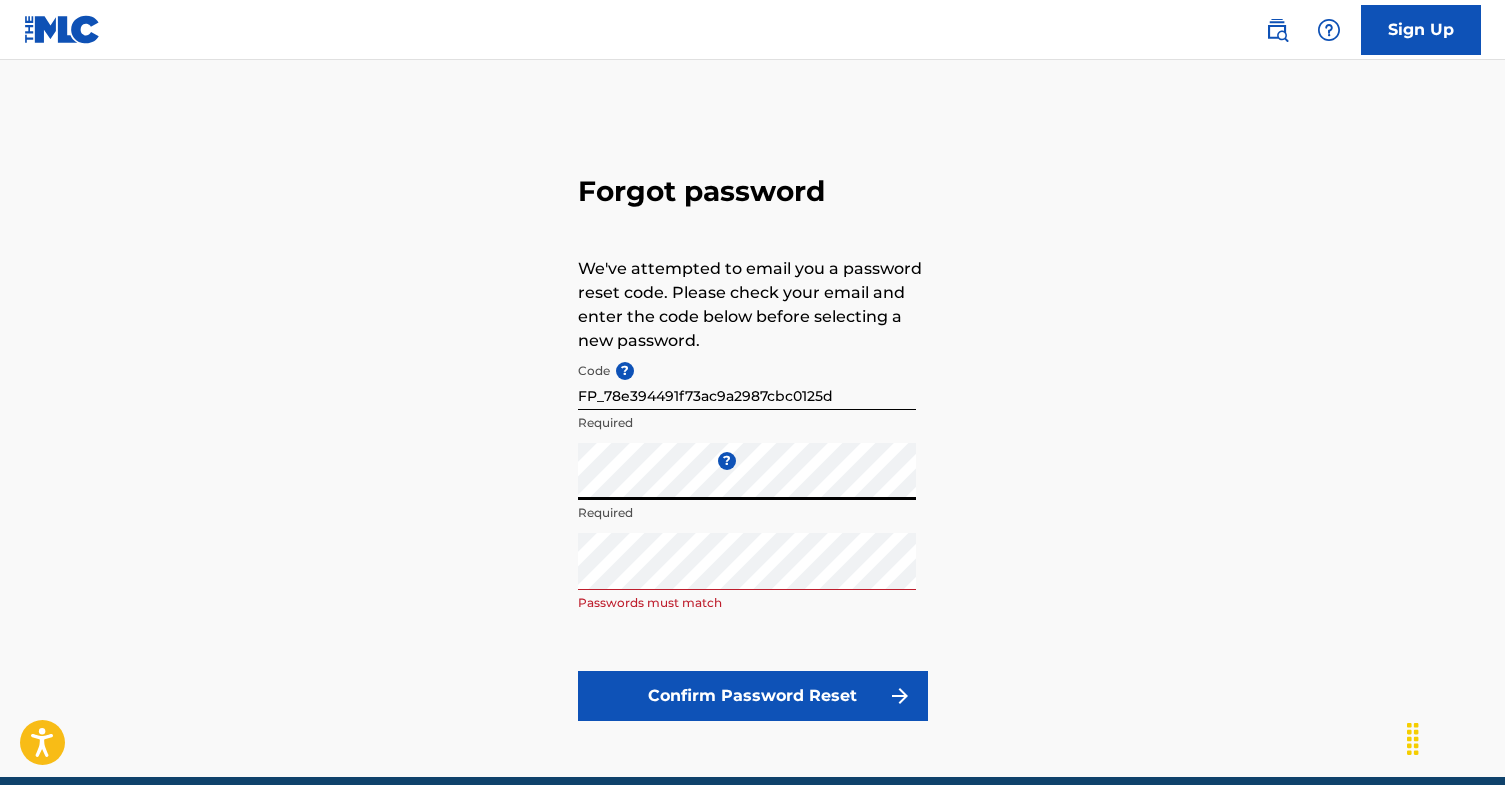 click on "Confirm Password Reset" at bounding box center [753, 696] 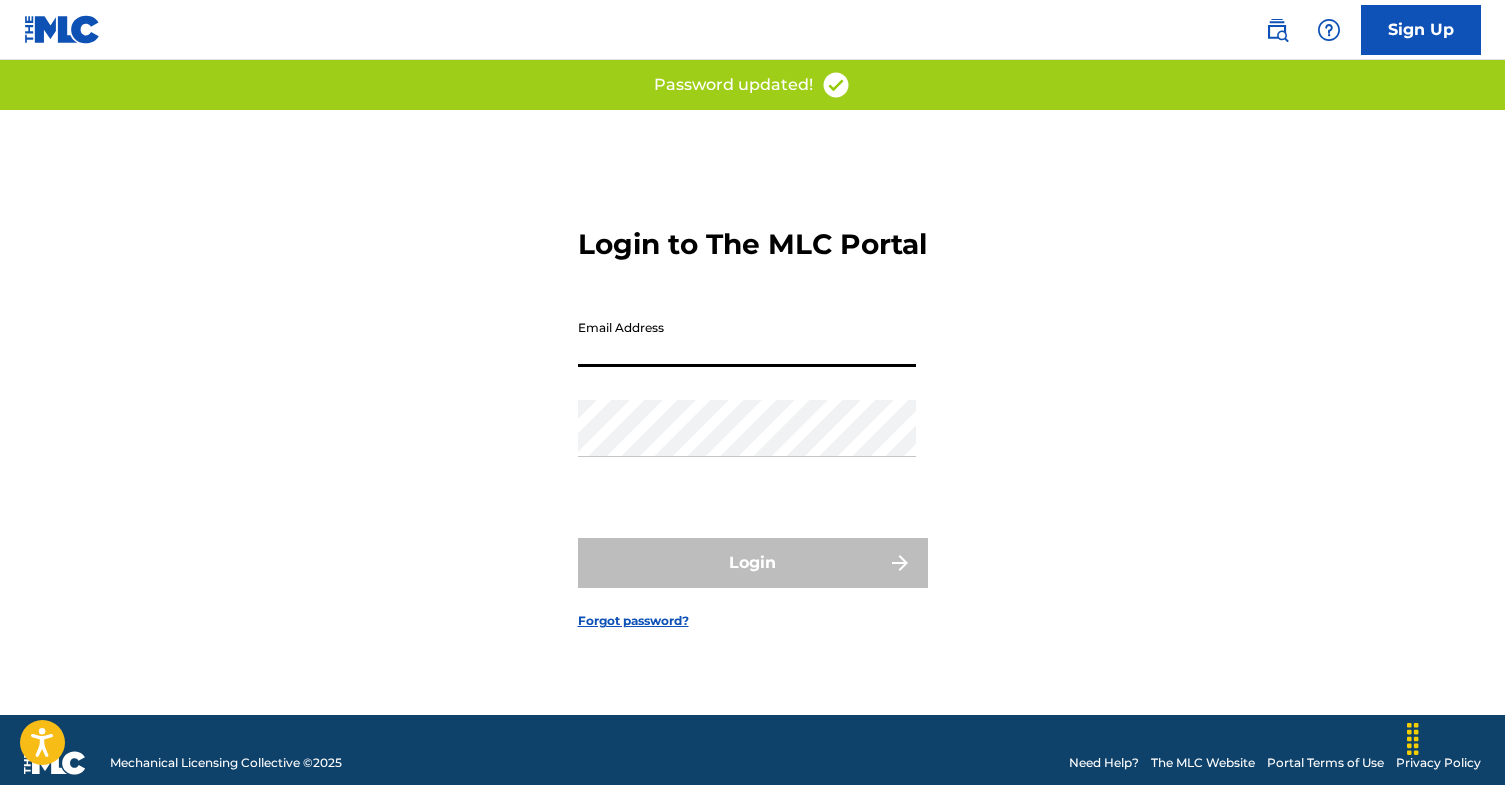 click on "Email Address" at bounding box center [747, 338] 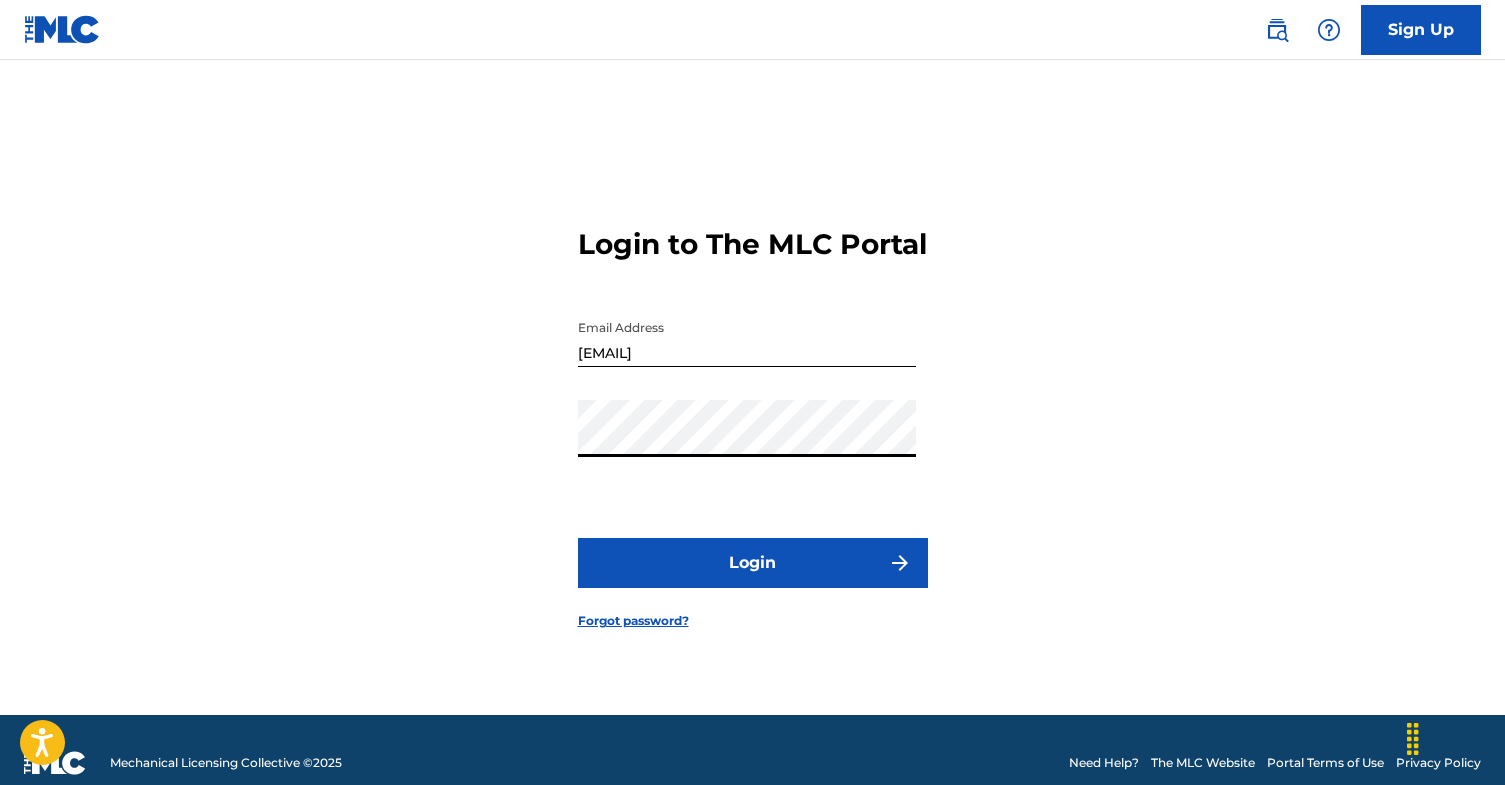 click on "Login" at bounding box center (753, 563) 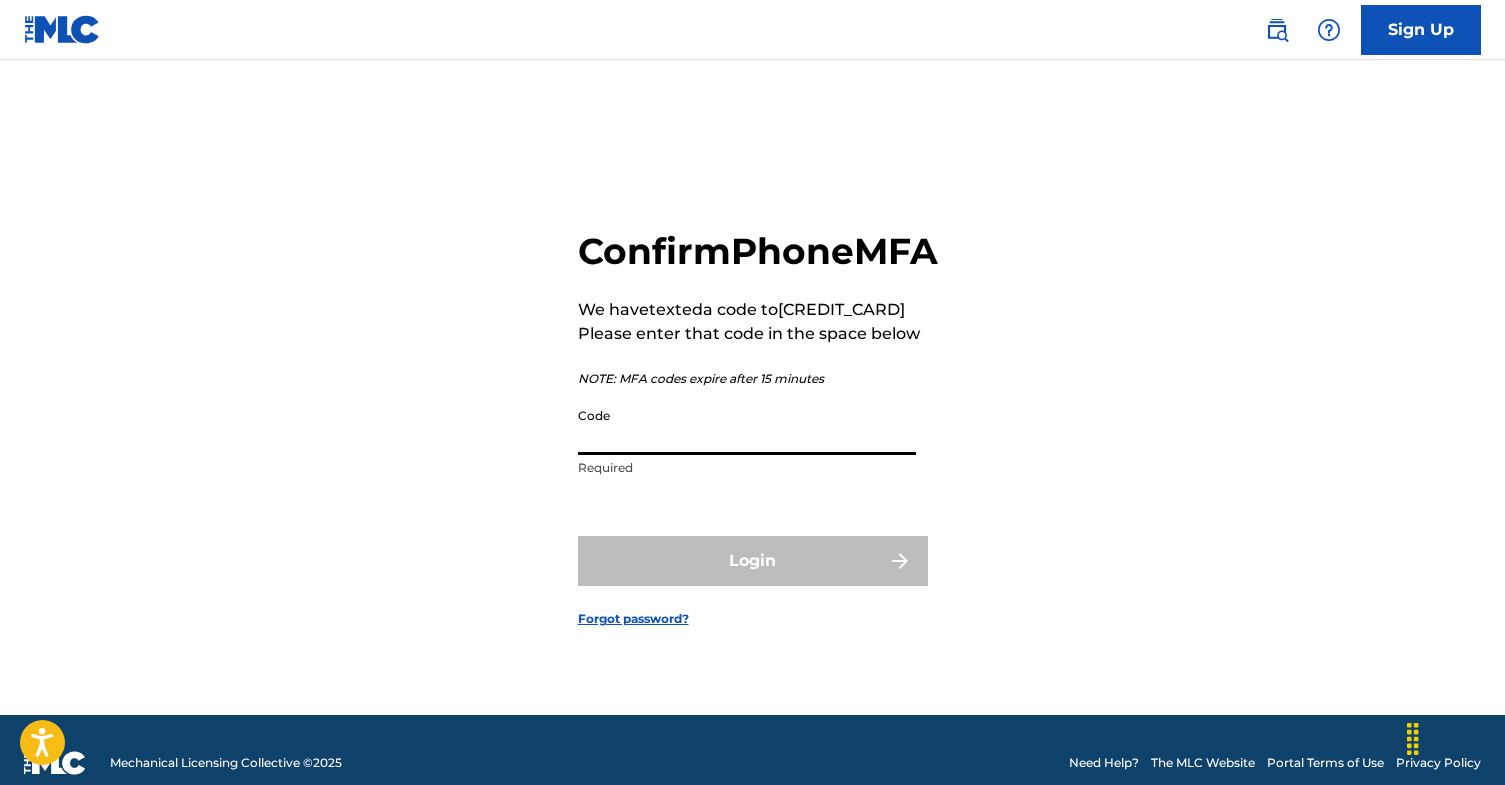 click on "Code" at bounding box center [747, 426] 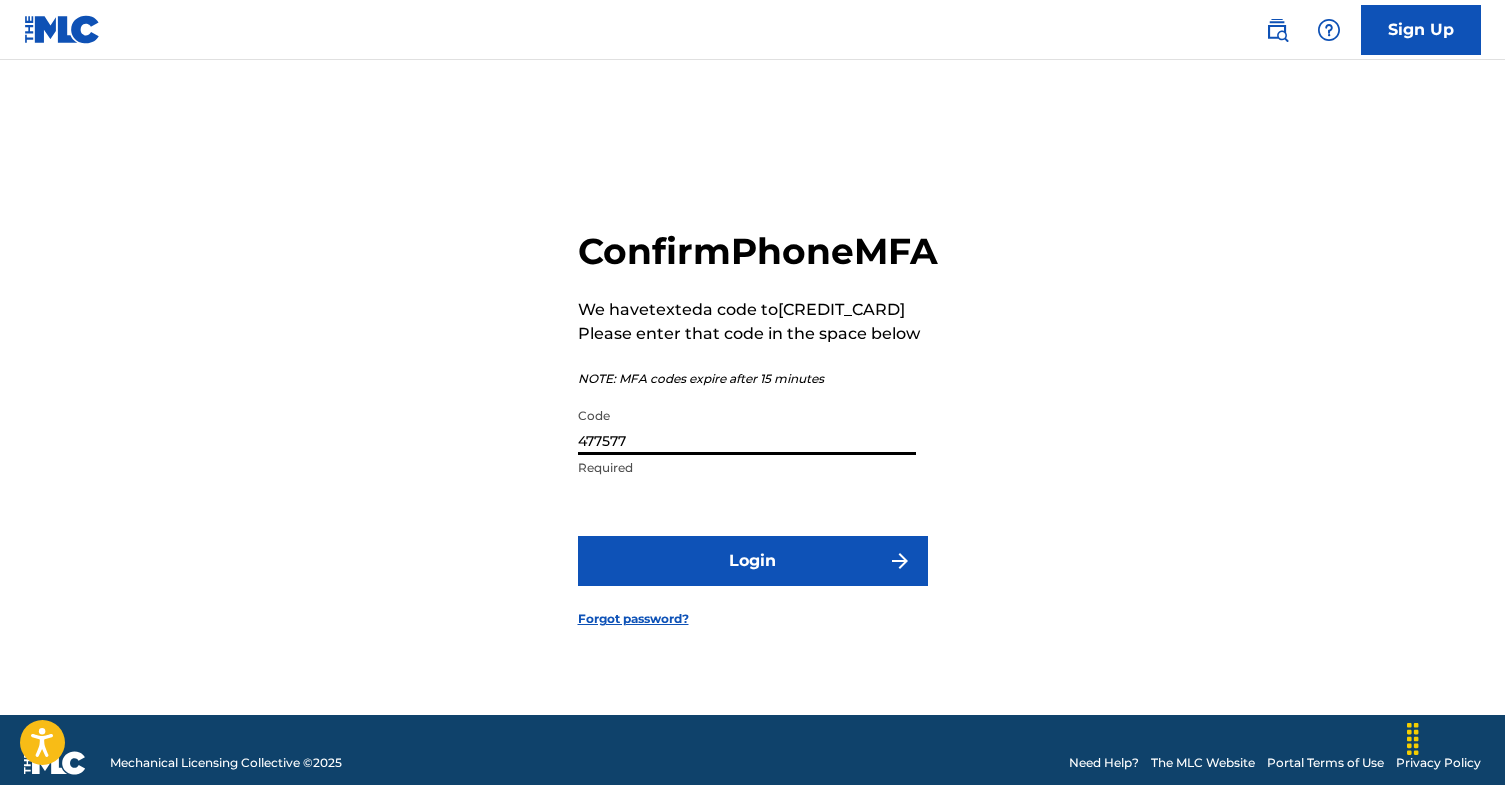type on "477577" 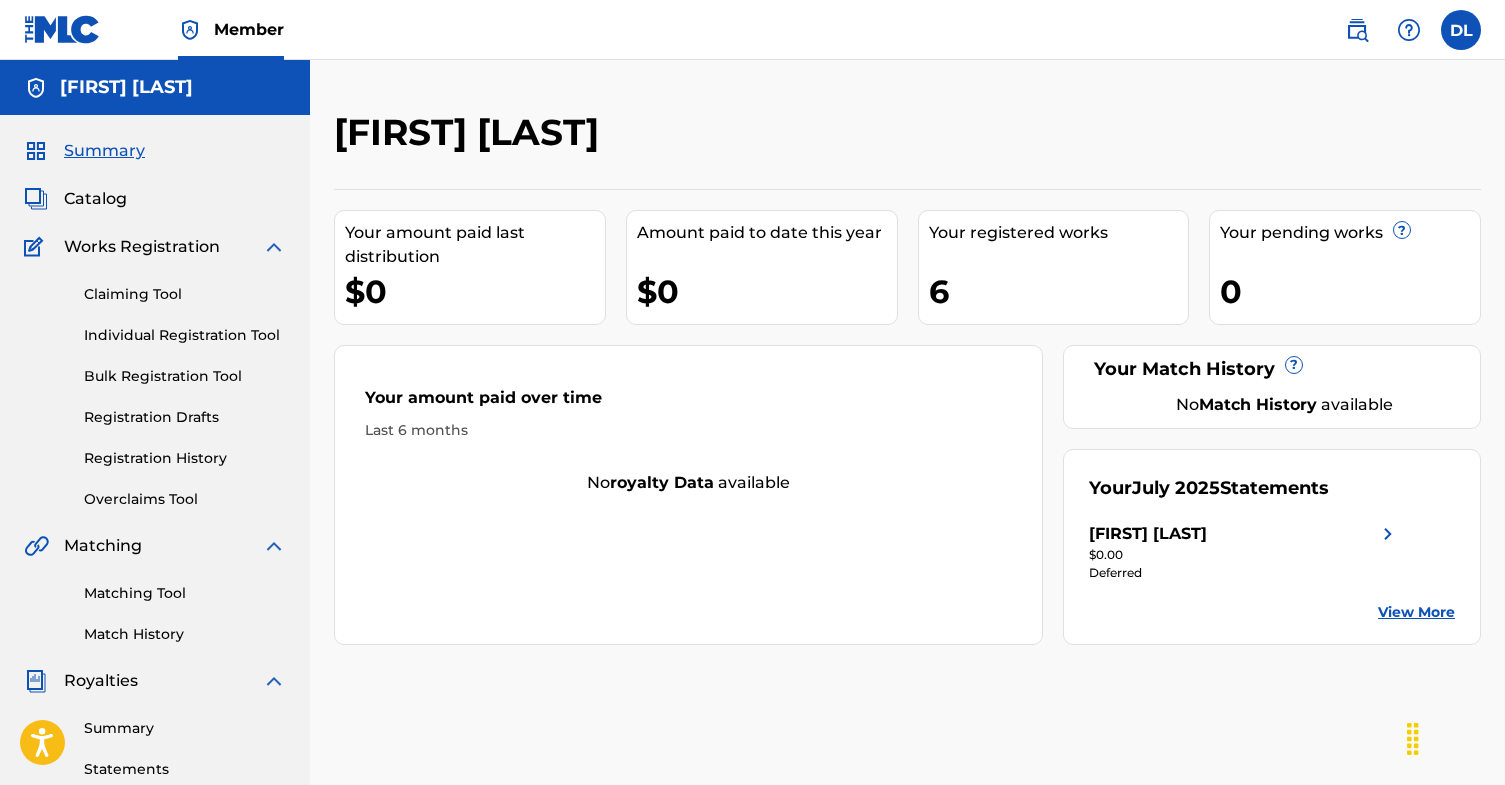 scroll, scrollTop: 0, scrollLeft: 0, axis: both 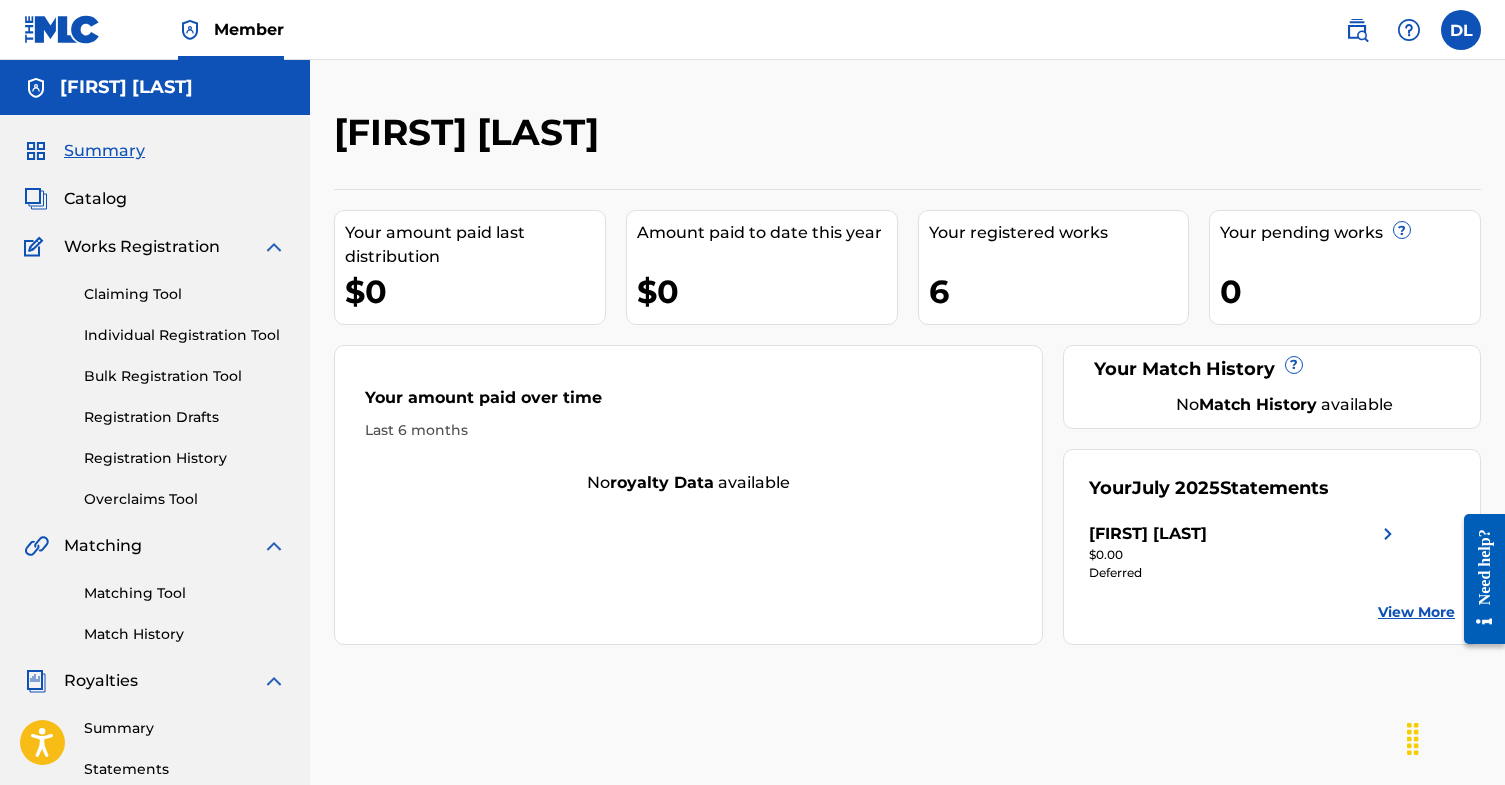 click on "[FIRST] [LAST]" at bounding box center [1148, 534] 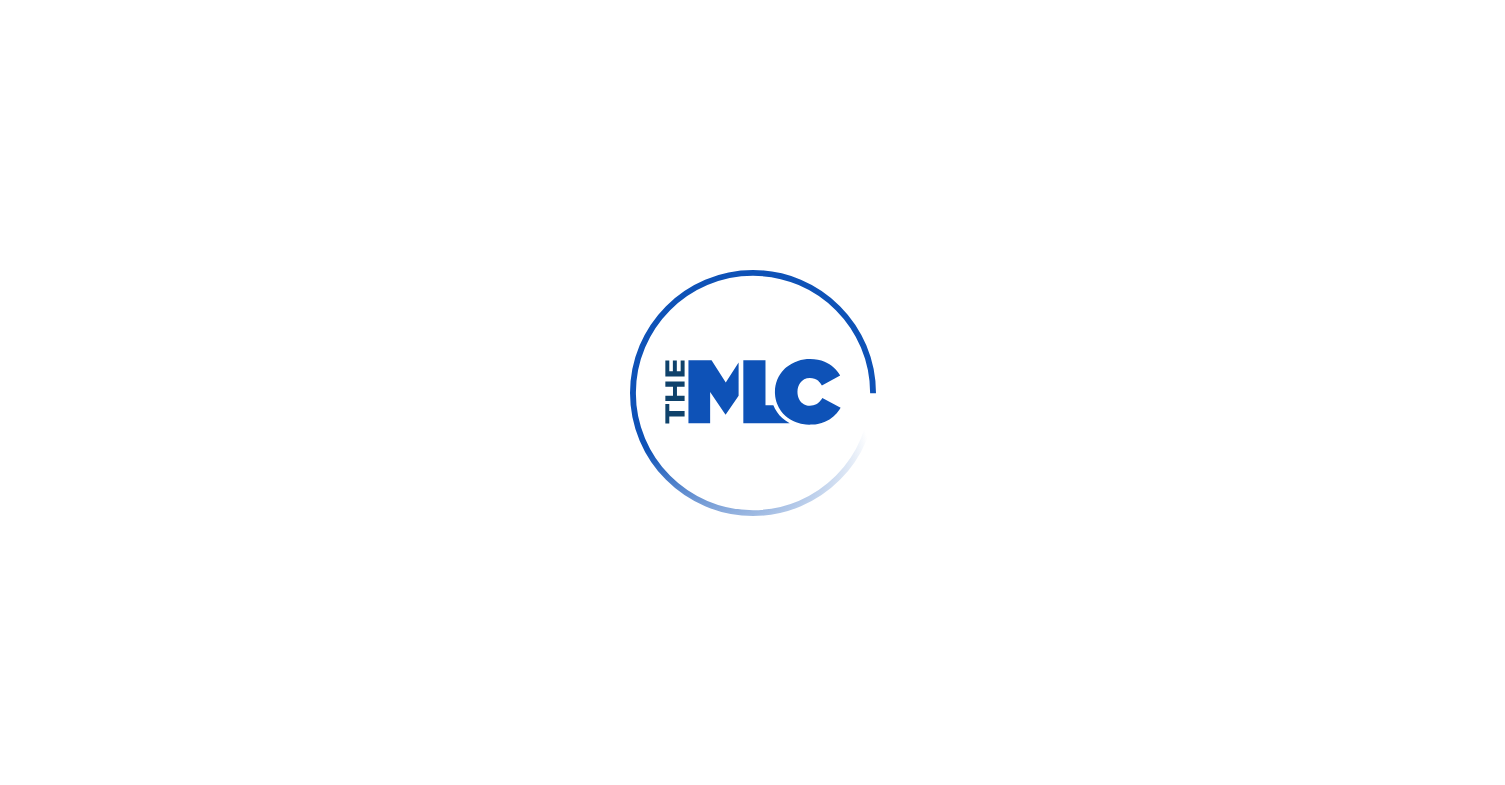scroll, scrollTop: 0, scrollLeft: 0, axis: both 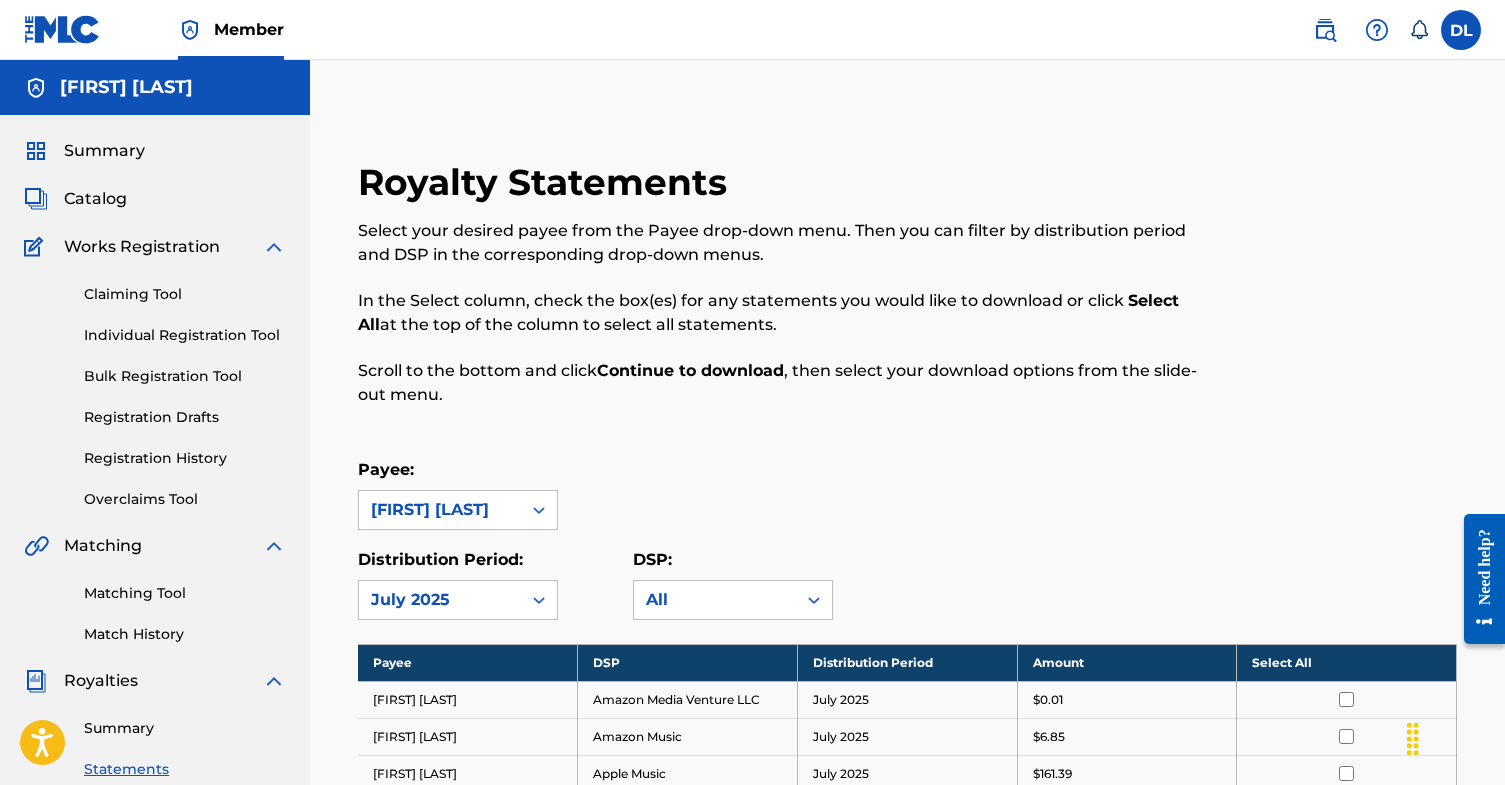 click at bounding box center (1377, 30) 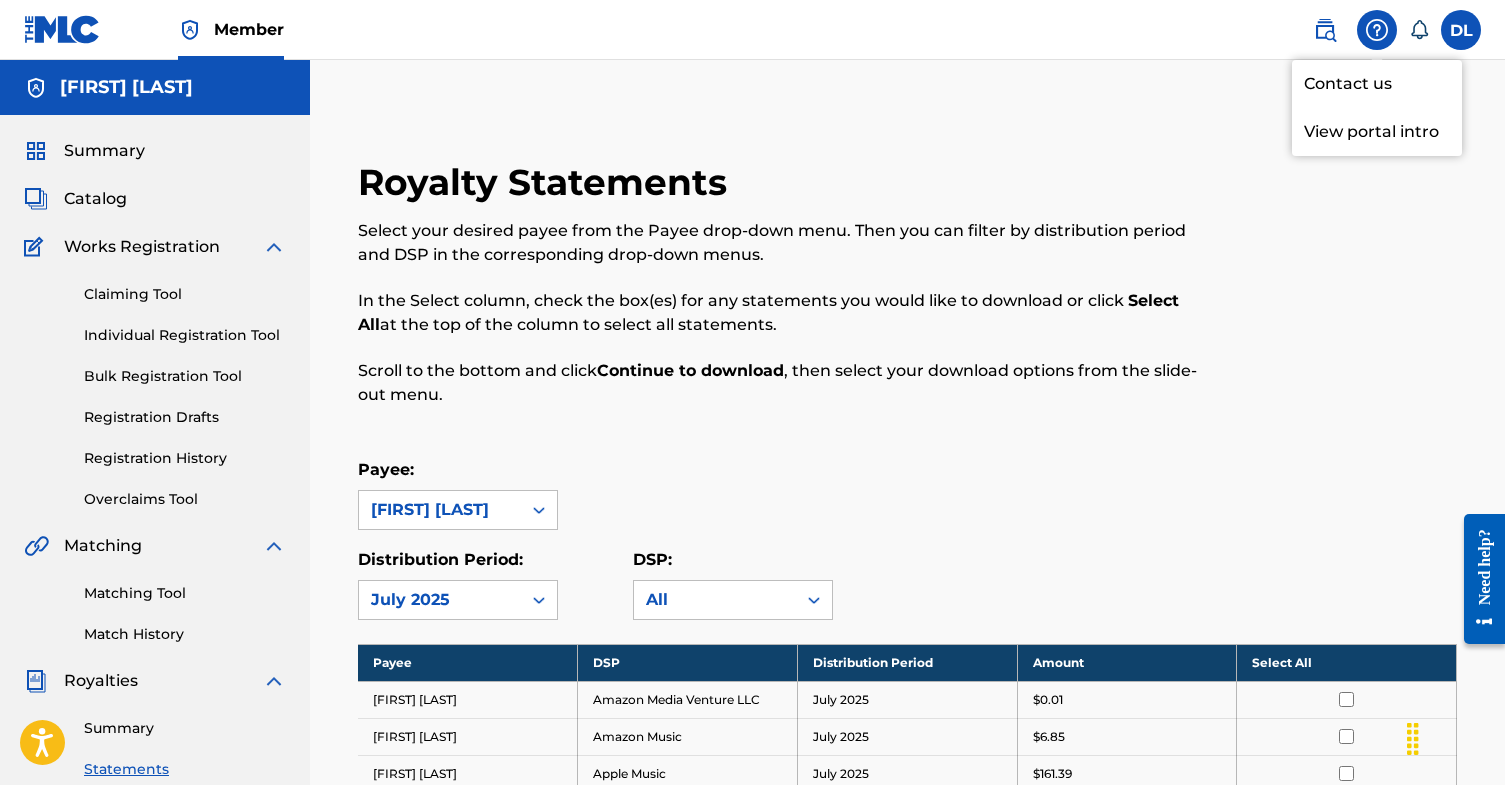 click on "Royalty Statements Select your desired payee from the Payee drop-down menu. Then you can filter by distribution period and DSP in the corresponding drop-down menus. In the Select column, check the box(es) for any statements you would like to download or click    Select All   at the top of the column to select all statements. Scroll to the bottom and click  Continue to download , then select your download options from the slide-out menu. Payee: [FIRST] [LAST] Distribution Period: July 2025 DSP: All Payee DSP Distribution Period Amount Select All [FIRST] [LAST] Amazon Media Venture LLC July 2025 $0.01 [FIRST] [LAST] Amazon Music July 2025 $6.85 [FIRST] [LAST] Apple Music July 2025 $161.39 [FIRST] [LAST] Audiomack Inc. July 2025 $1.95 [FIRST] [LAST] Deezer S.A. July 2025 $0.17 [FIRST] [LAST] Google, LLC July 2025 $0.00 [FIRST] [LAST] hoopla July 2025 $0.03 [FIRST] [LAST] iHeartRadio July 2025 $0.03 [FIRST] [LAST] Melody VR Group PLC July 2025 $0.24 [FIRST] [LAST] Pandora July 2025 $8.51 [FIRST] [LAST] Qobuz July 2025 $0.01" at bounding box center (907, 772) 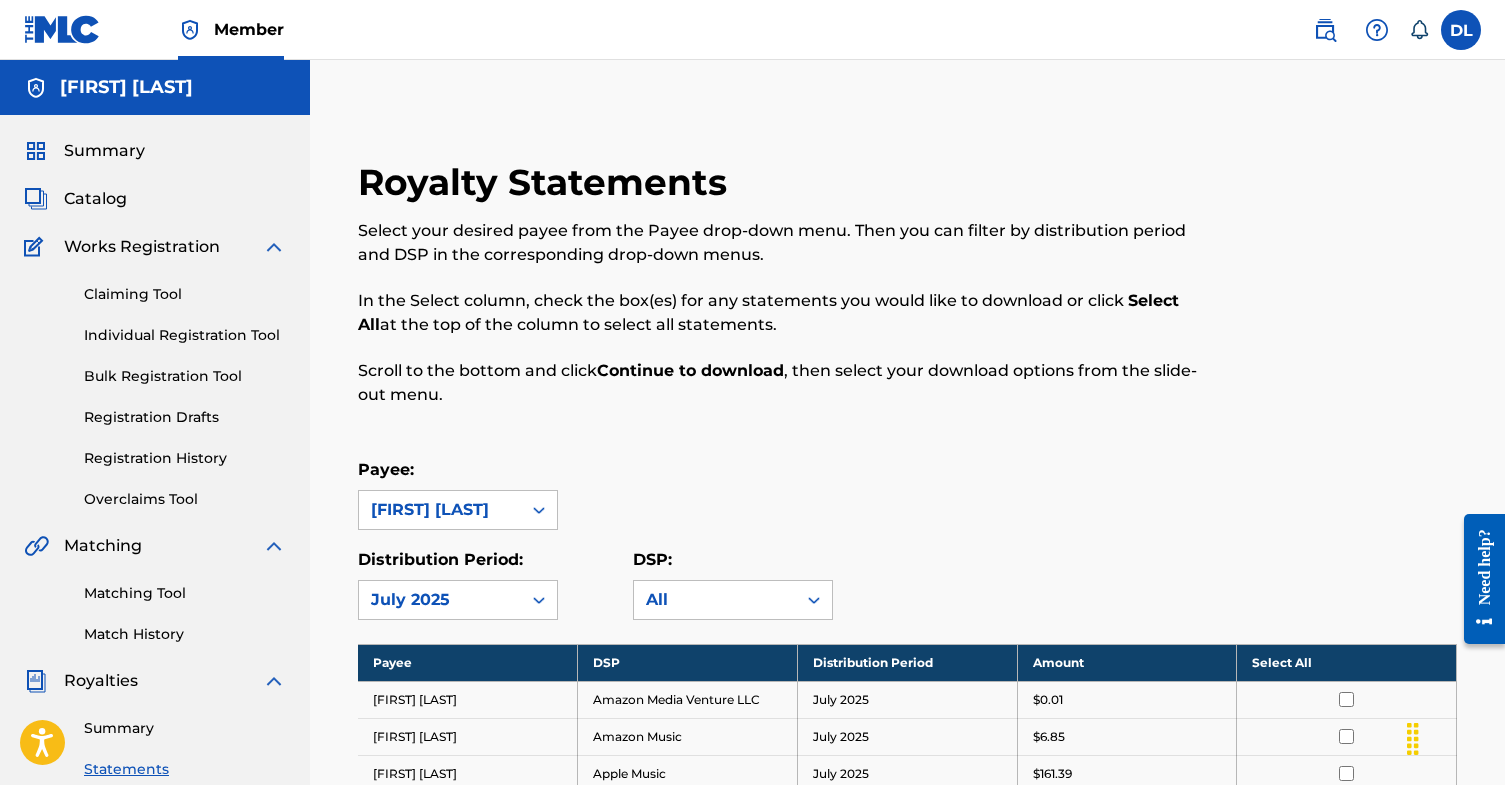 click at bounding box center (1325, 30) 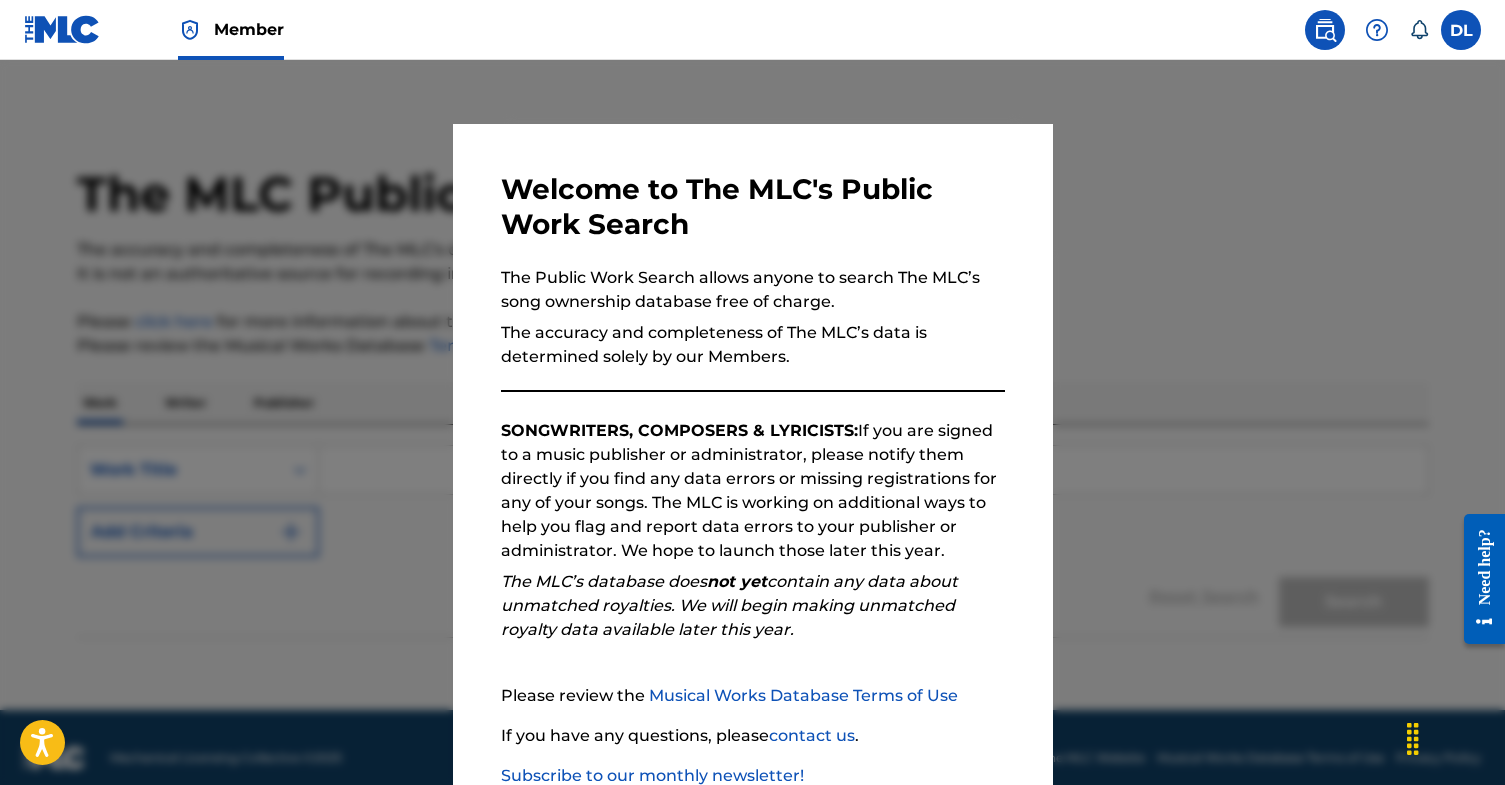 click on "Welcome to The MLC's Public Work Search The Public Work Search allows anyone to search The MLC’s song ownership database free of charge. The accuracy and completeness of The MLC’s data is determined solely by our Members. SONGWRITERS, COMPOSERS & LYRICISTS:  If you are signed to a music publisher or administrator, please notify them directly if you find any data errors or missing registrations for any of your songs. The MLC is working on additional ways to help you flag and report data errors to your publisher or administrator. We hope to launch those later this year. The MLC’s database does  not yet  contain any data about unmatched royalties. We will begin making unmatched royalty data available later this year. Please review the   Musical Works Database Terms of Use If you have any questions, please  contact us . Subscribe to our monthly newsletter! This message will reappear one week after it is closed. Continue" at bounding box center [753, 519] 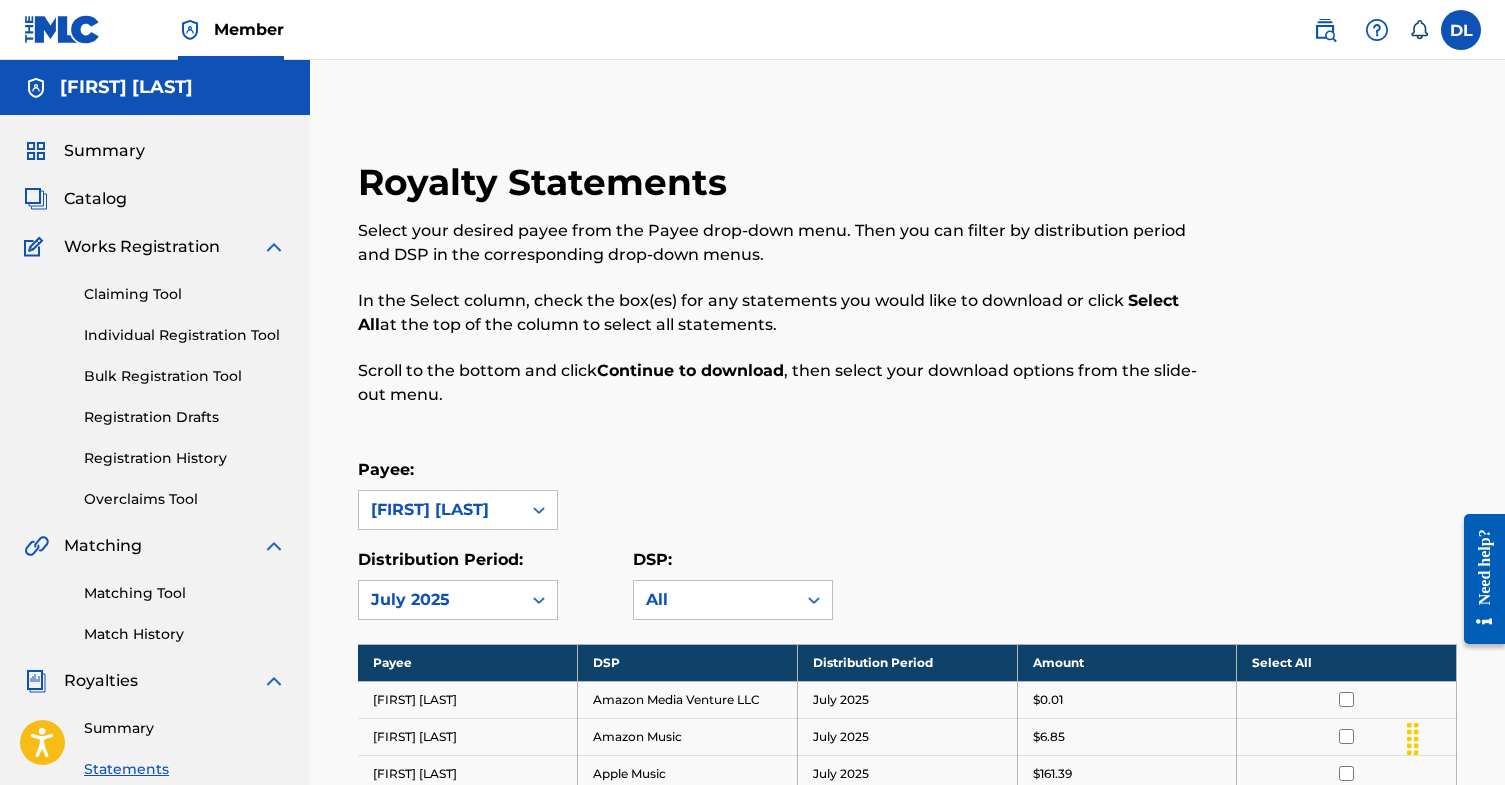 click on "Catalog" at bounding box center (95, 199) 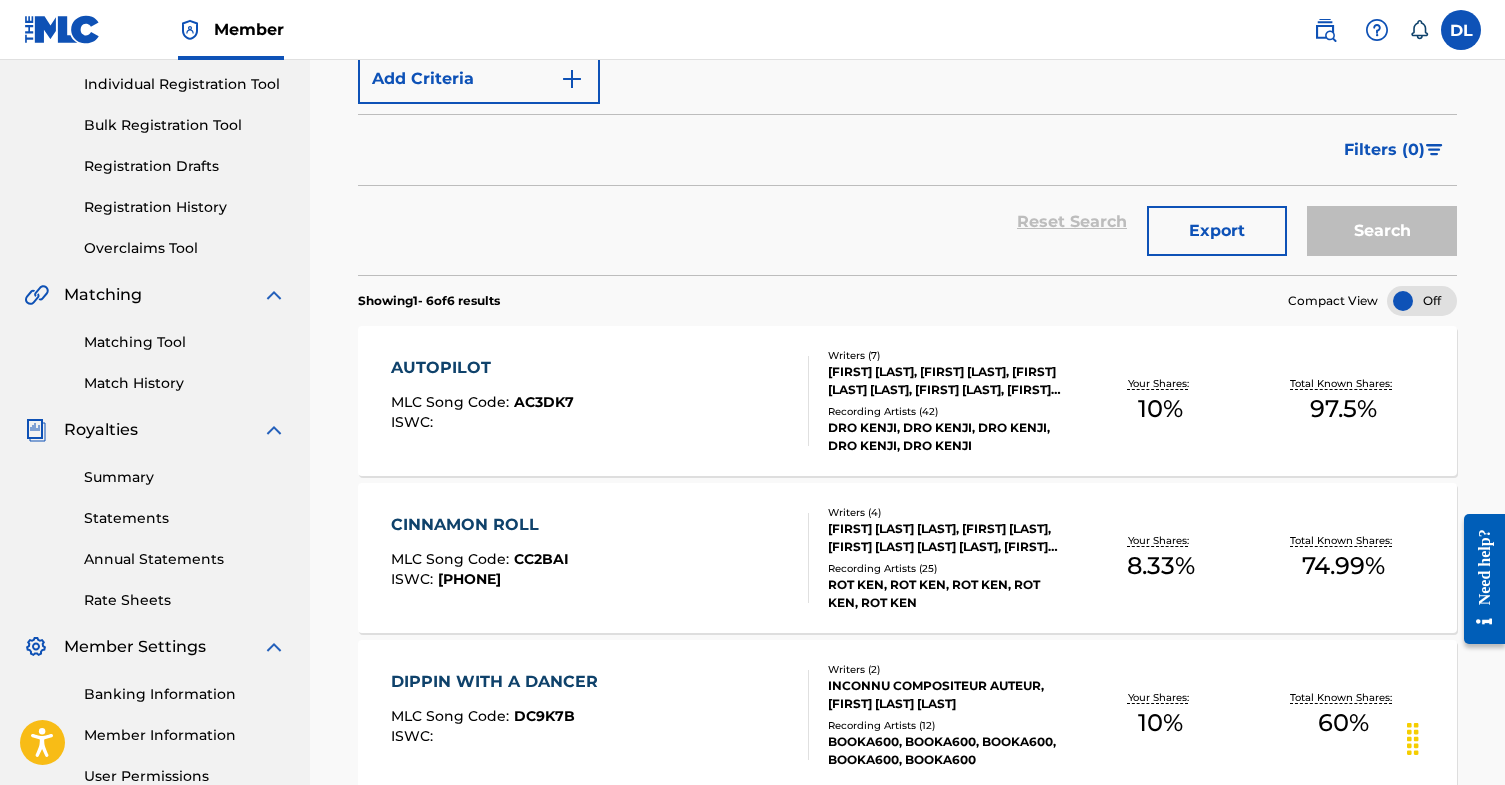 scroll, scrollTop: 299, scrollLeft: 0, axis: vertical 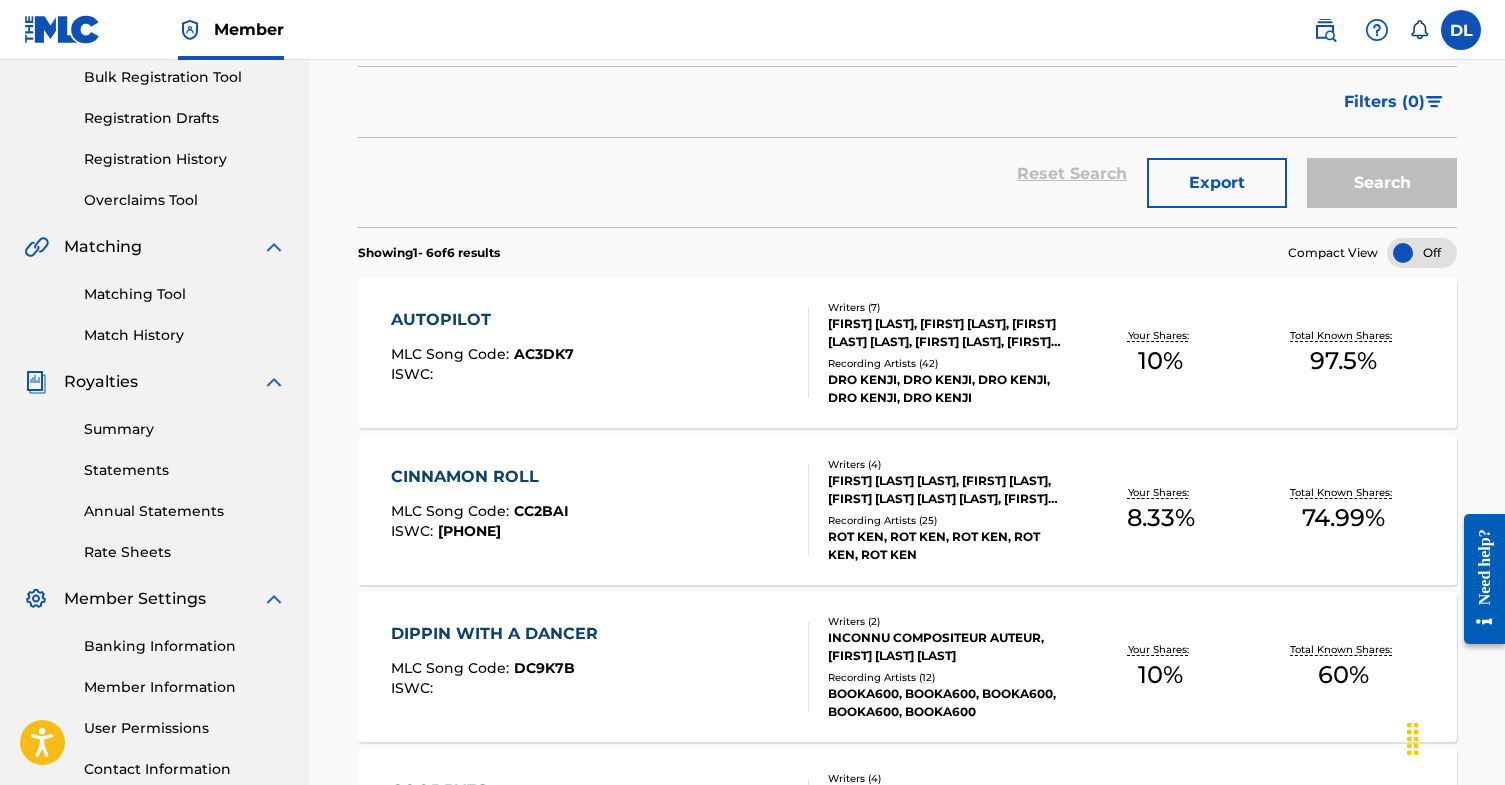 click on "Summary" at bounding box center [185, 429] 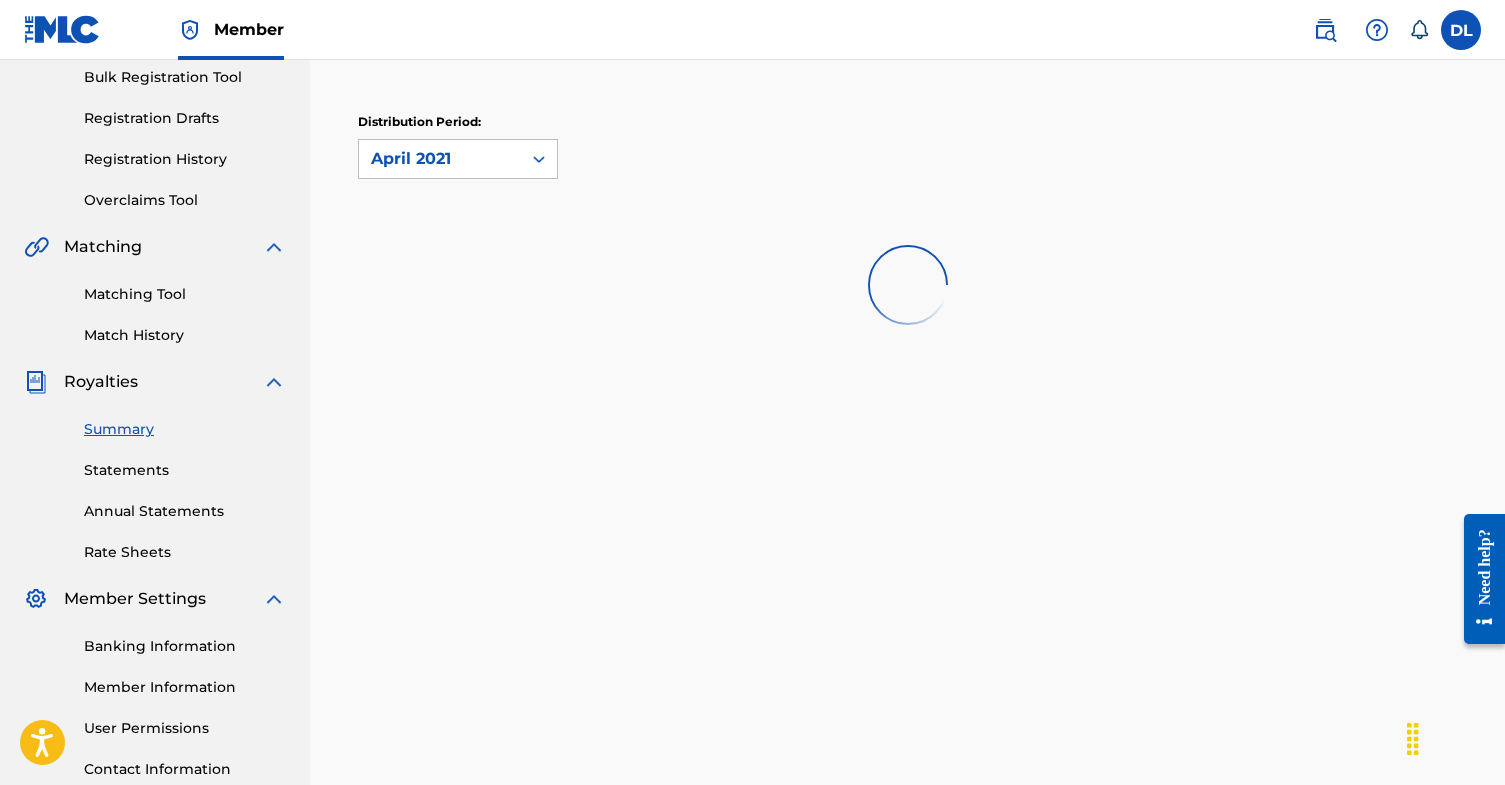 scroll, scrollTop: 0, scrollLeft: 0, axis: both 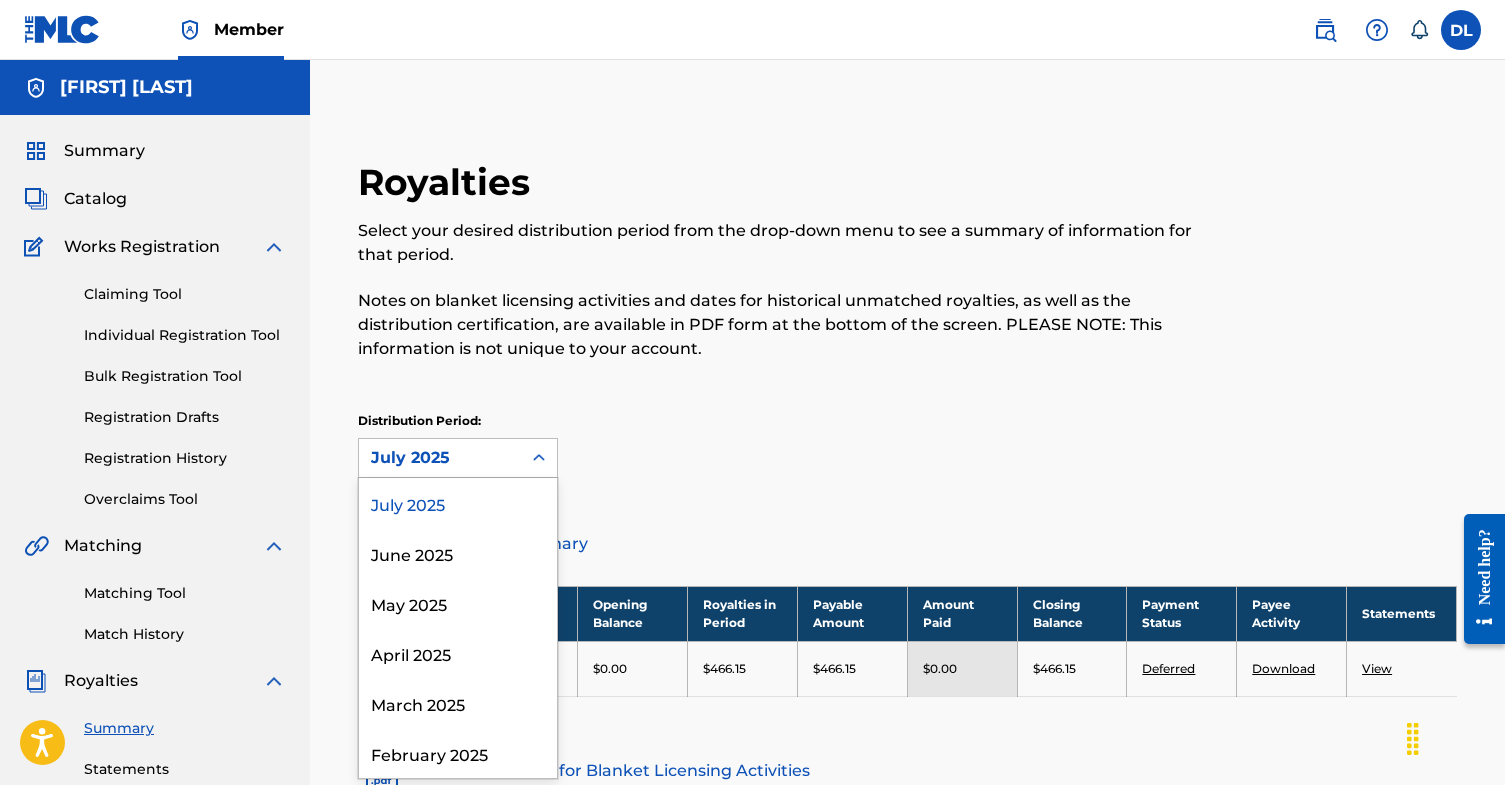 click on "July 2025" at bounding box center (440, 458) 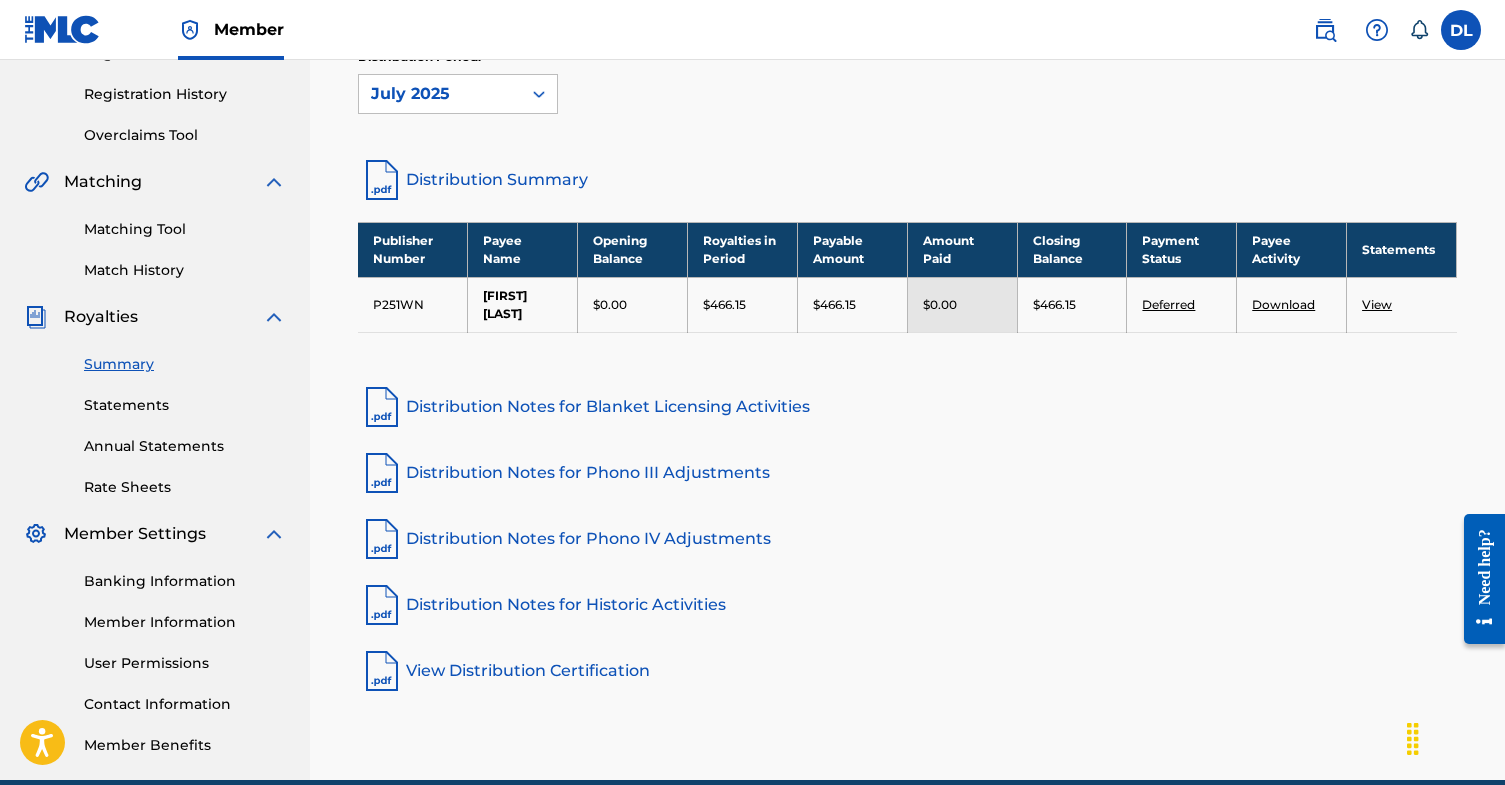 scroll, scrollTop: 366, scrollLeft: 0, axis: vertical 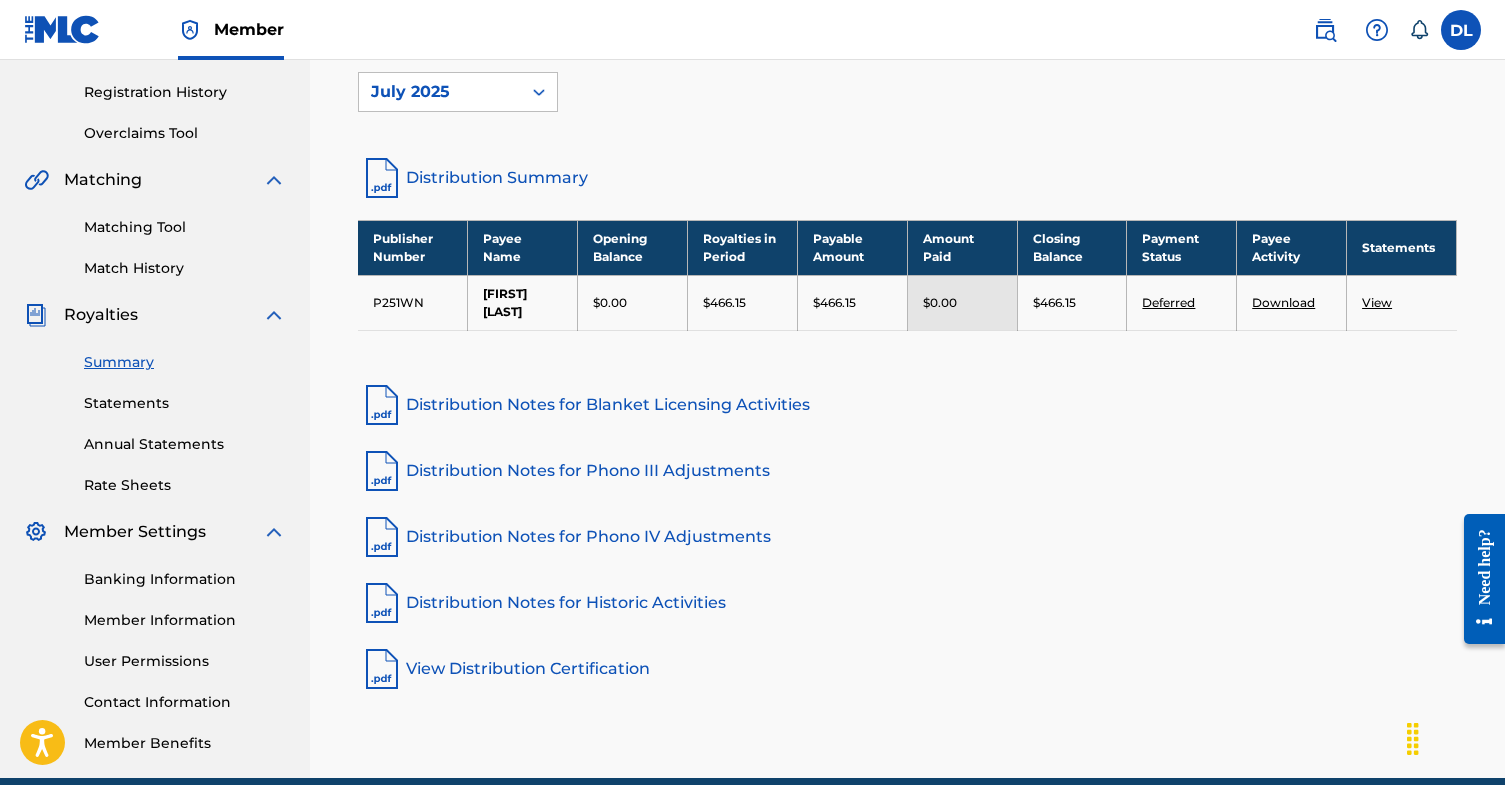 click on "Deferred" at bounding box center (1168, 302) 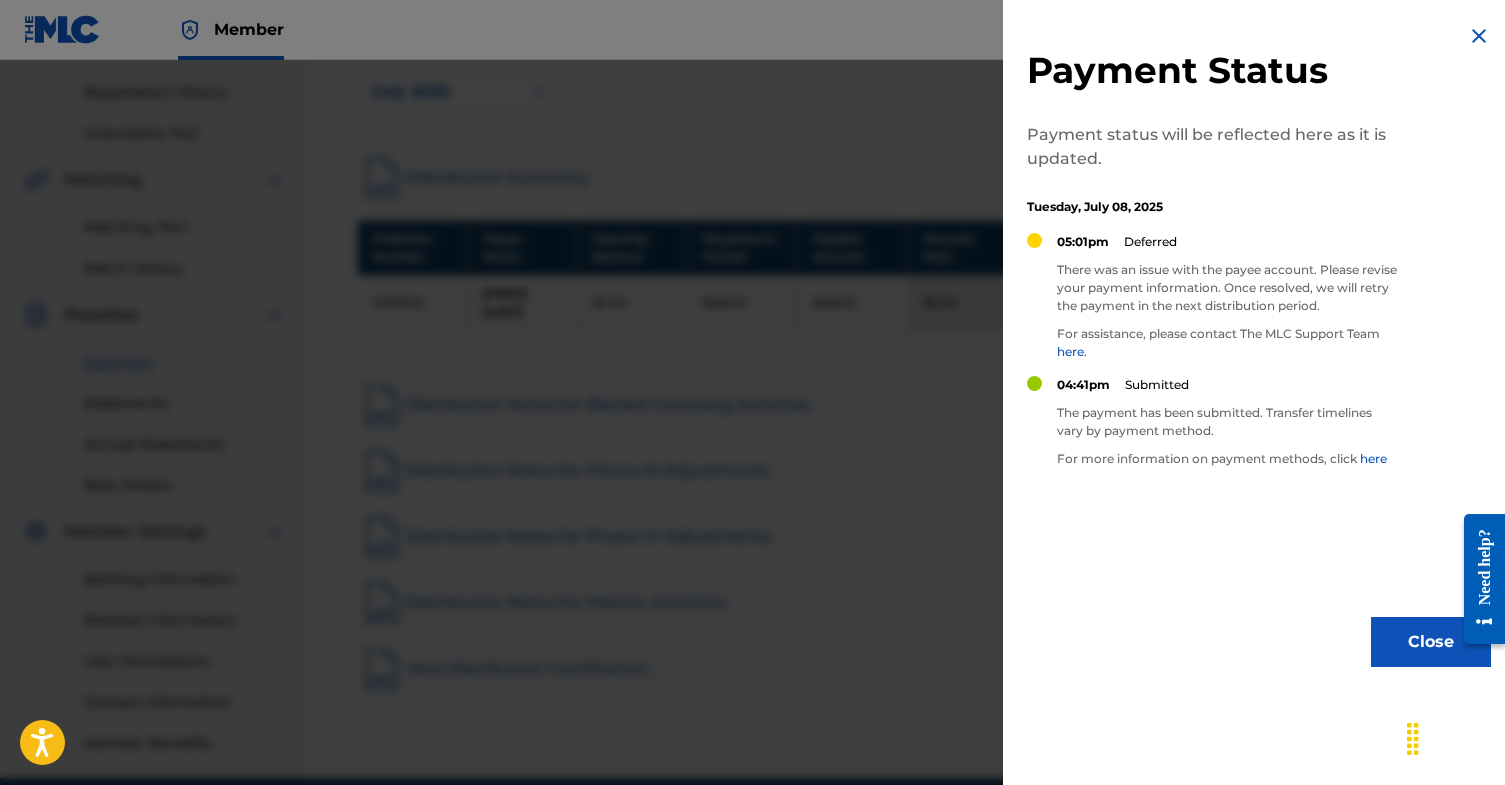 click at bounding box center (752, 452) 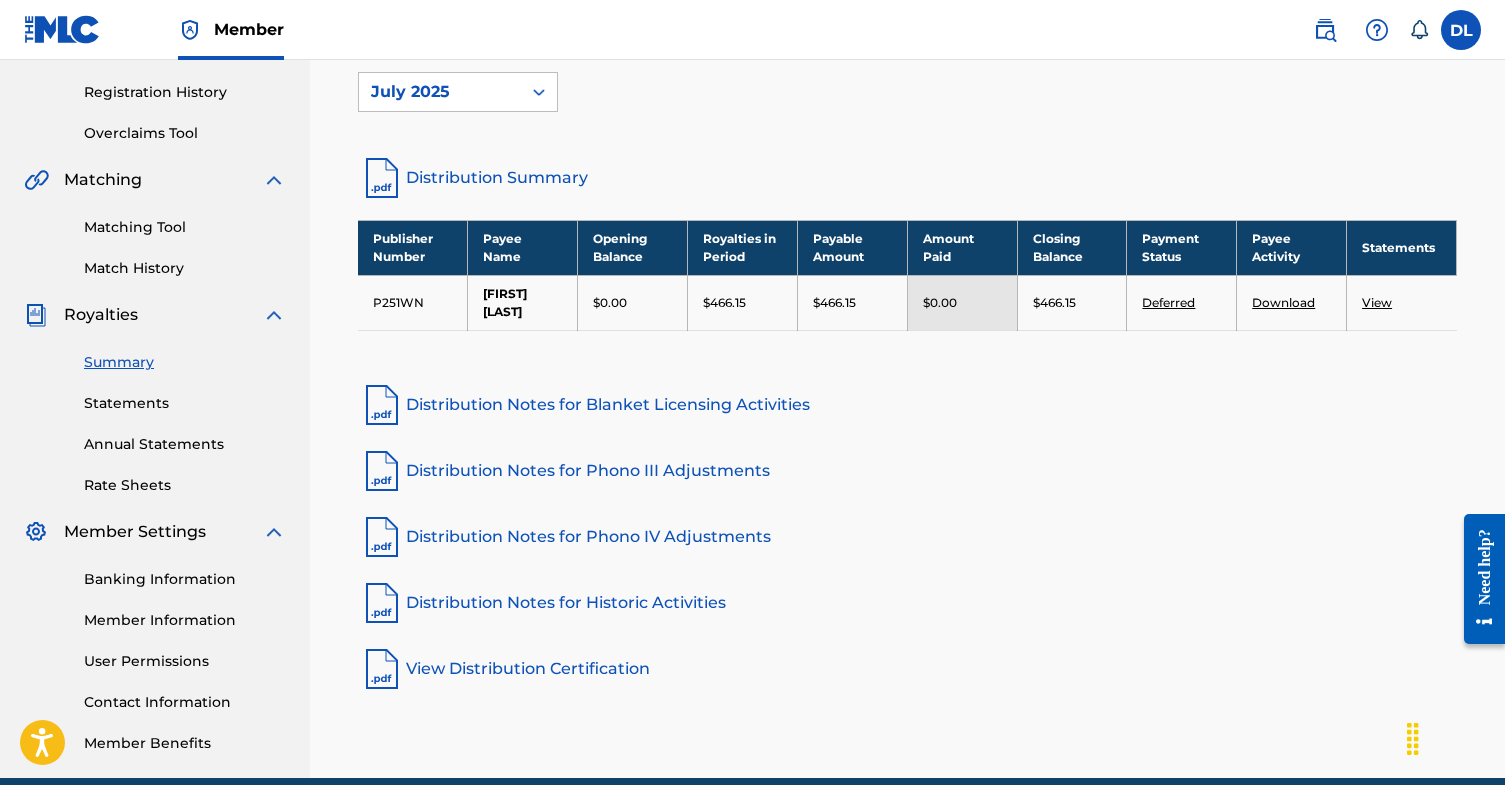 click on "View" at bounding box center [1377, 302] 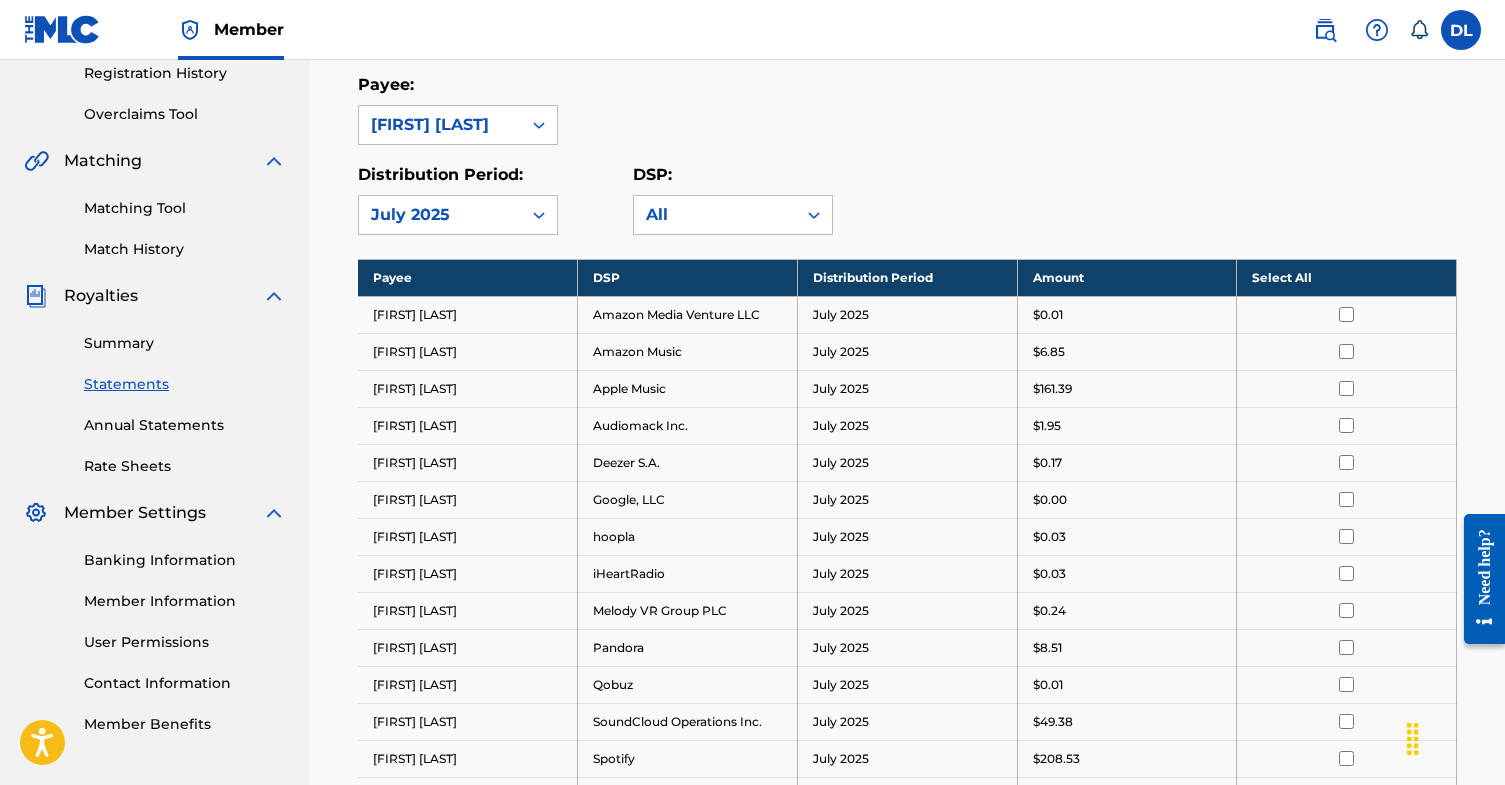 scroll, scrollTop: 393, scrollLeft: 0, axis: vertical 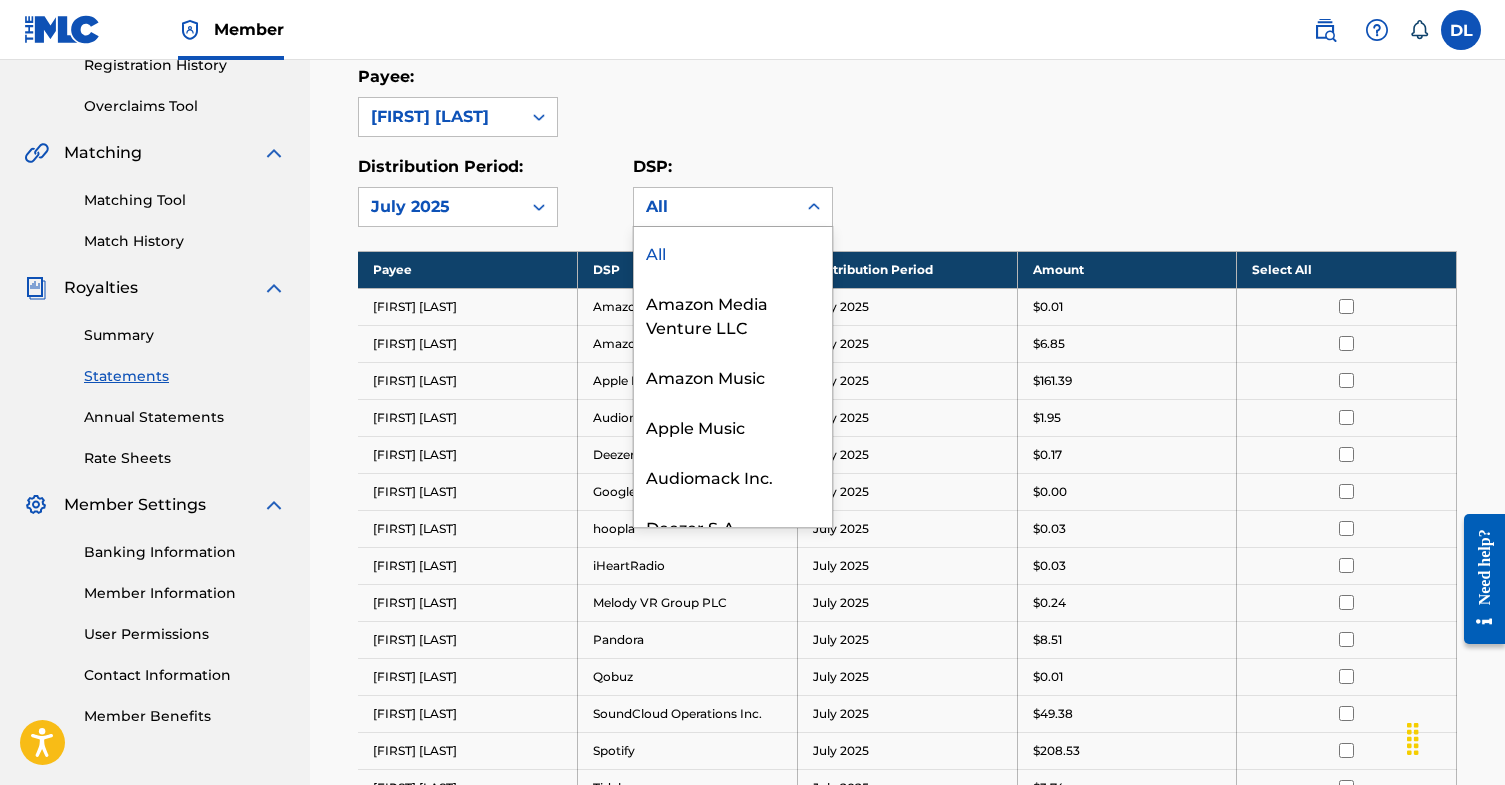 click on "All" at bounding box center [715, 207] 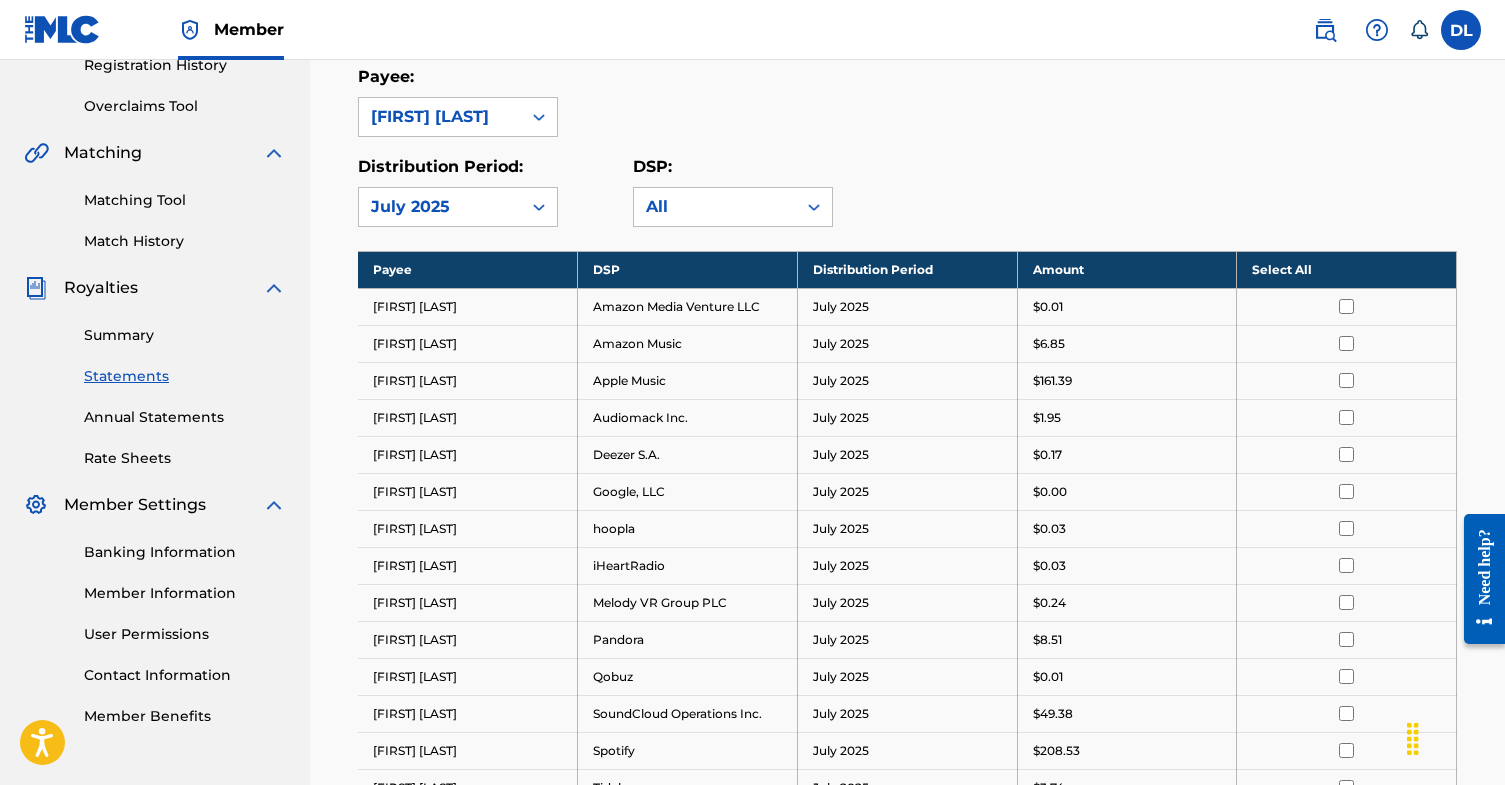 click on "All" at bounding box center [715, 207] 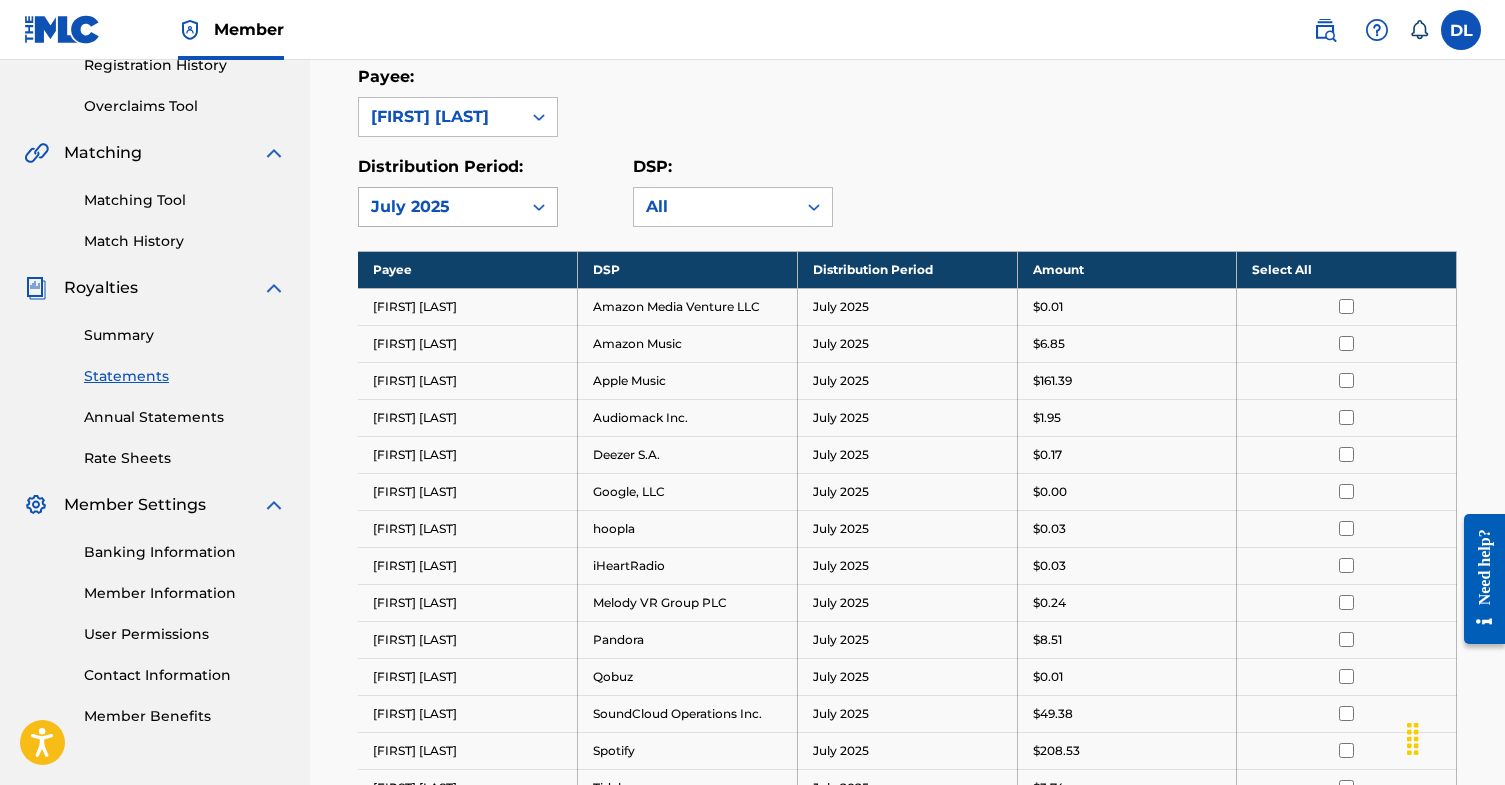 click on "July 2025" at bounding box center [440, 207] 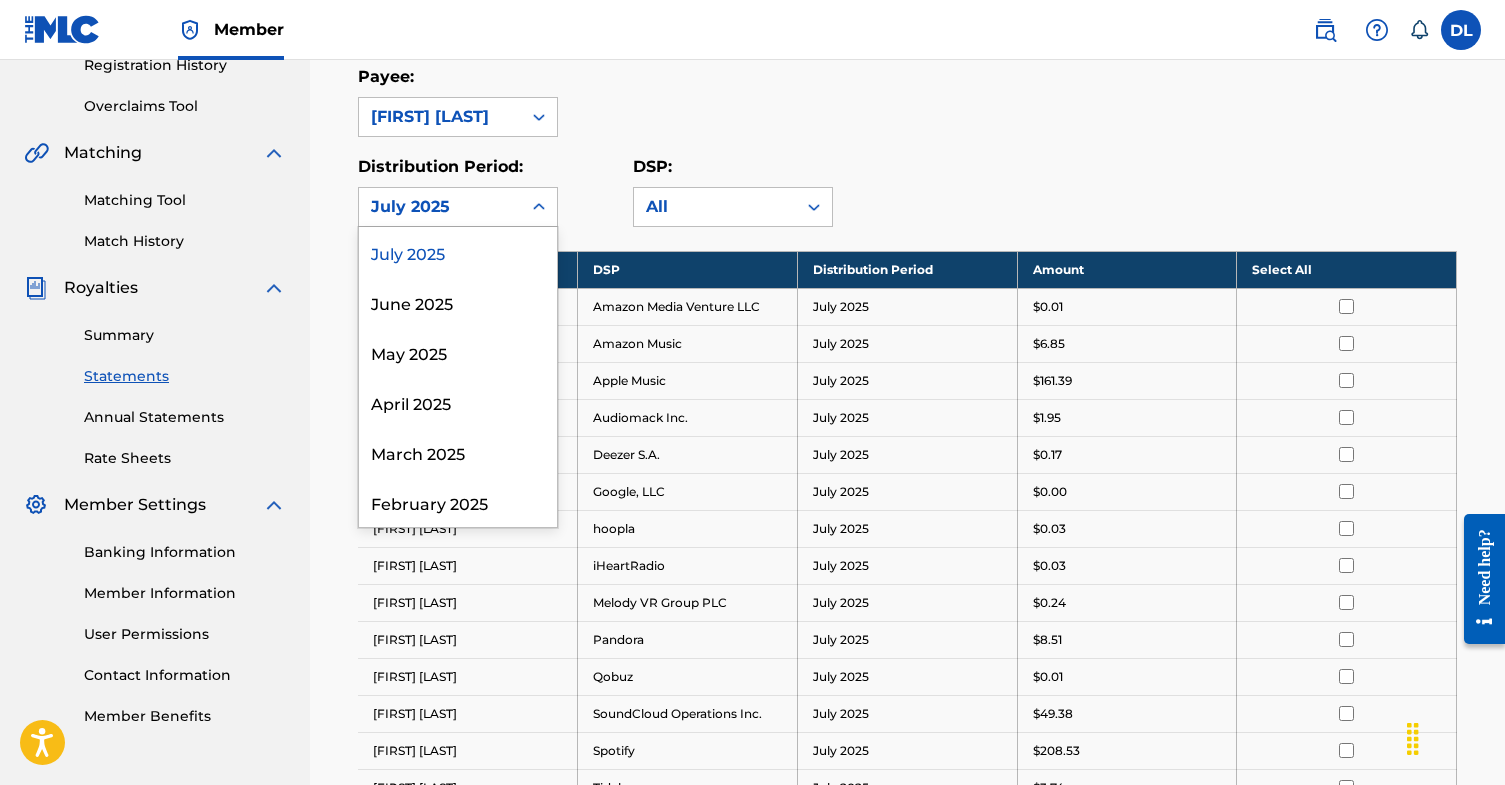 click on "July 2025" at bounding box center (440, 207) 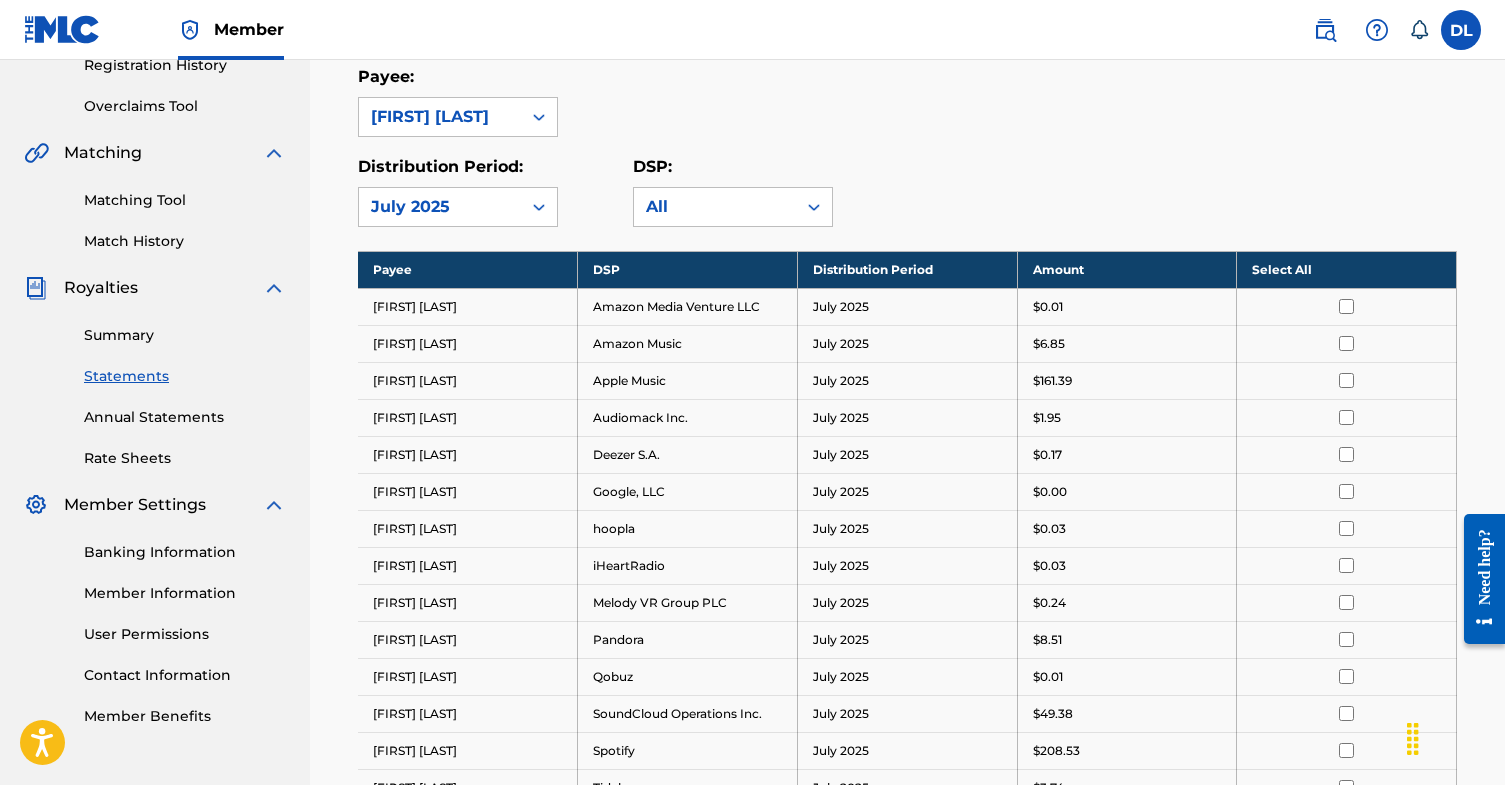 click on "July 2025" at bounding box center [440, 207] 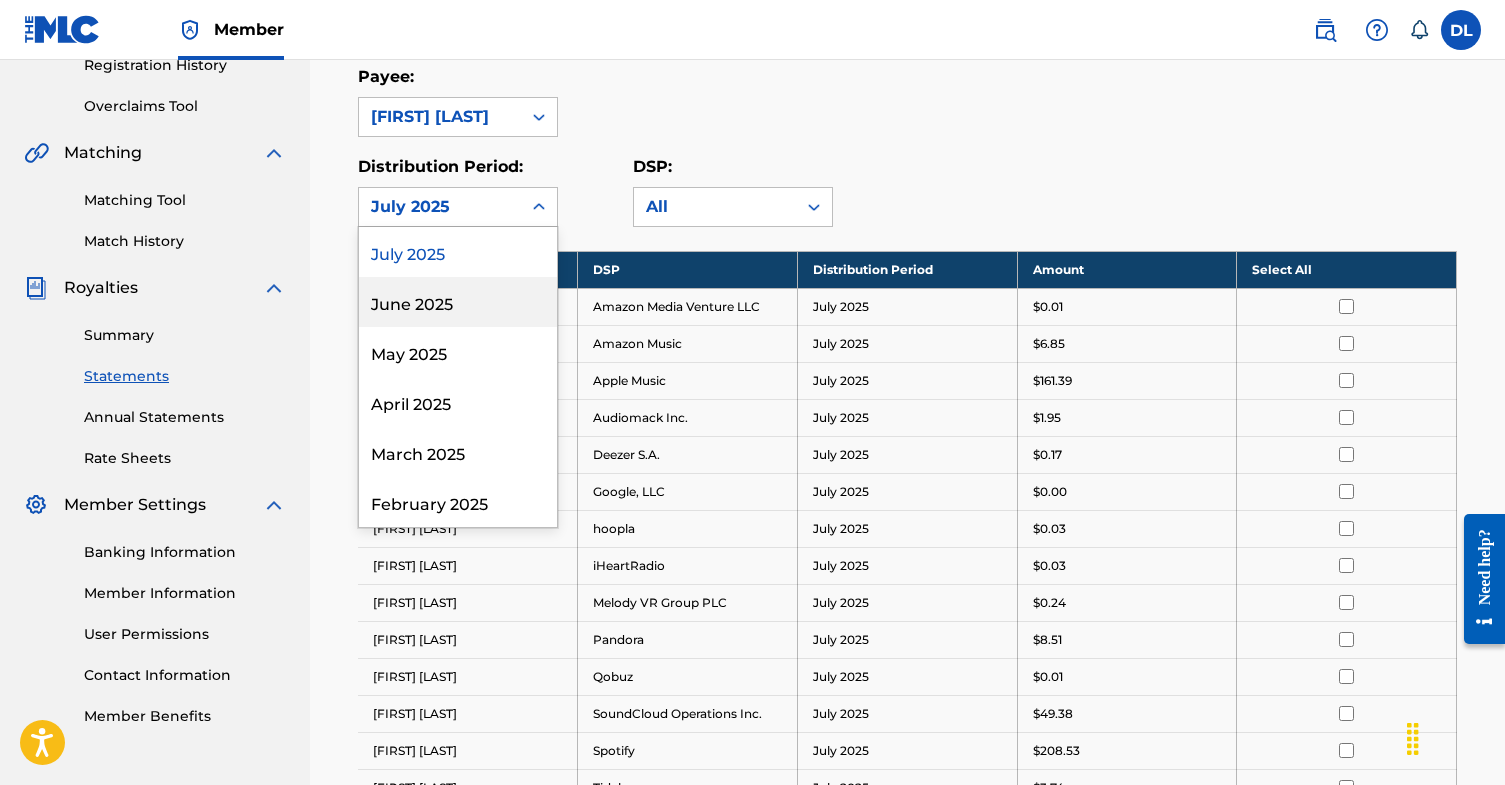 click on "June 2025" at bounding box center [458, 302] 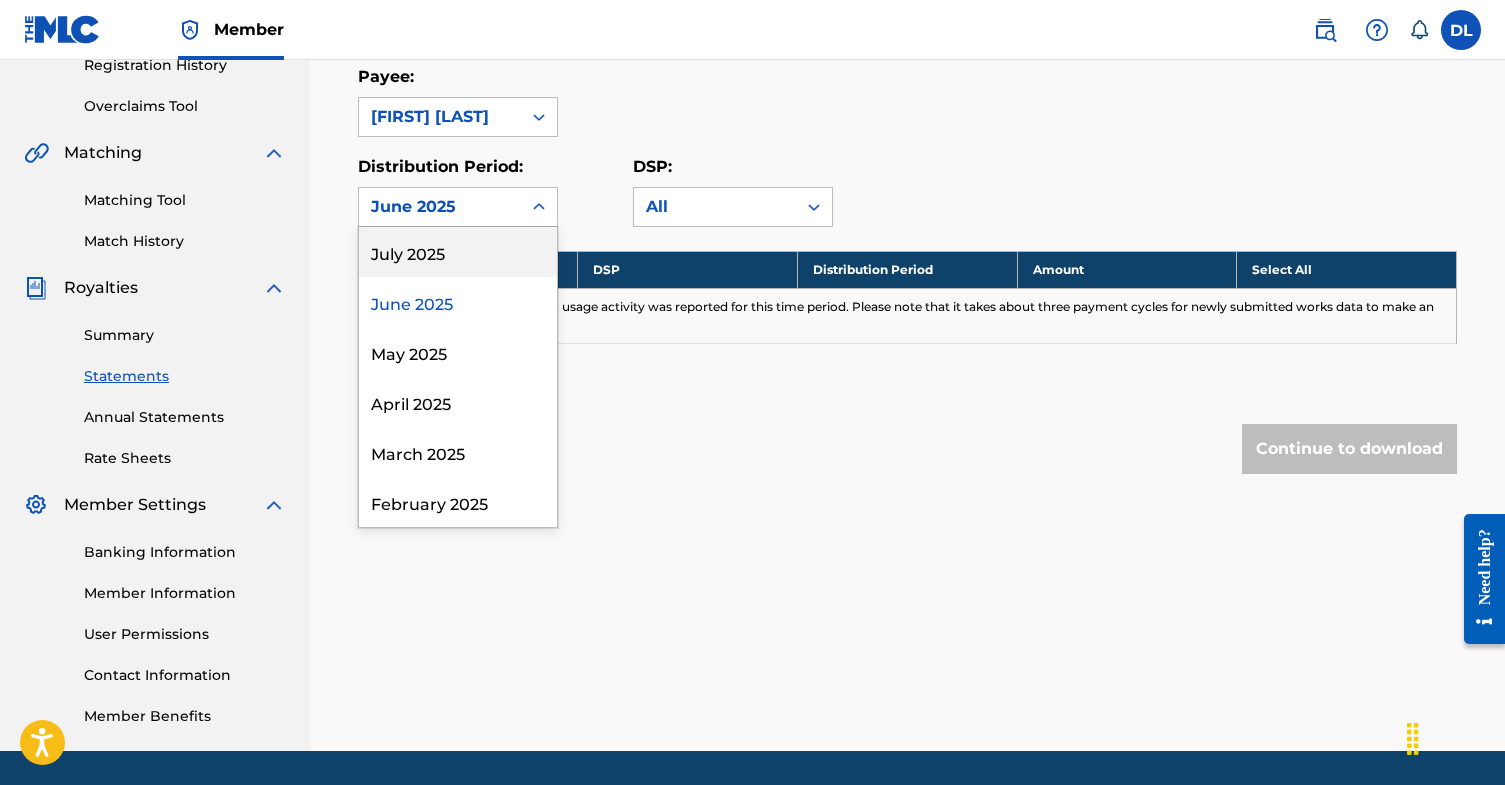 click on "June 2025" at bounding box center [440, 207] 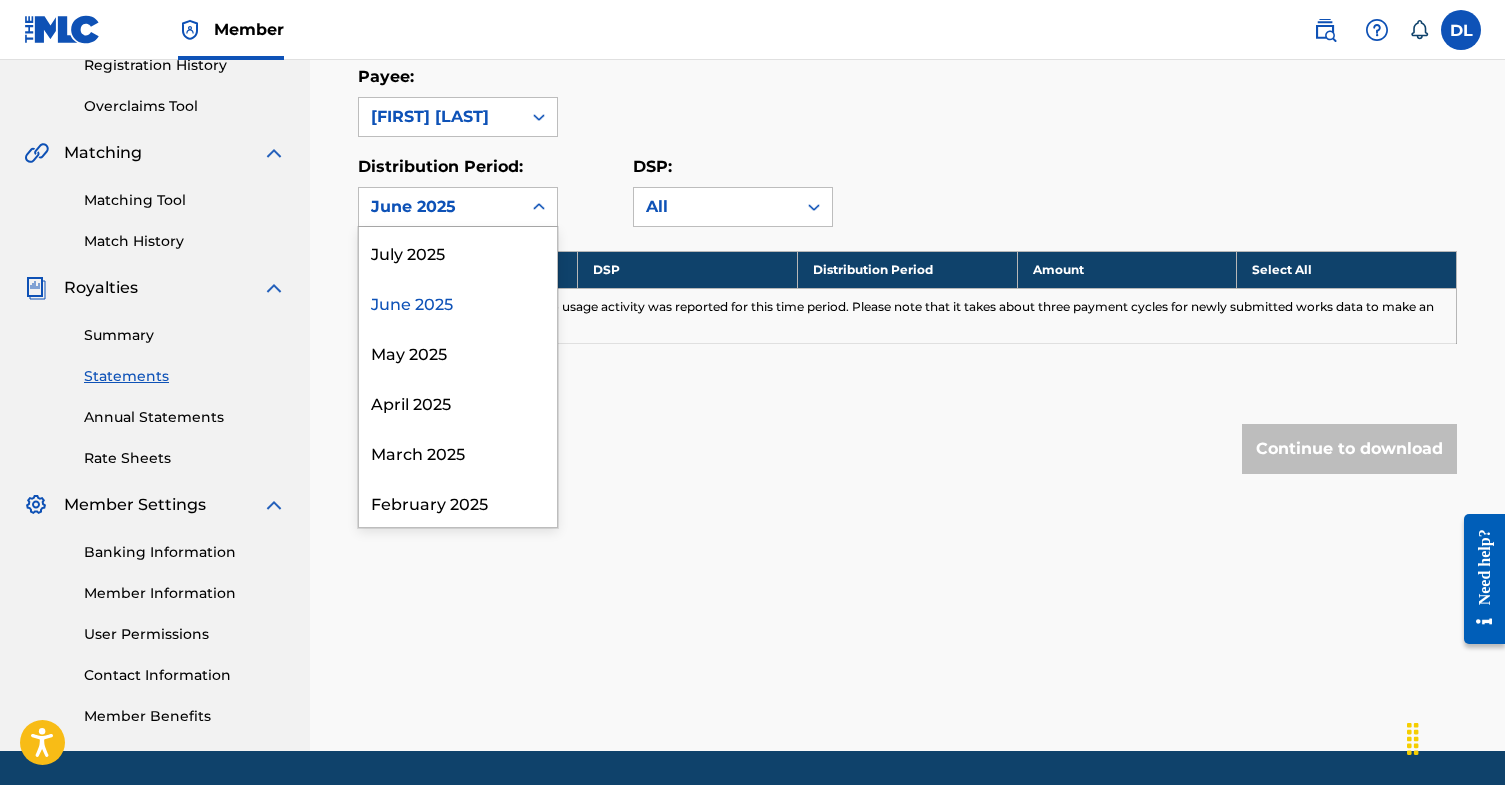 click on "Royalty Statements Select your desired payee from the Payee drop-down menu. Then you can filter by distribution period and DSP in the corresponding drop-down menus. In the Select column, check the box(es) for any statements you would like to download or click    Select All   at the top of the column to select all statements. Scroll to the bottom and click  Continue to download , then select your download options from the slide-out menu. Payee: [FIRST] [LAST] Distribution Period: option June 2025, selected. June 2025, 2 of 52. 52 results available. Use Up and Down to choose options, press Enter to select the currently focused option, press Escape to exit the menu, press Tab to select the option and exit the menu. June 2025 July 2025 June 2025 May 2025 April 2025 March 2025 February 2025 January 2025 December 2024 November 2024 October 2024 September 2024 August 2024 July 2024 June 2024 May 2024 April 2024 March 2024 February 2024 January 2024 December 2023 November 2023 October 2023 September 2023 August 2023" at bounding box center [907, 160] 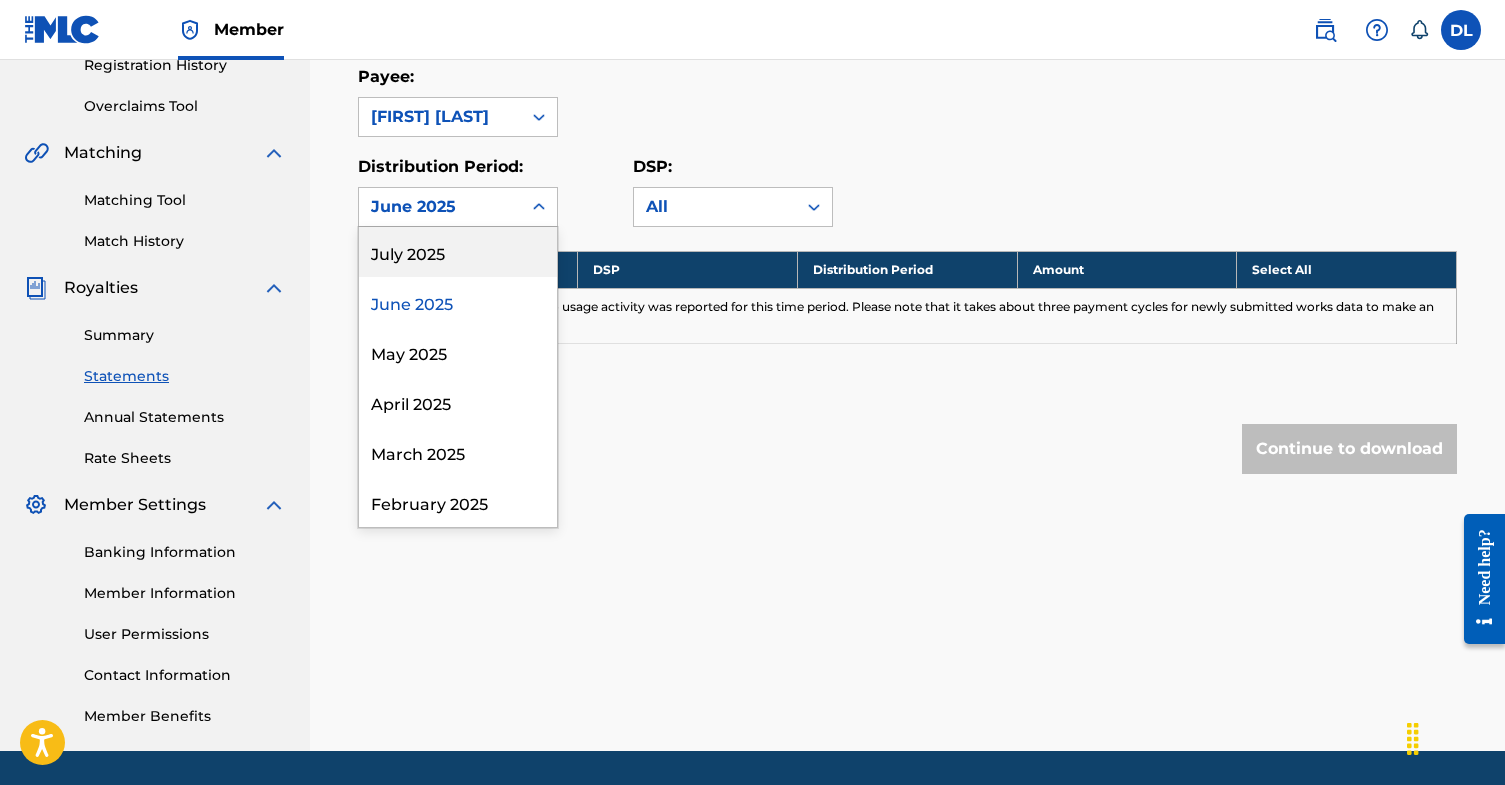 click on "June 2025" at bounding box center [440, 207] 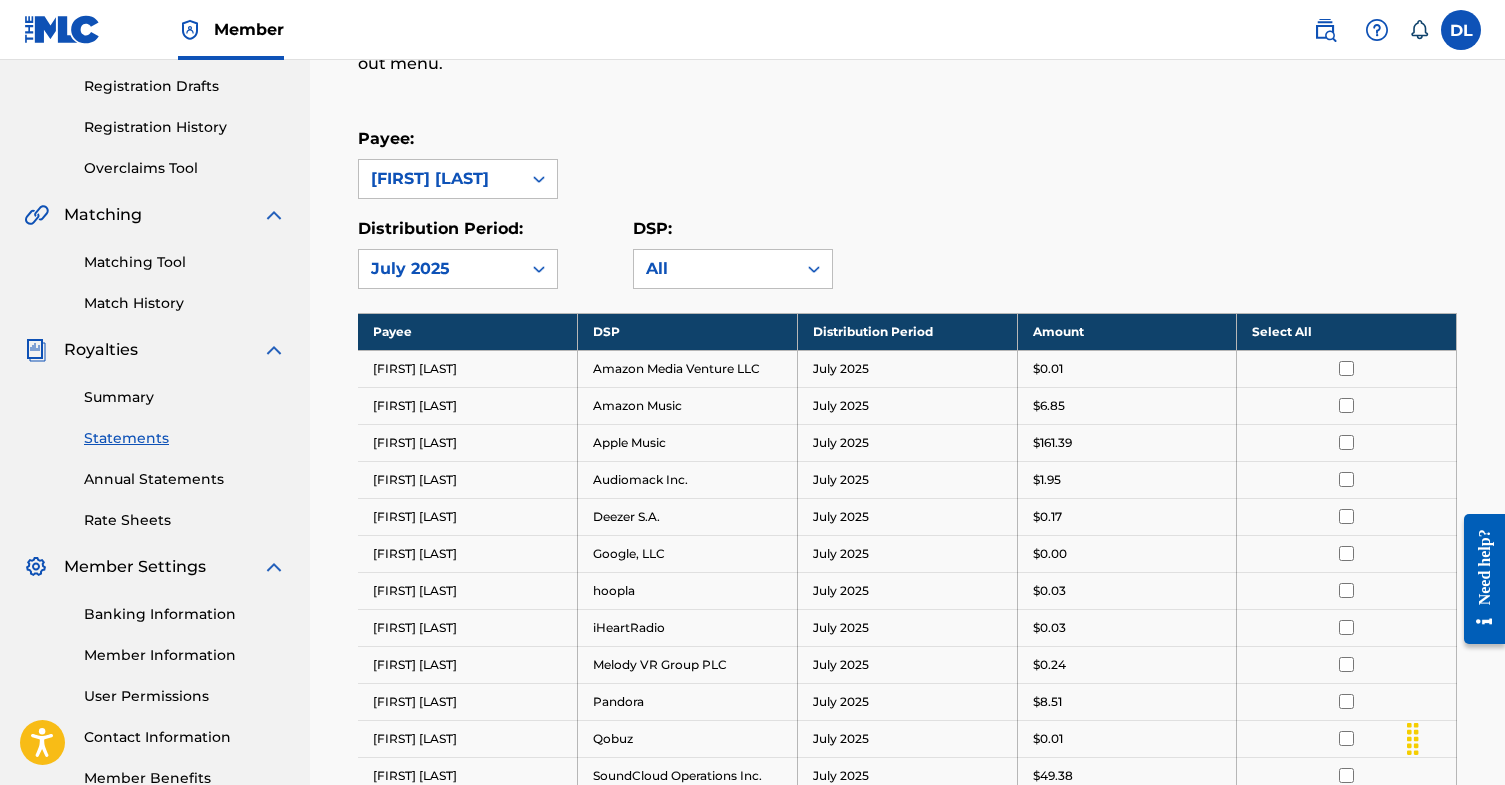 scroll, scrollTop: 328, scrollLeft: 0, axis: vertical 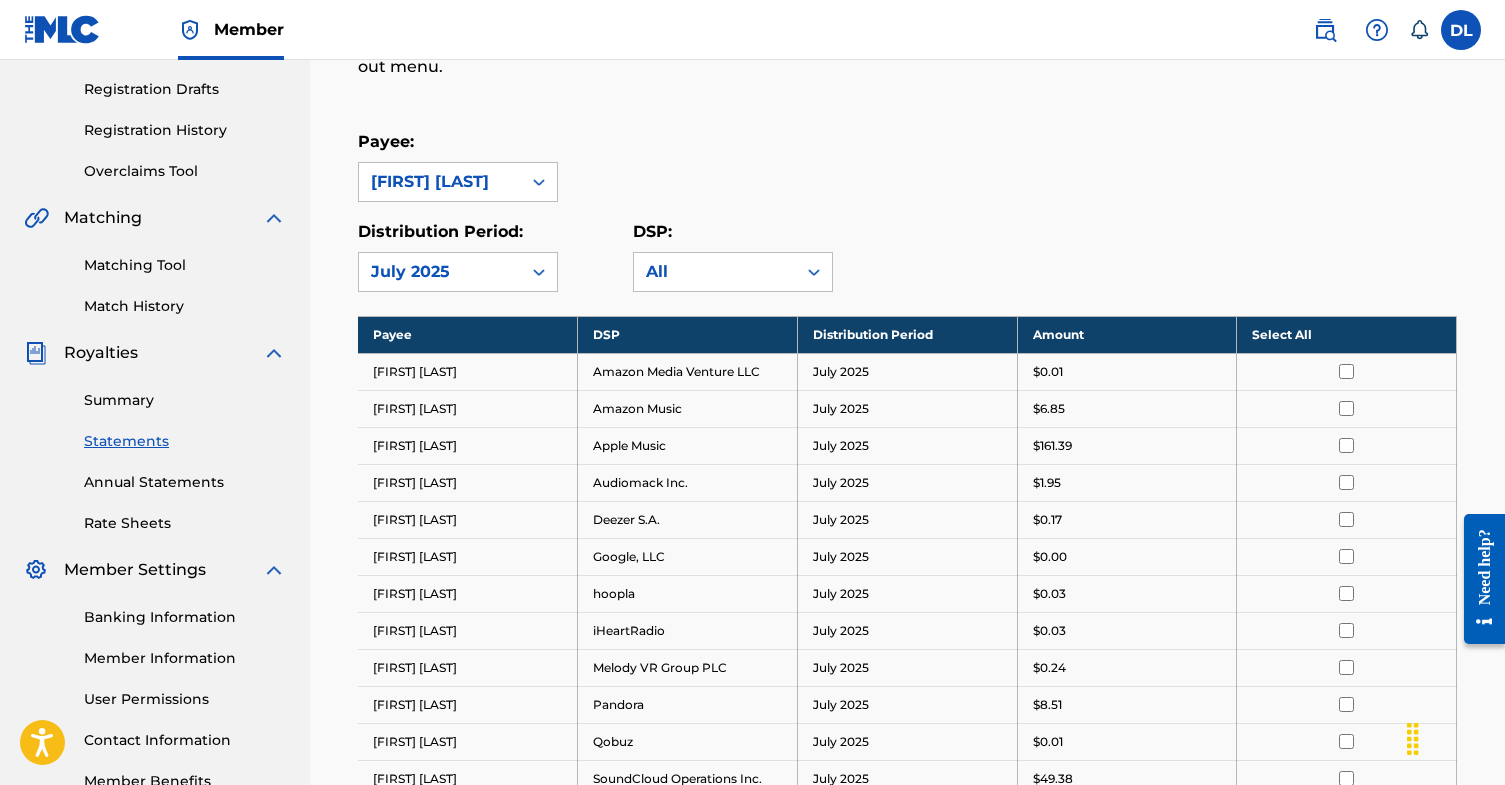 click on "Rate Sheets" at bounding box center [185, 523] 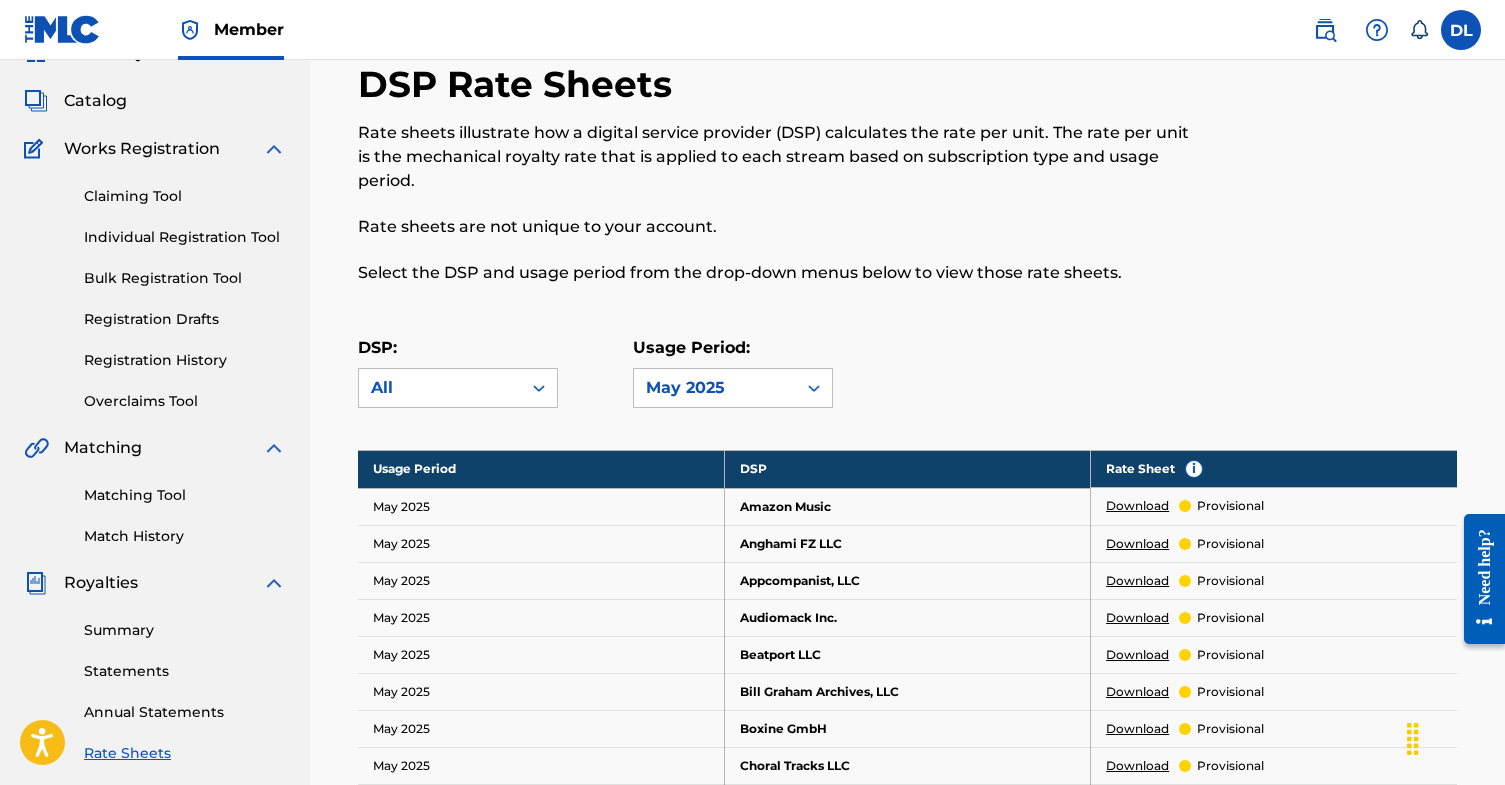 scroll, scrollTop: 86, scrollLeft: 0, axis: vertical 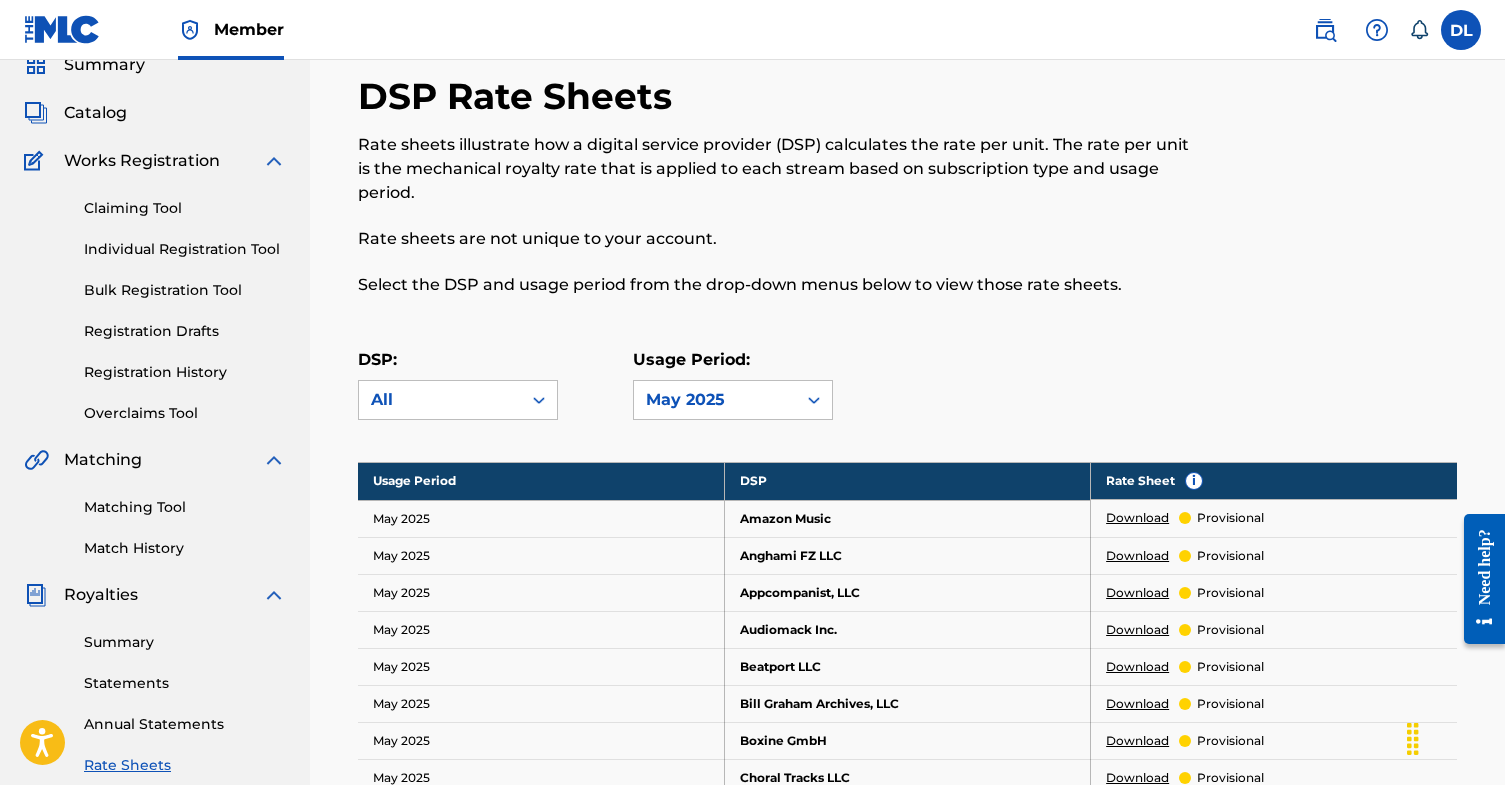 click on "Registration History" at bounding box center (185, 372) 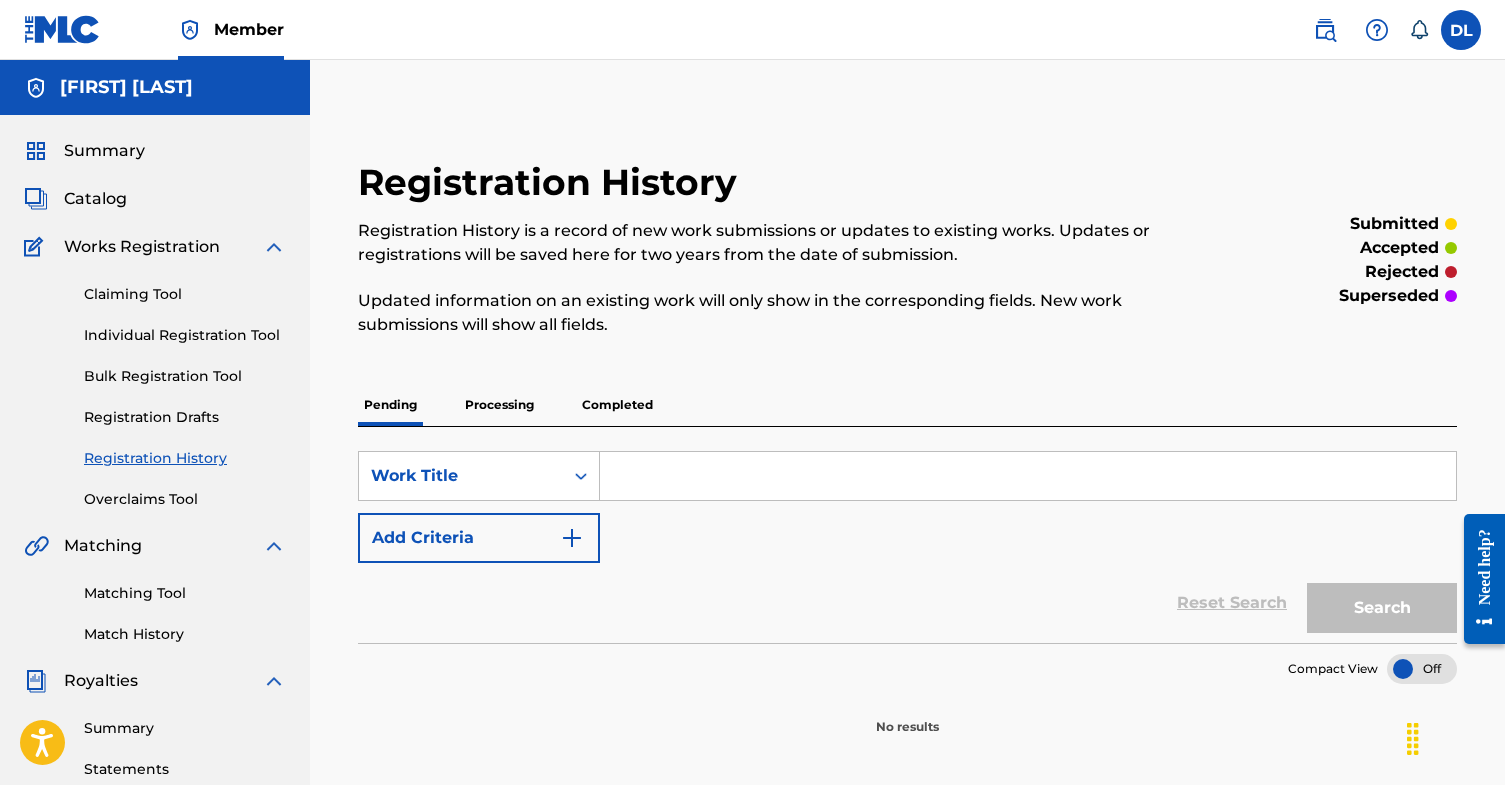 click on "Completed" at bounding box center (617, 405) 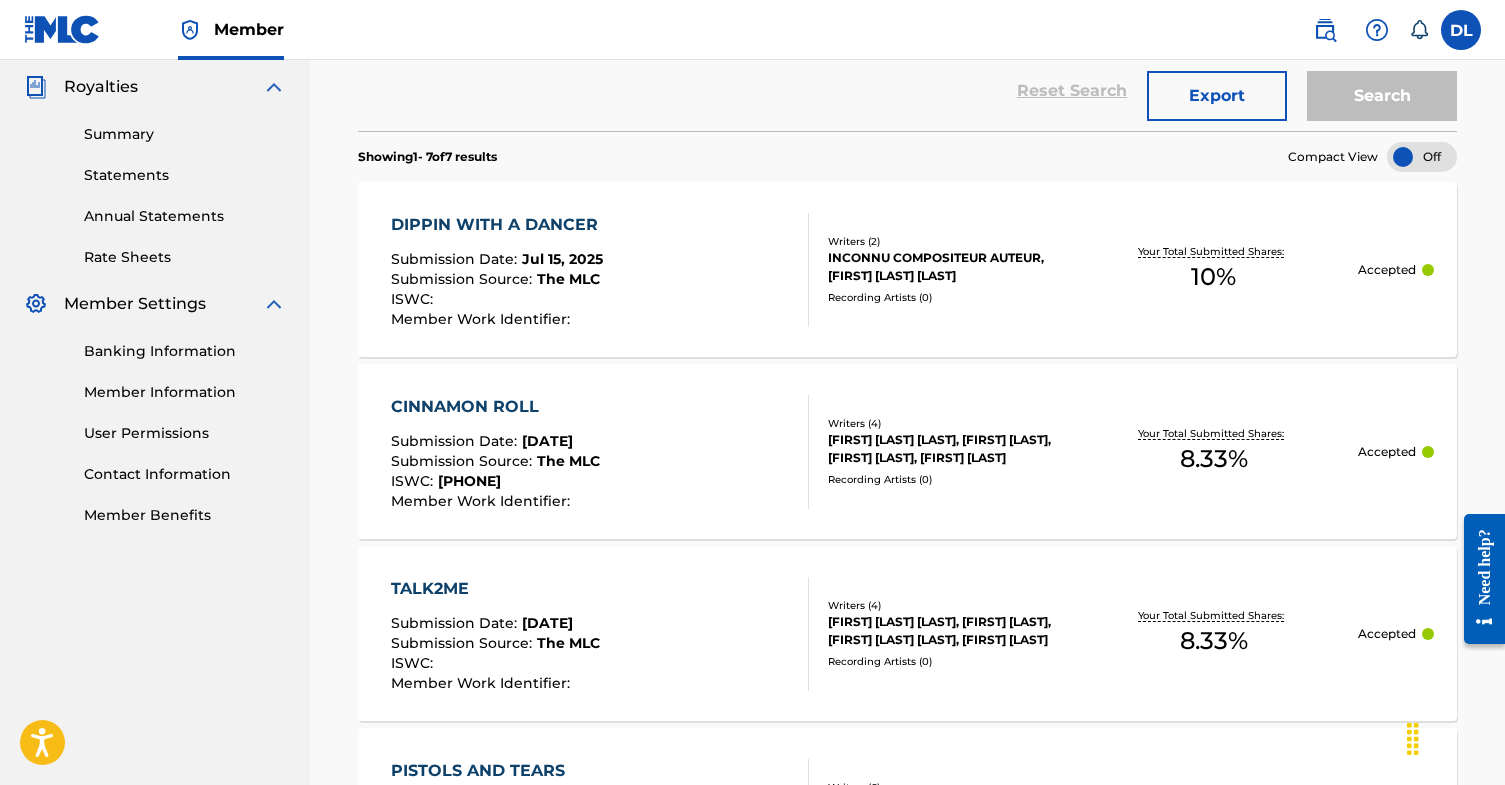 scroll, scrollTop: 591, scrollLeft: 0, axis: vertical 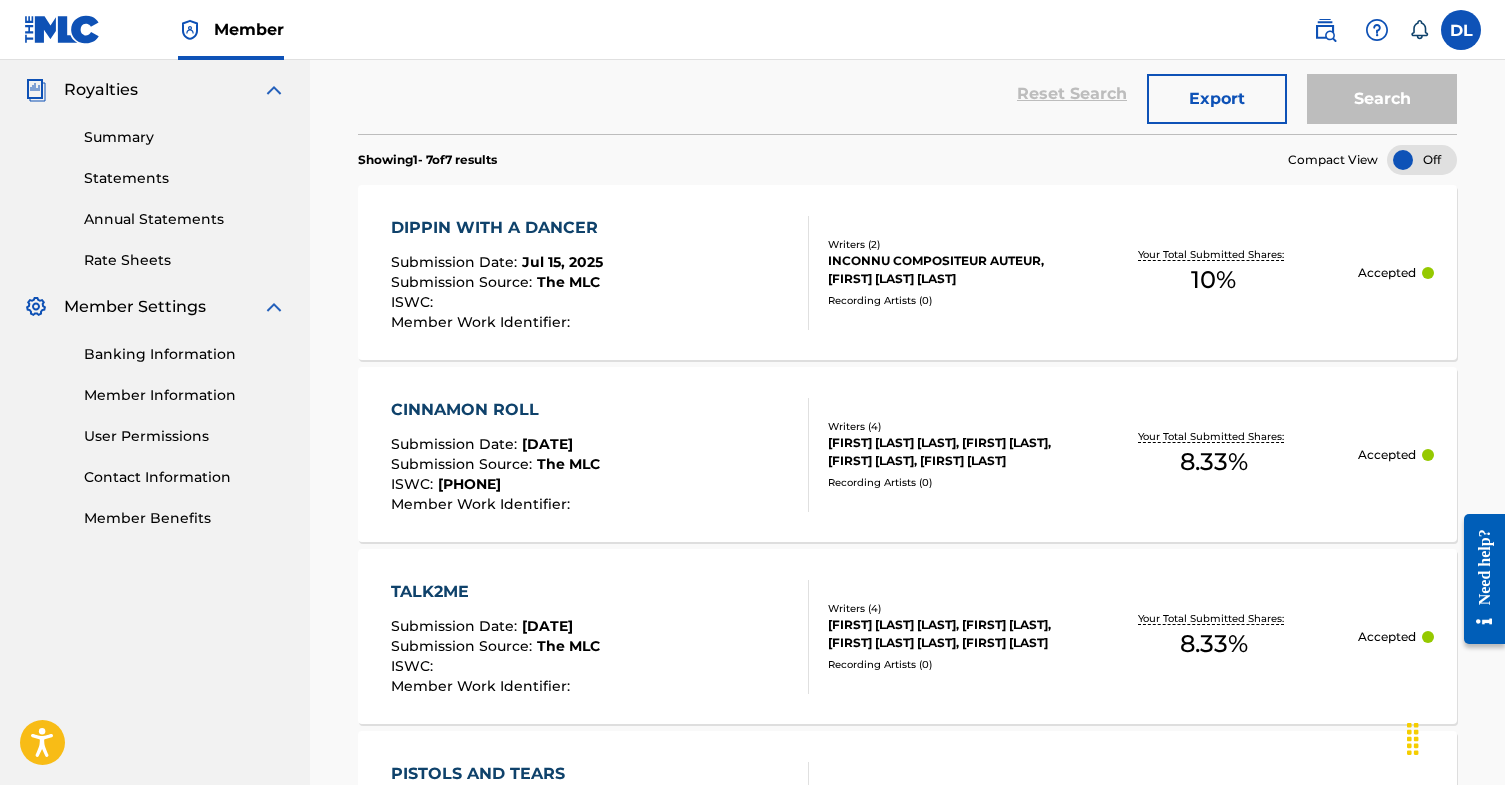 click on "Banking Information" at bounding box center [185, 354] 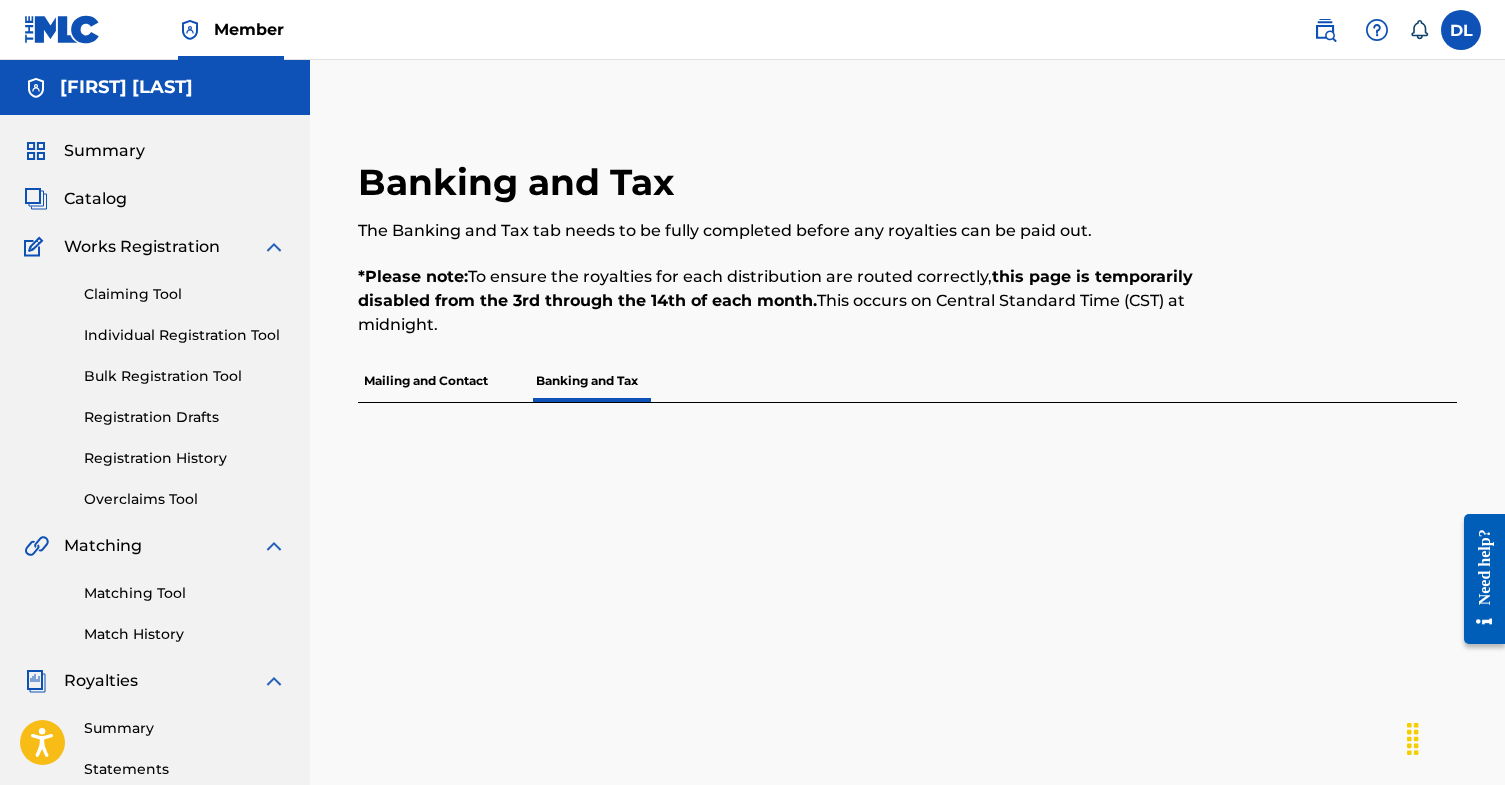 click on "Mailing and Contact" at bounding box center (426, 381) 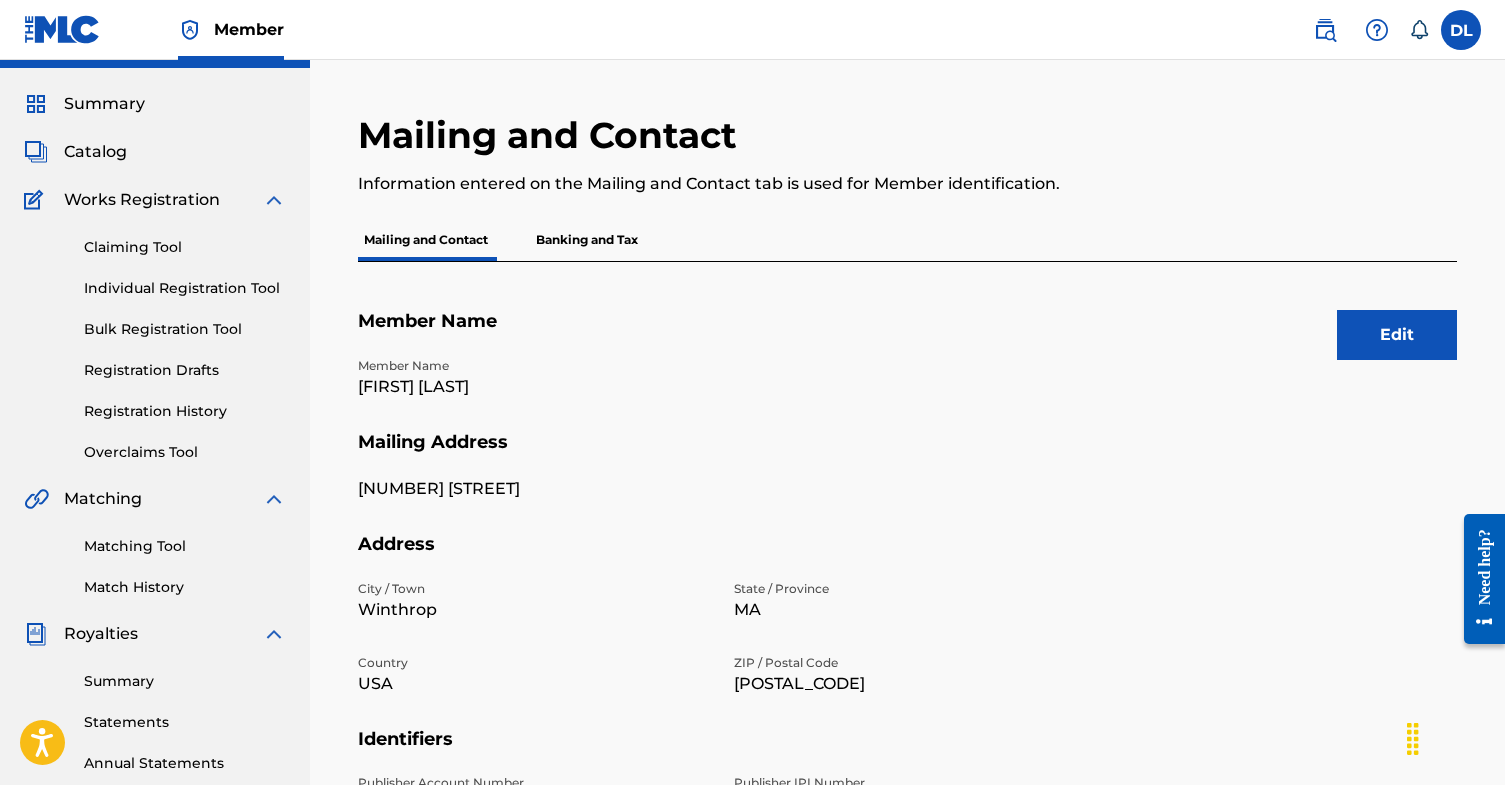 scroll, scrollTop: 0, scrollLeft: 0, axis: both 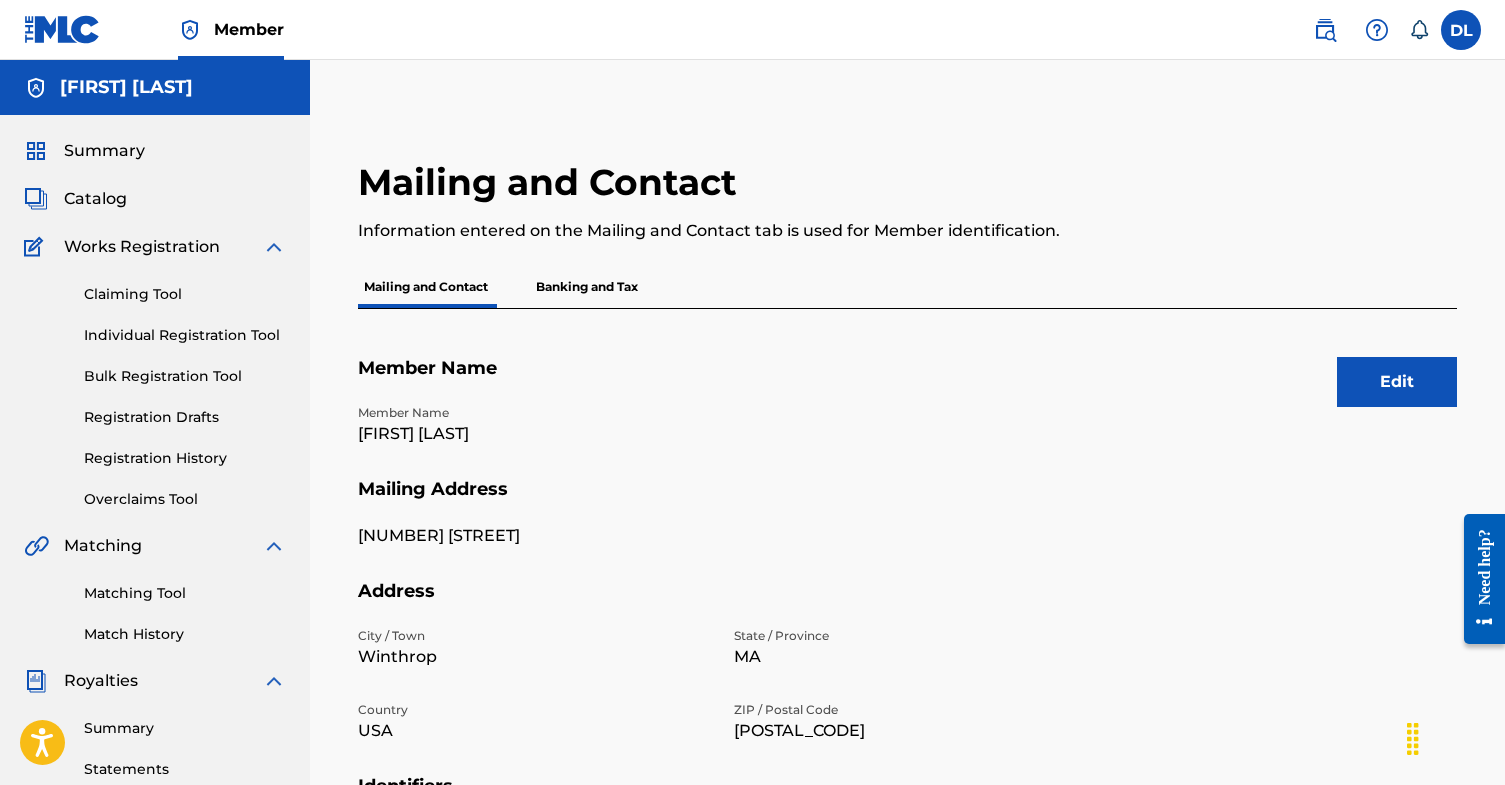 click on "Summary" at bounding box center [104, 151] 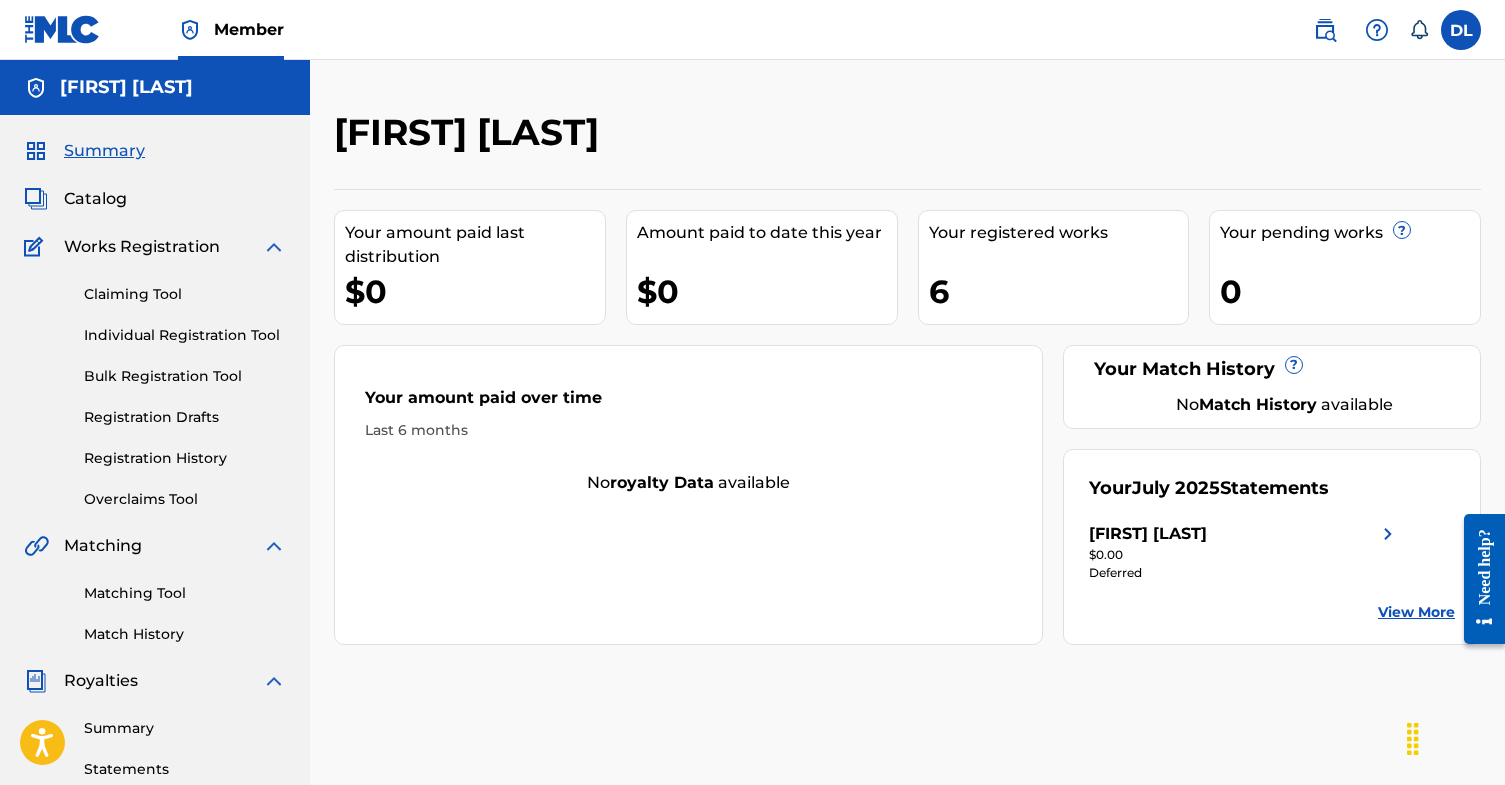 click on "Catalog" at bounding box center [95, 199] 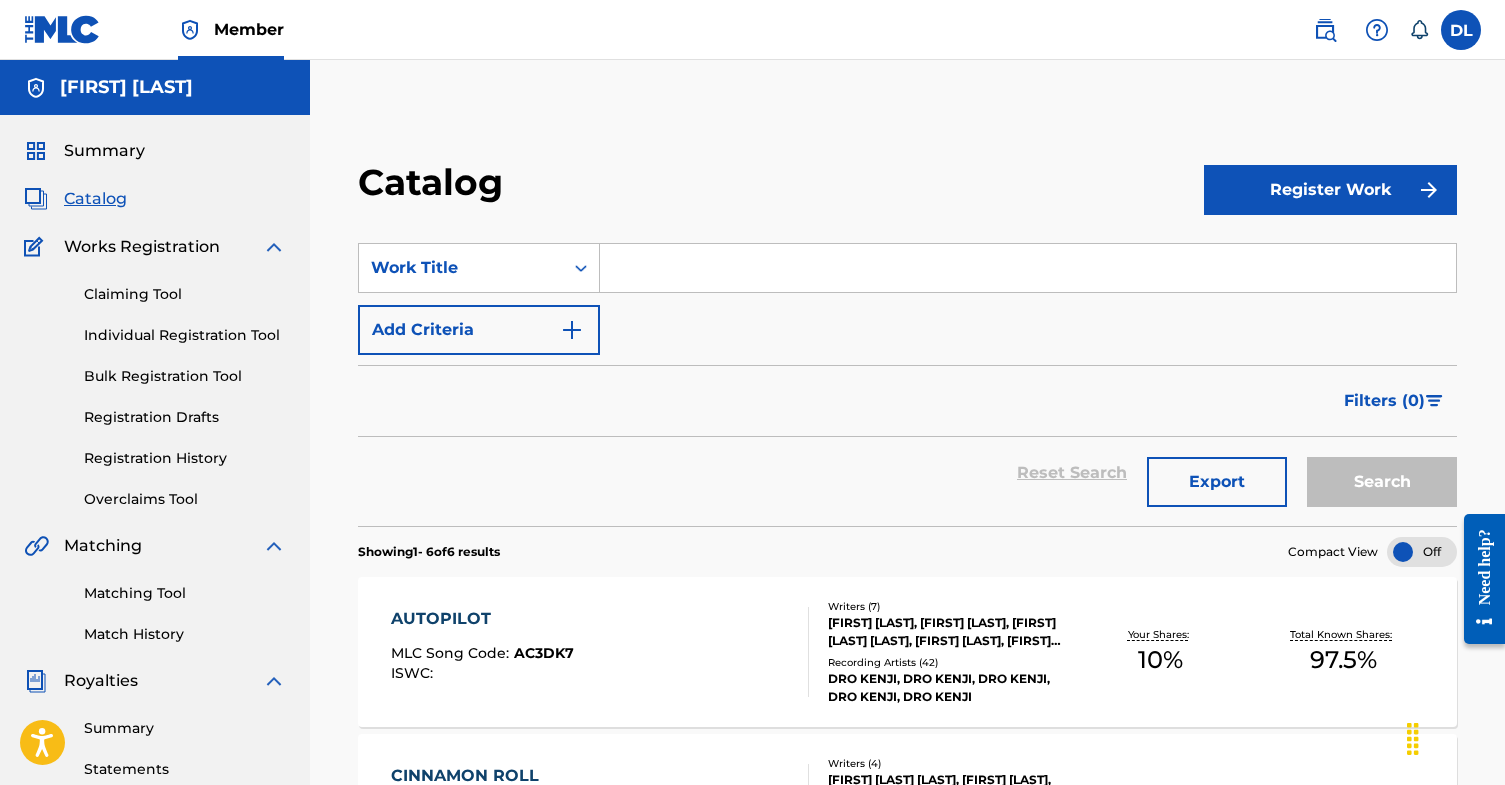 click on "Summary" at bounding box center [104, 151] 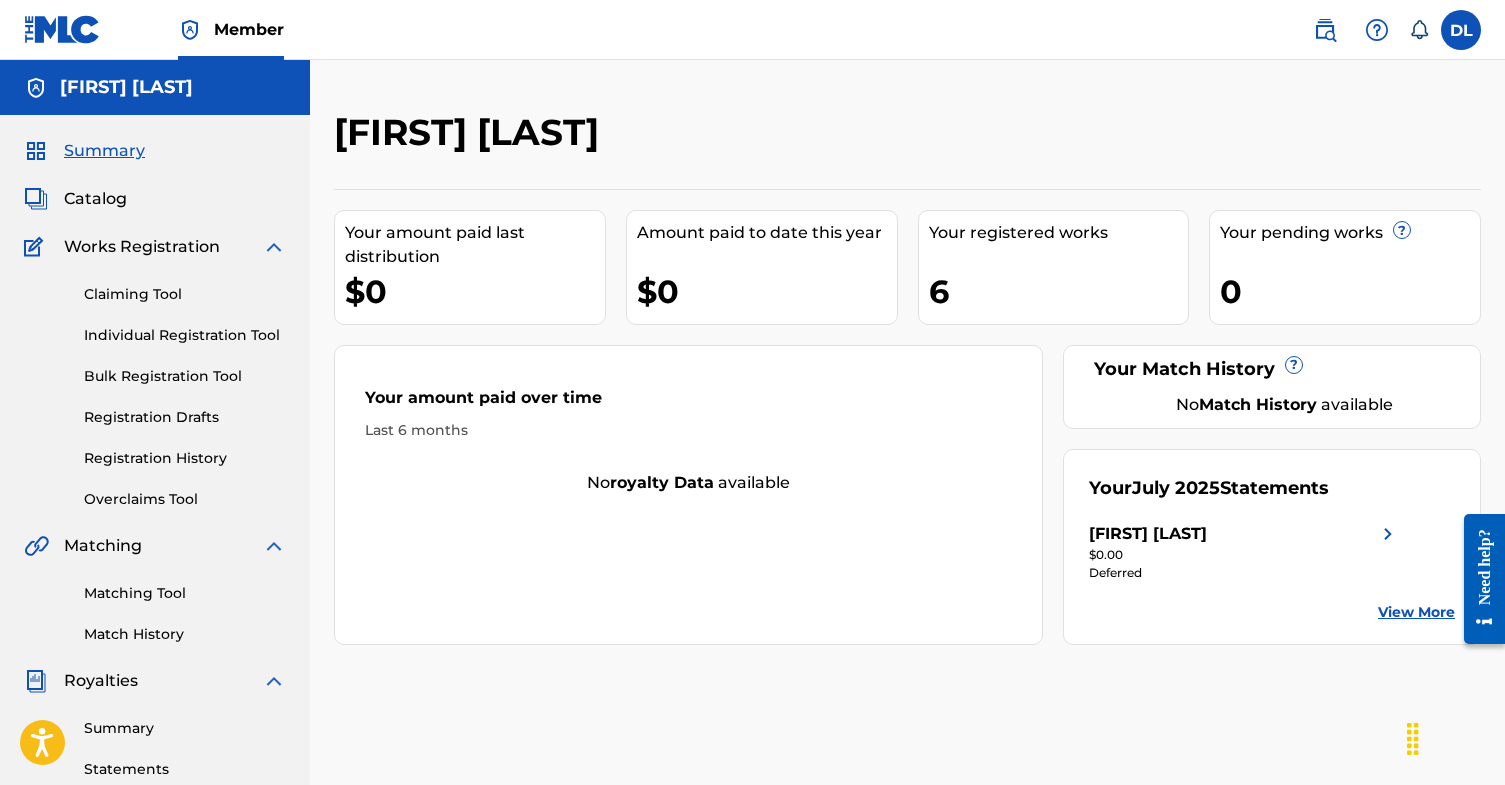 click on "Claiming Tool" at bounding box center (185, 294) 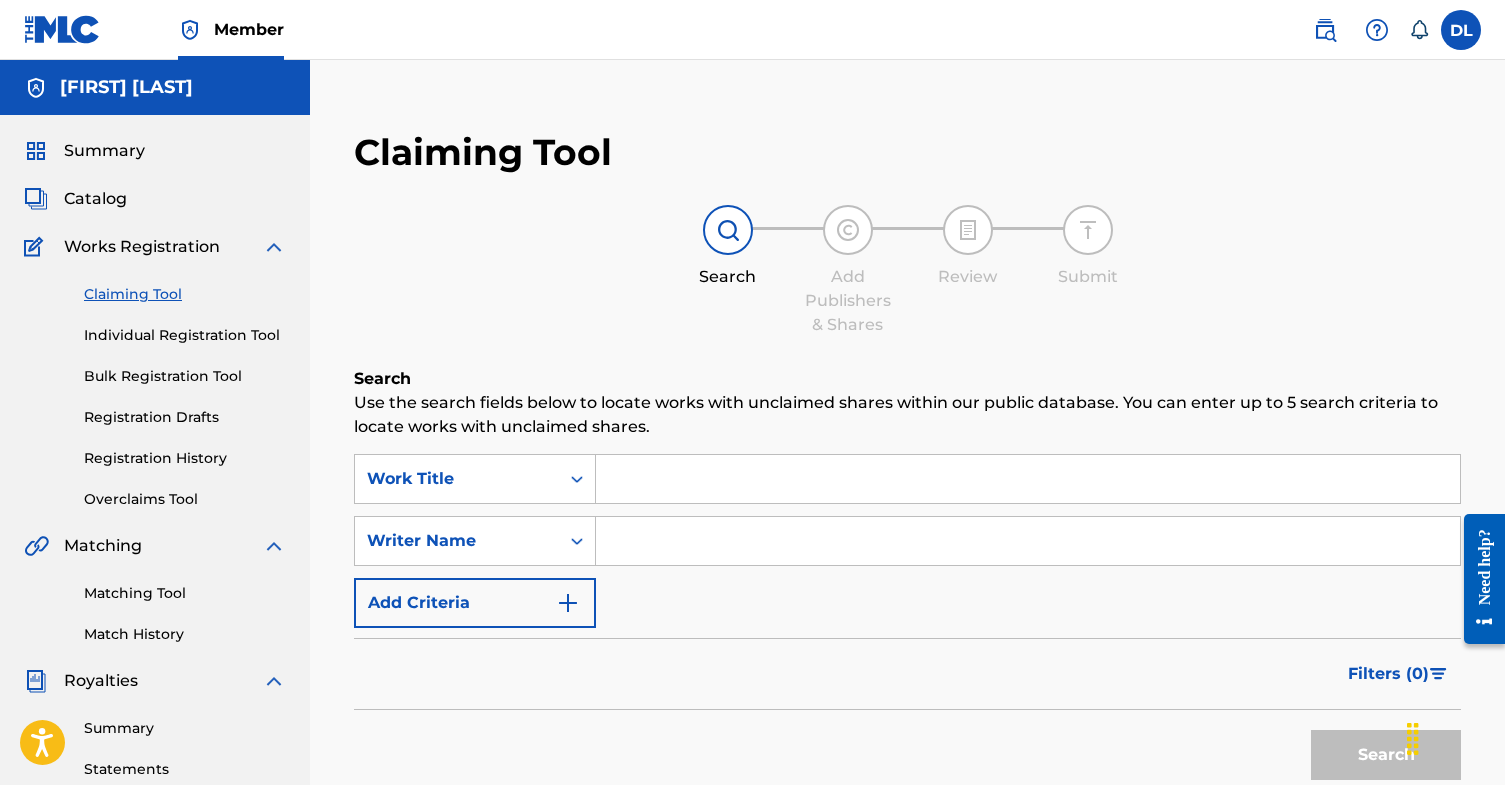 click on "Summary" at bounding box center (104, 151) 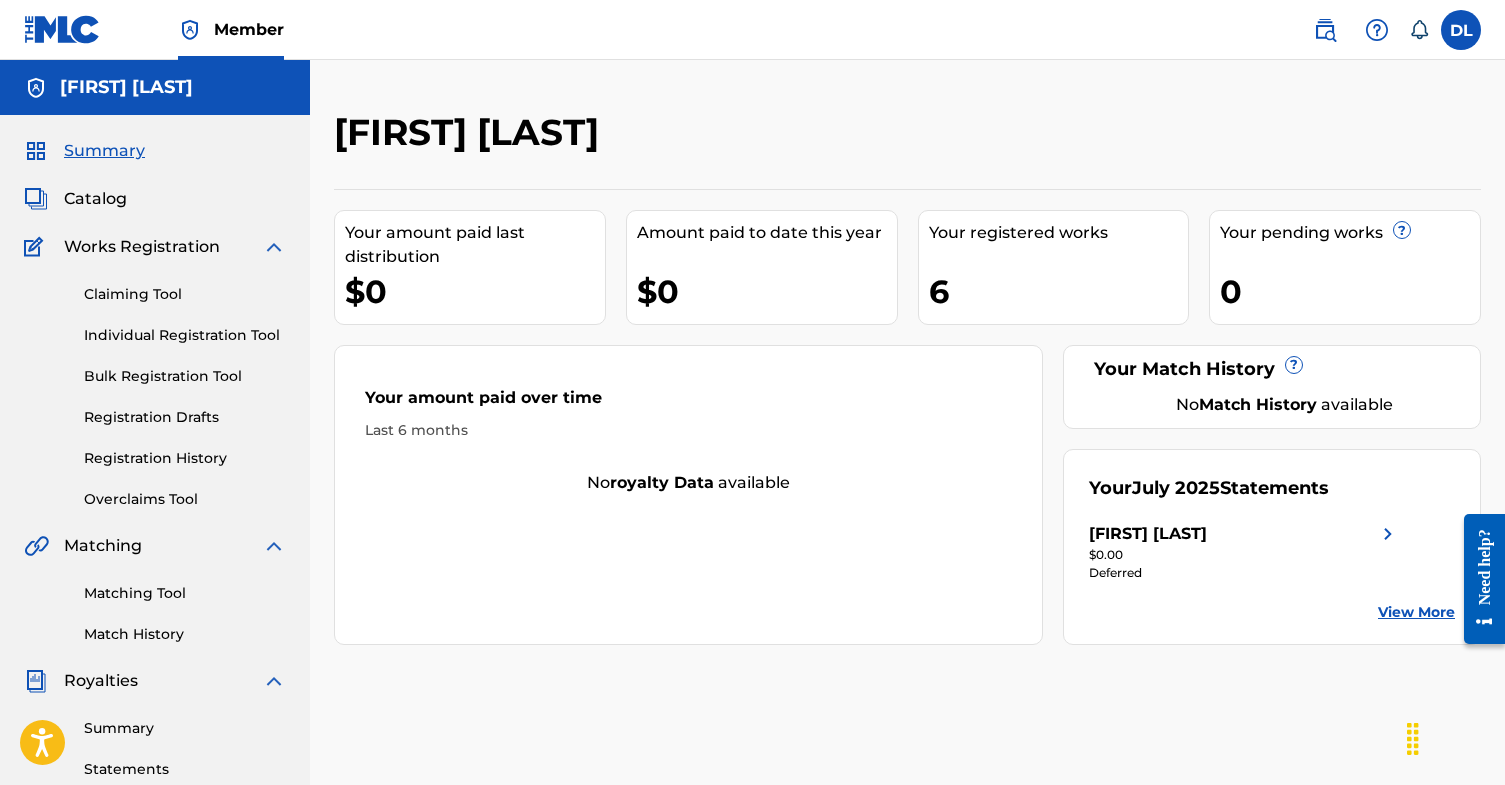 click on "[FIRST] [LAST]" at bounding box center (1148, 534) 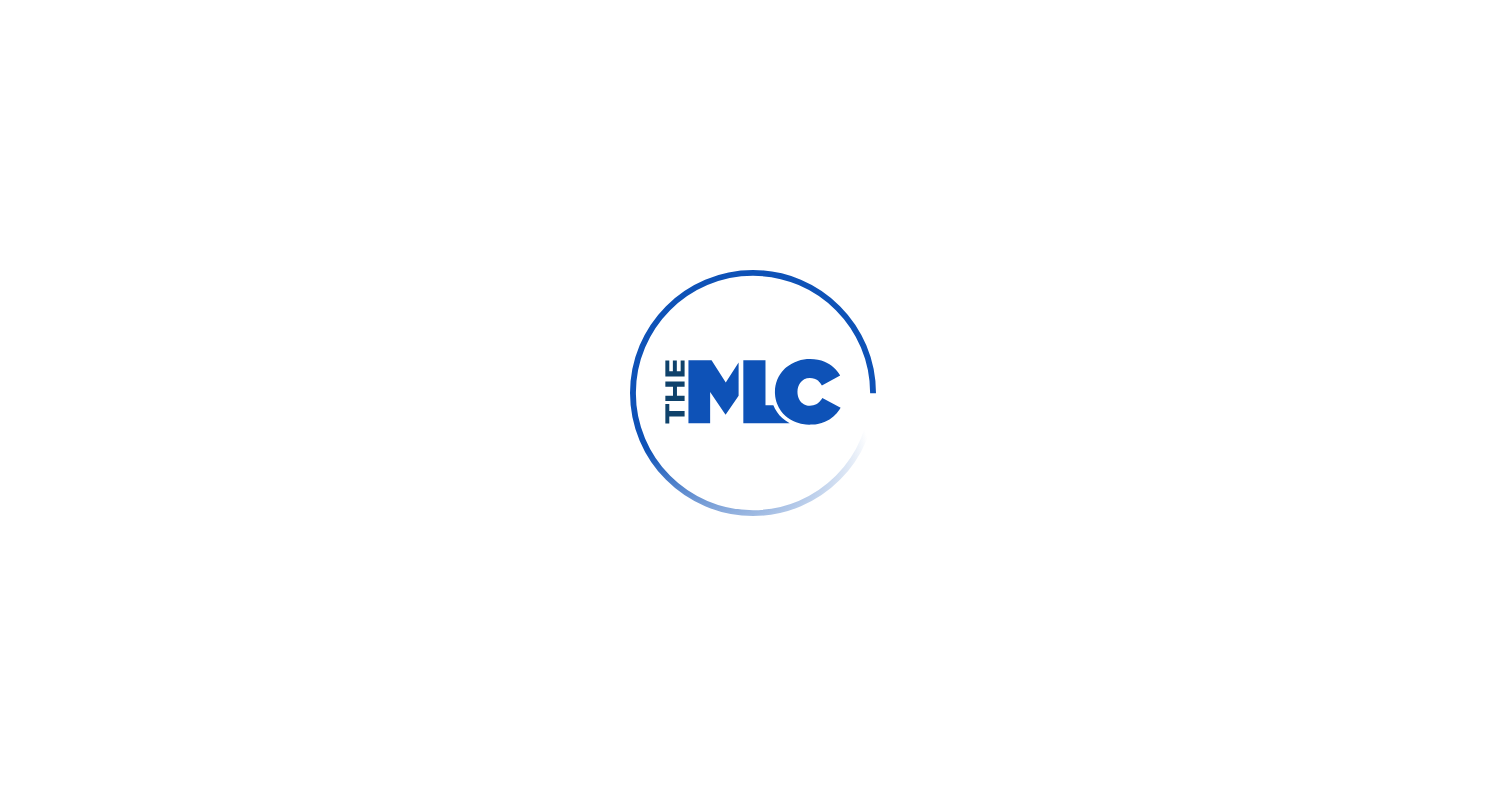 scroll, scrollTop: 0, scrollLeft: 0, axis: both 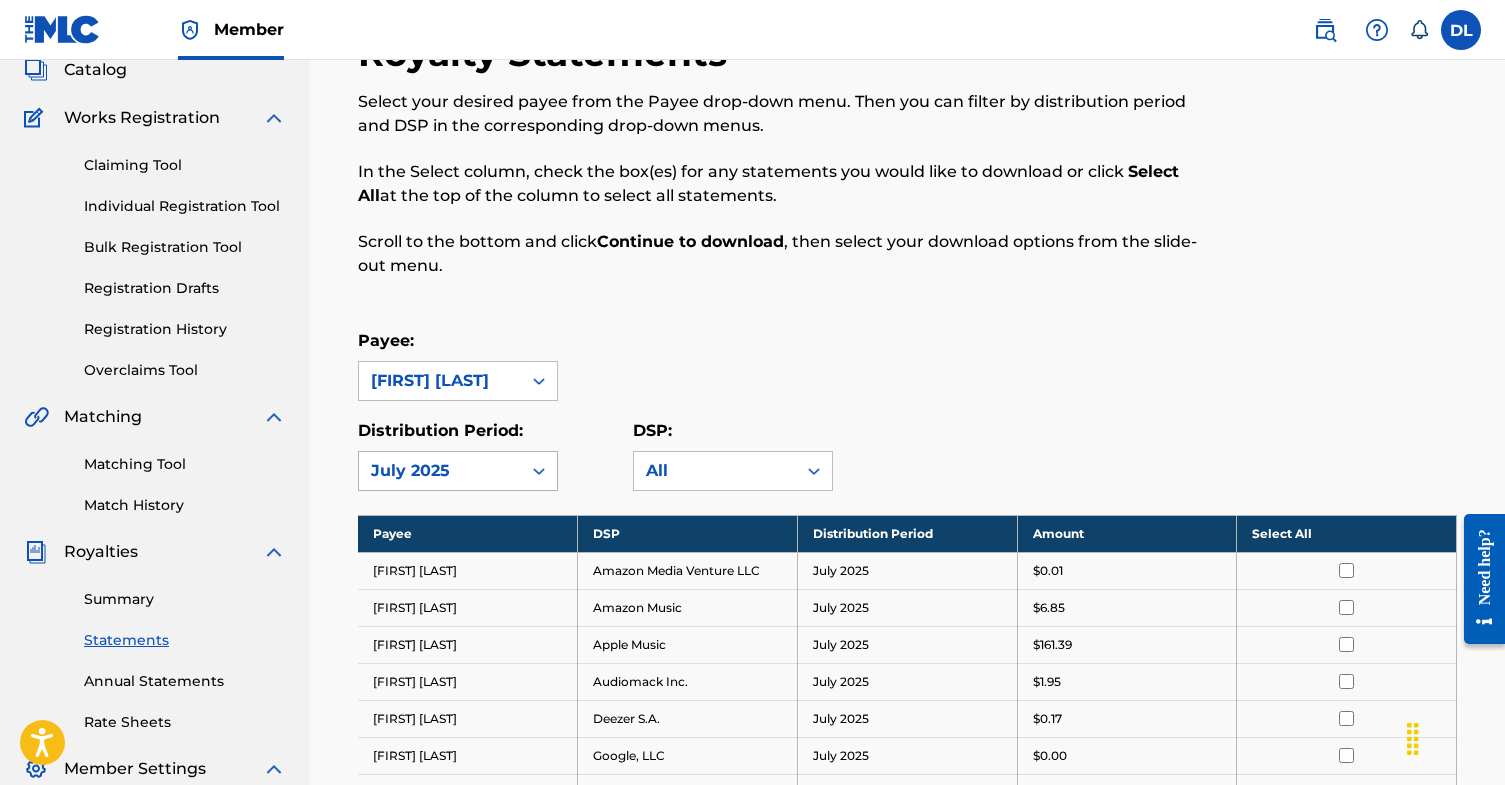 click on "July 2025" at bounding box center [440, 471] 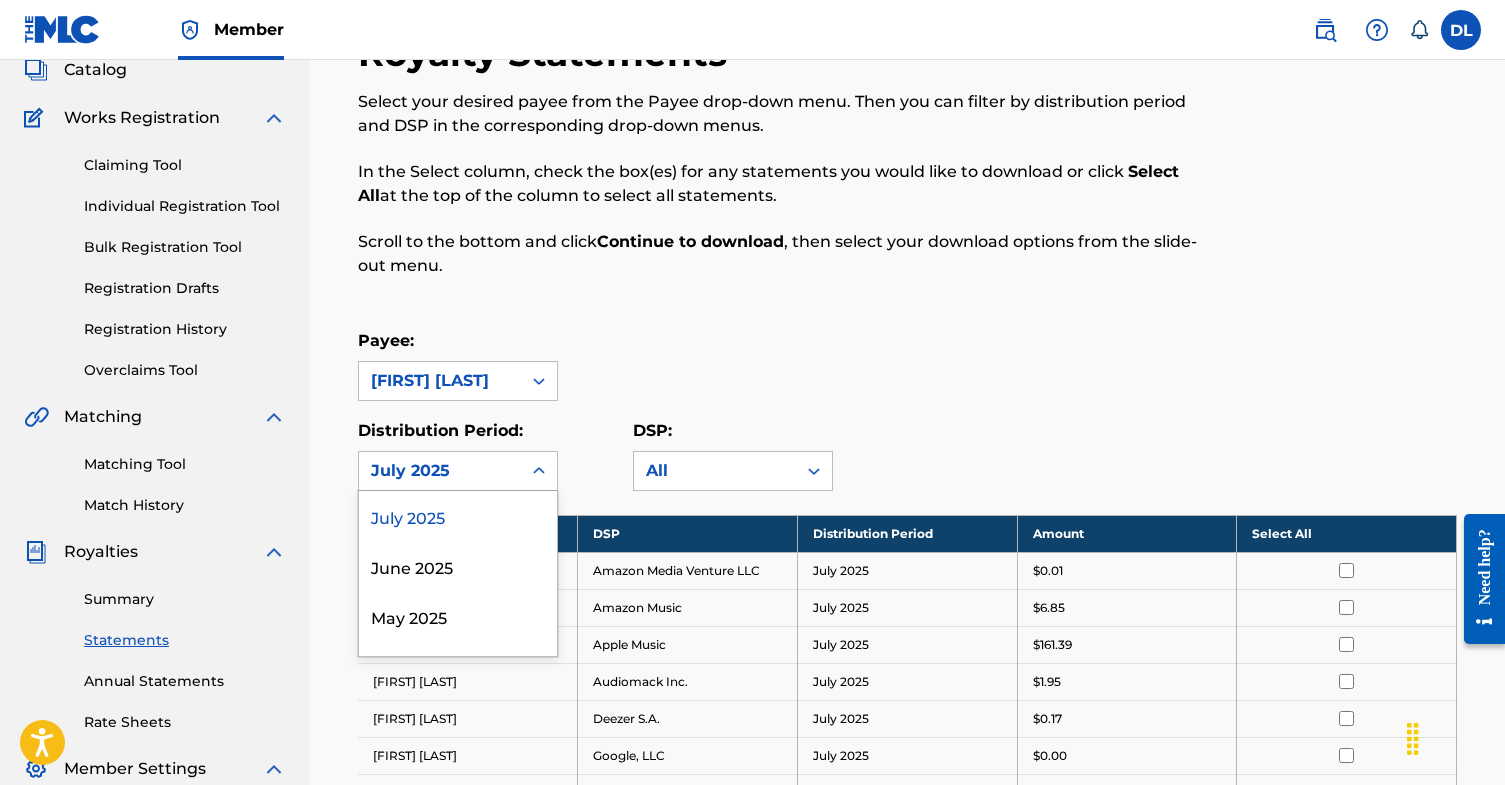 scroll, scrollTop: 136, scrollLeft: 0, axis: vertical 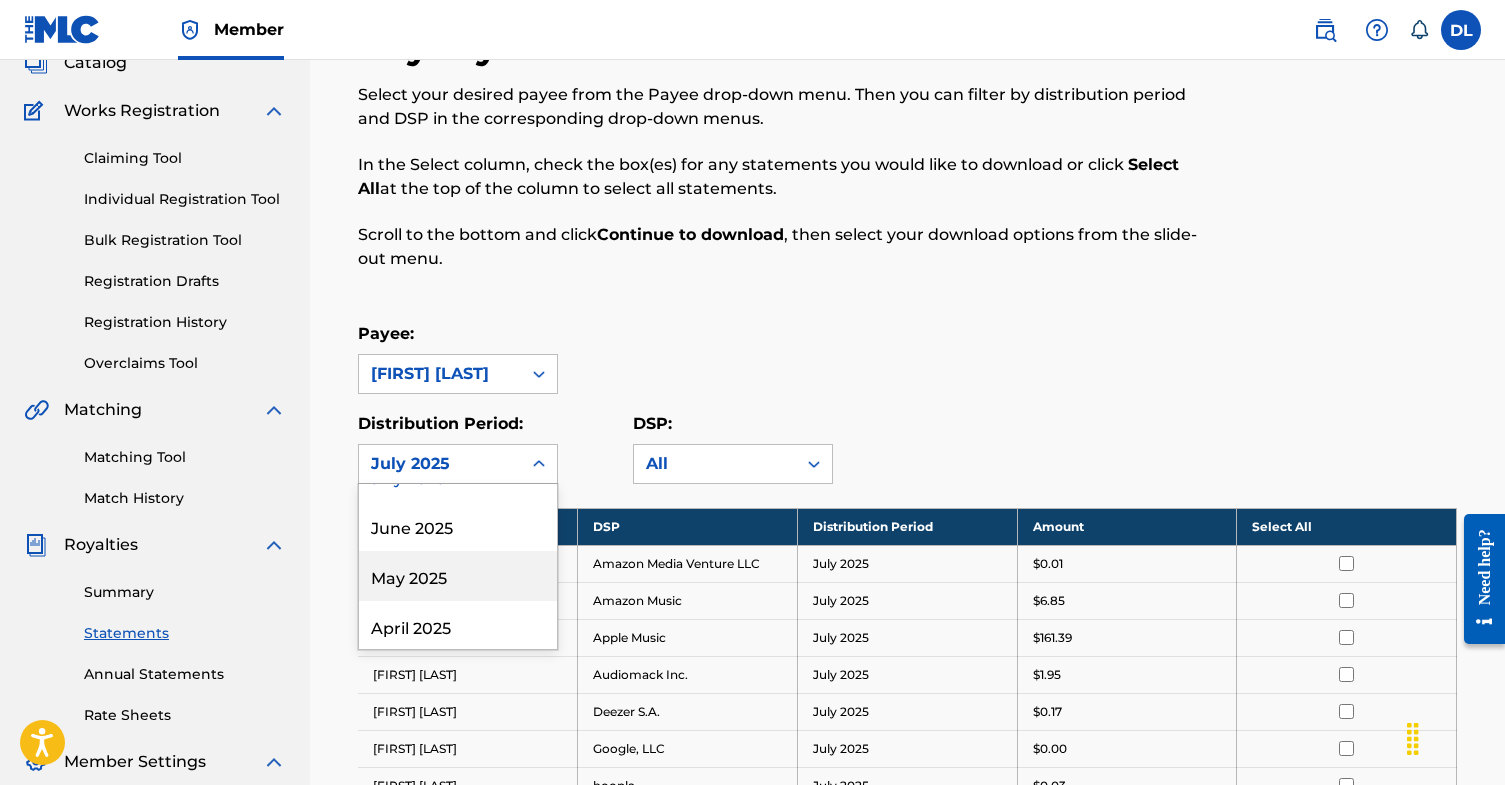 click on "May 2025" at bounding box center (458, 576) 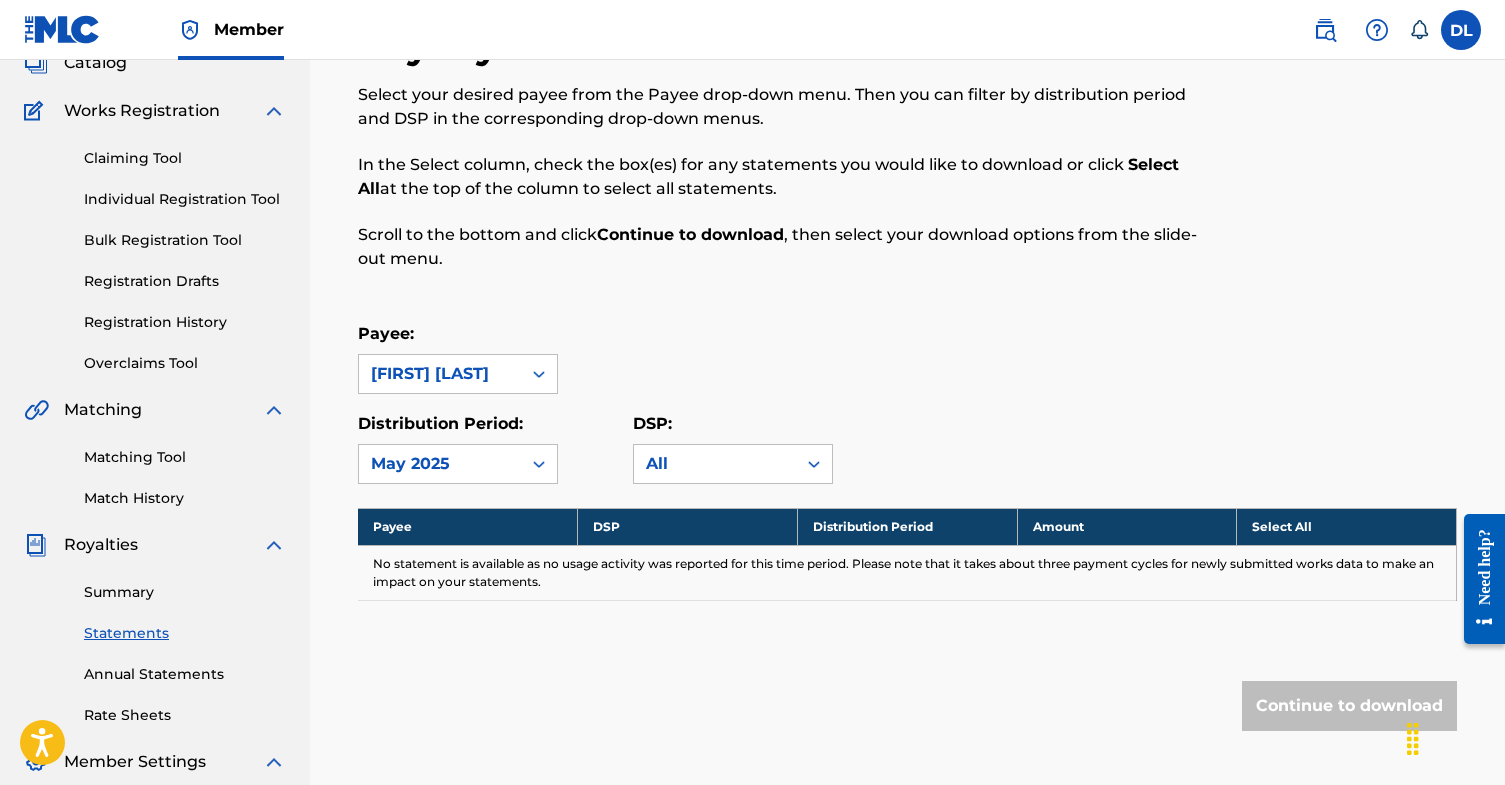 click on "May 2025" at bounding box center (440, 464) 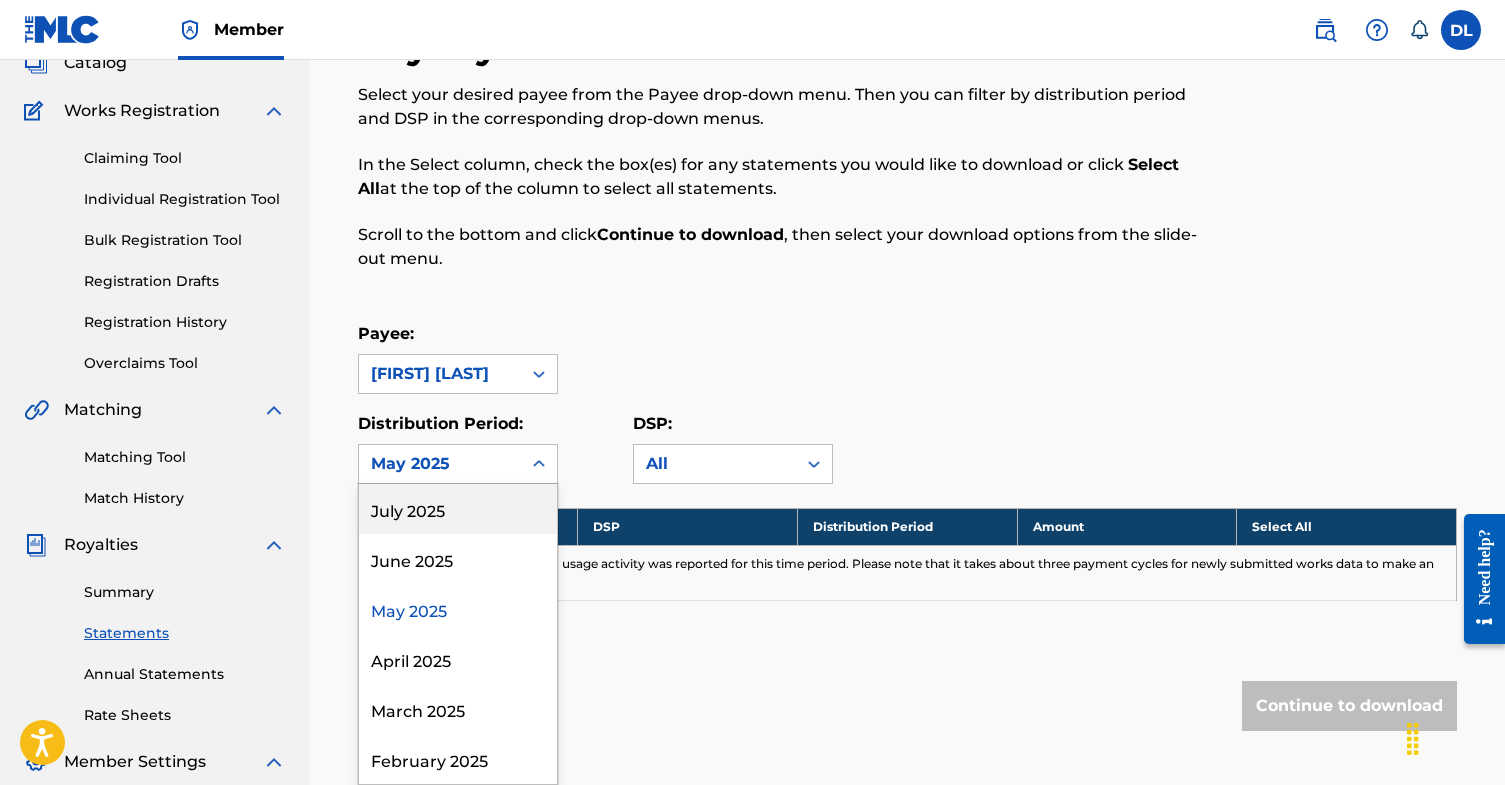 click on "July 2025" at bounding box center [458, 509] 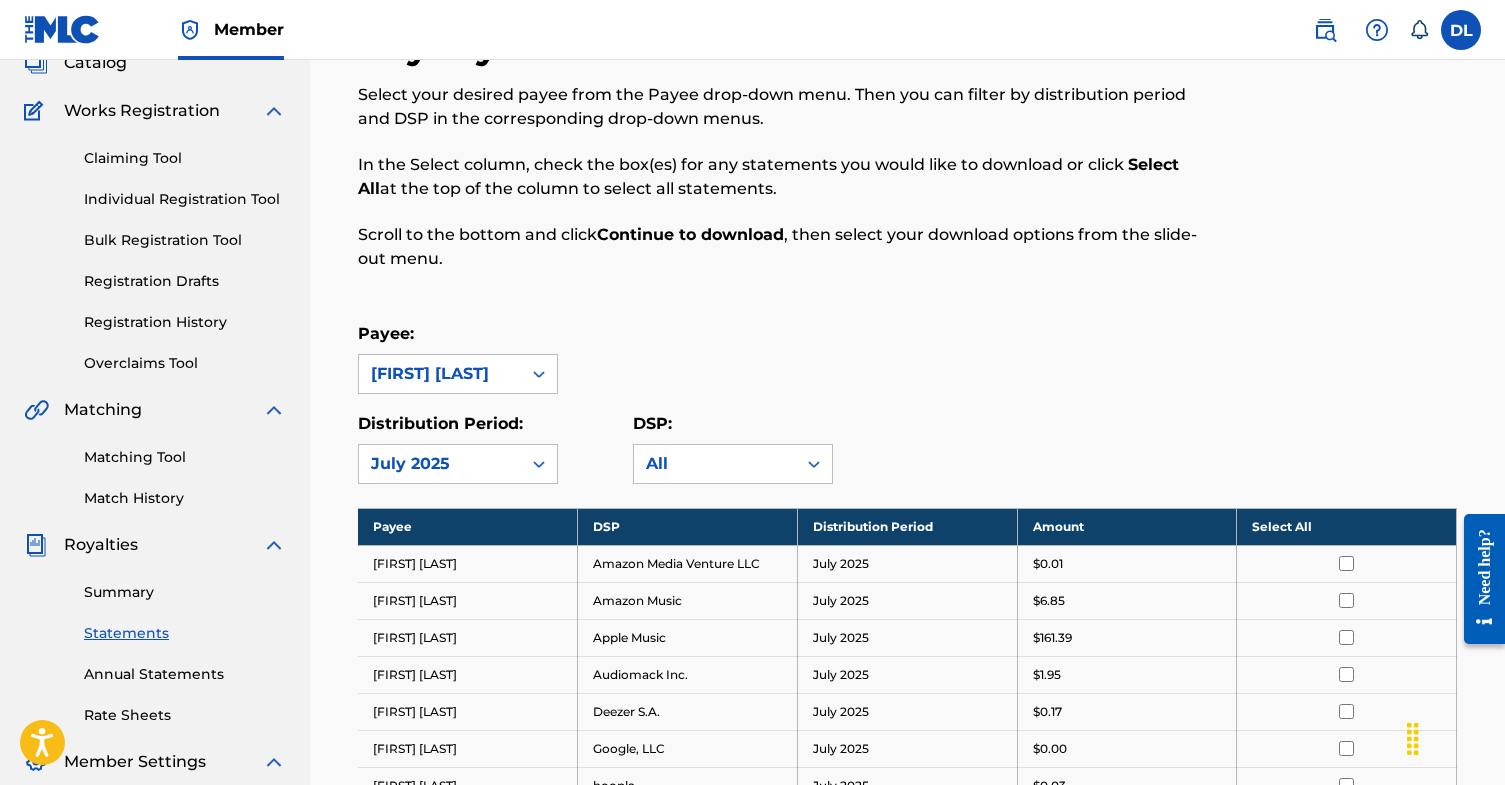 click on "July 2025" at bounding box center (440, 464) 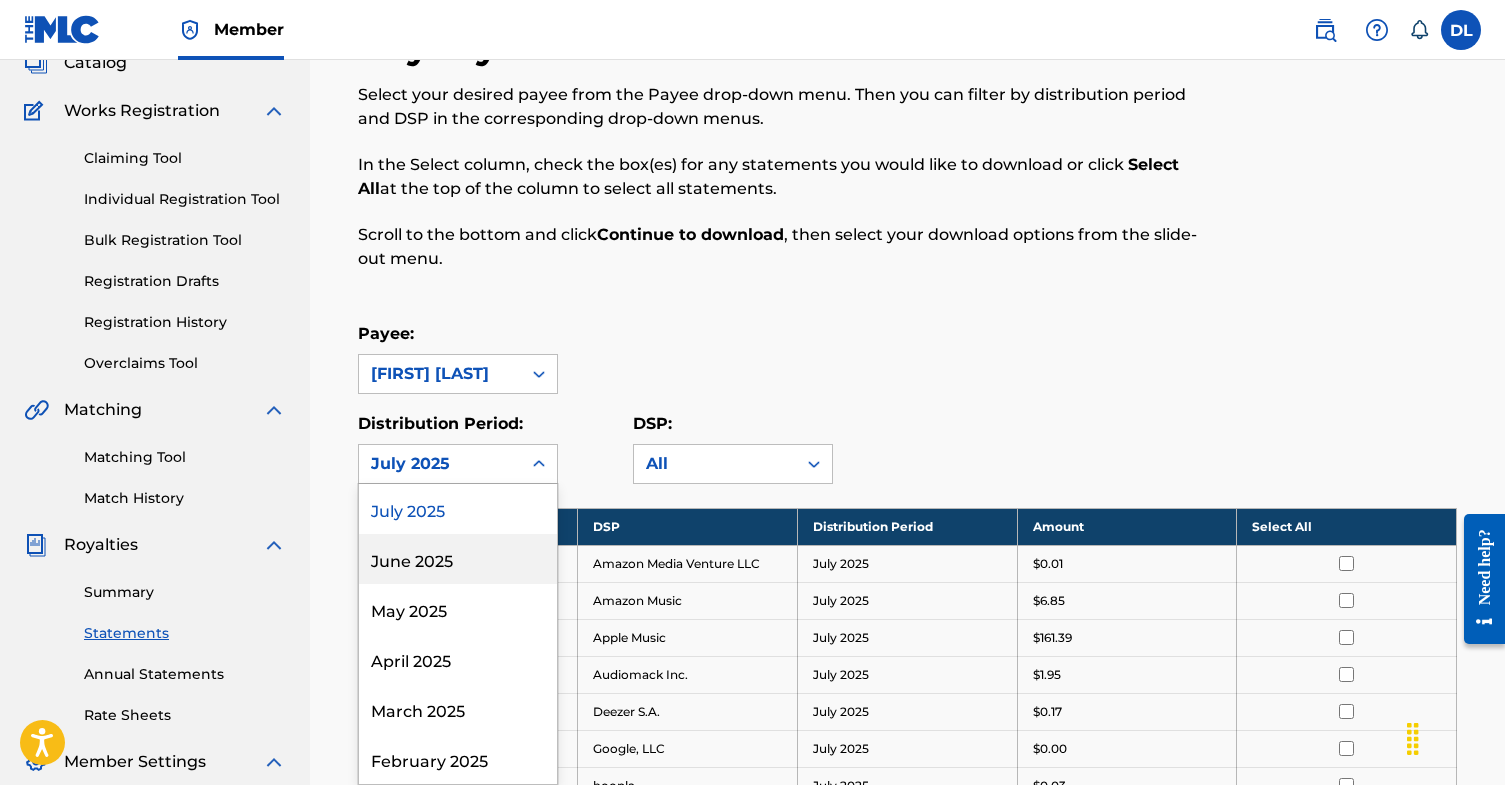 click on "June 2025" at bounding box center (458, 559) 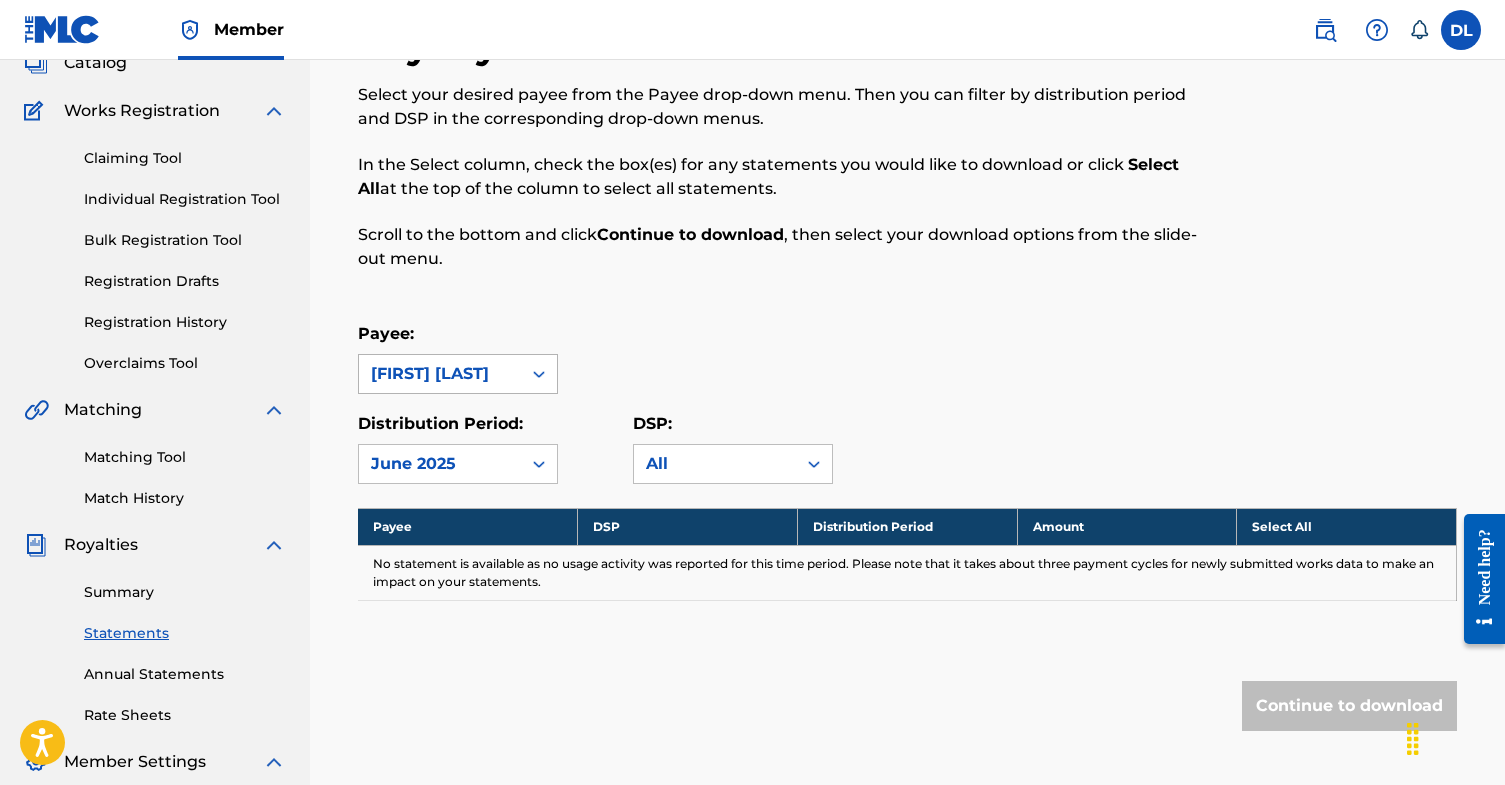 click on "[FIRST] [LAST]" at bounding box center (440, 374) 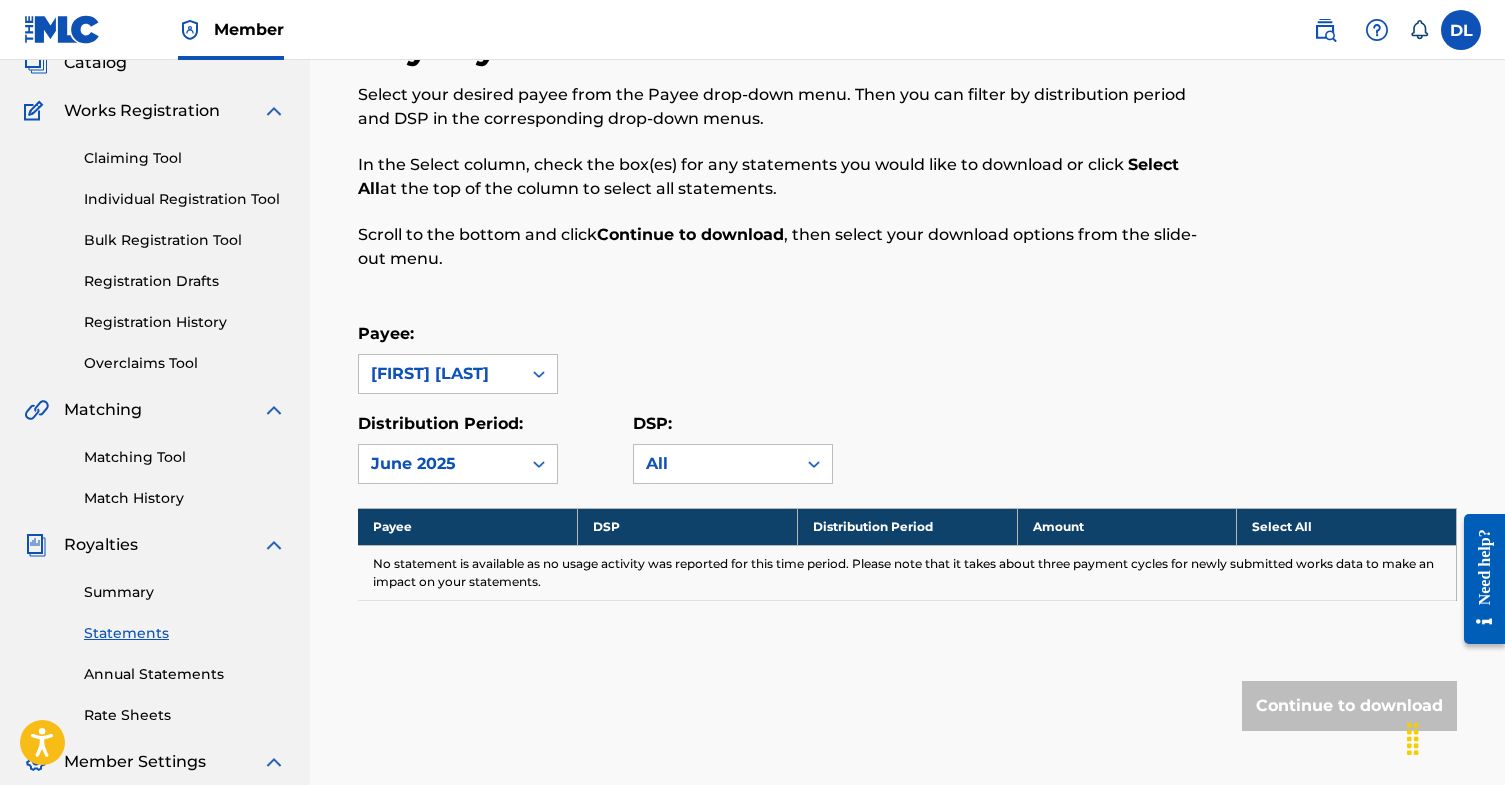 click on "DSP:" at bounding box center (733, 424) 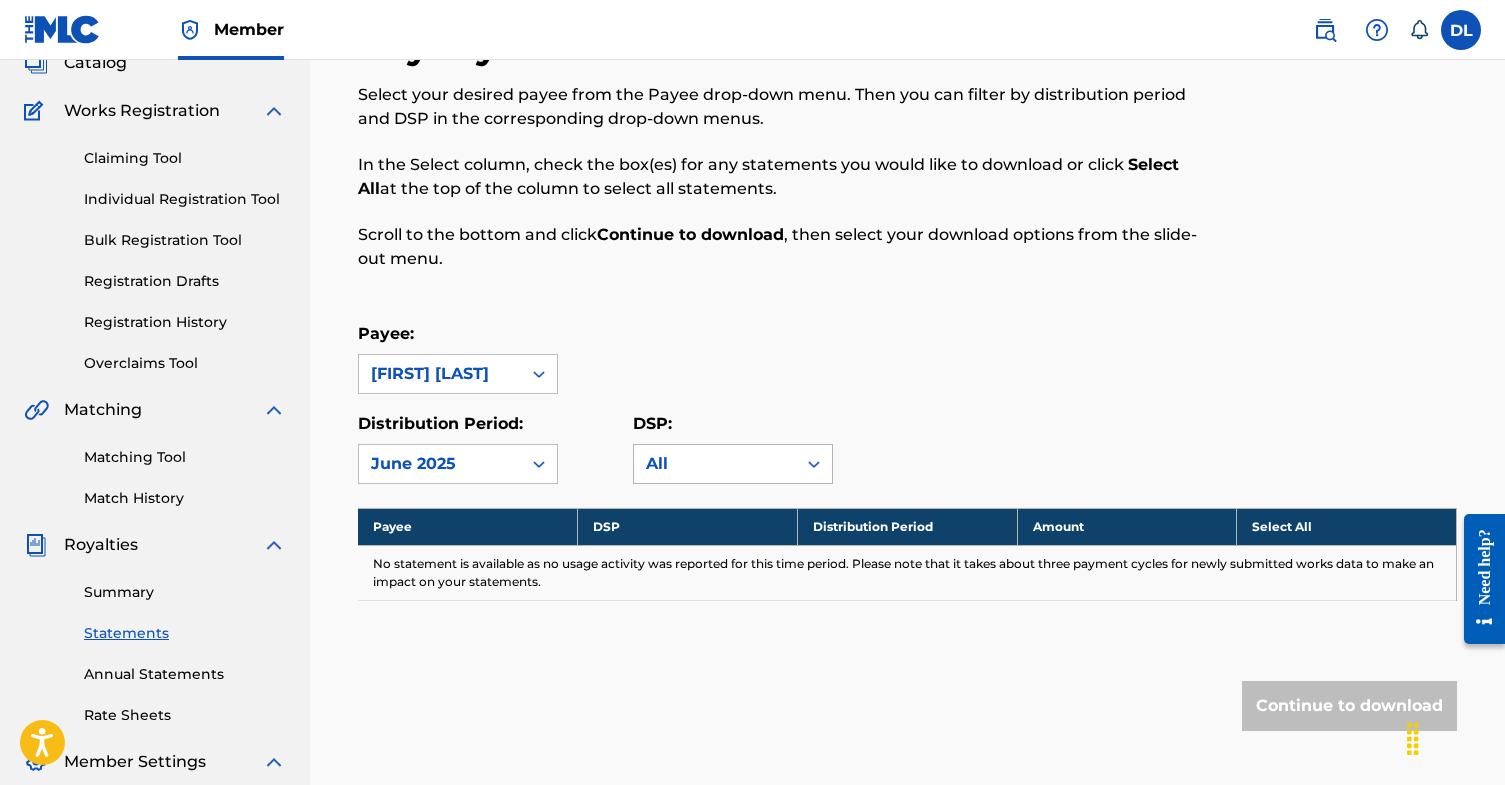 click on "All" at bounding box center (715, 464) 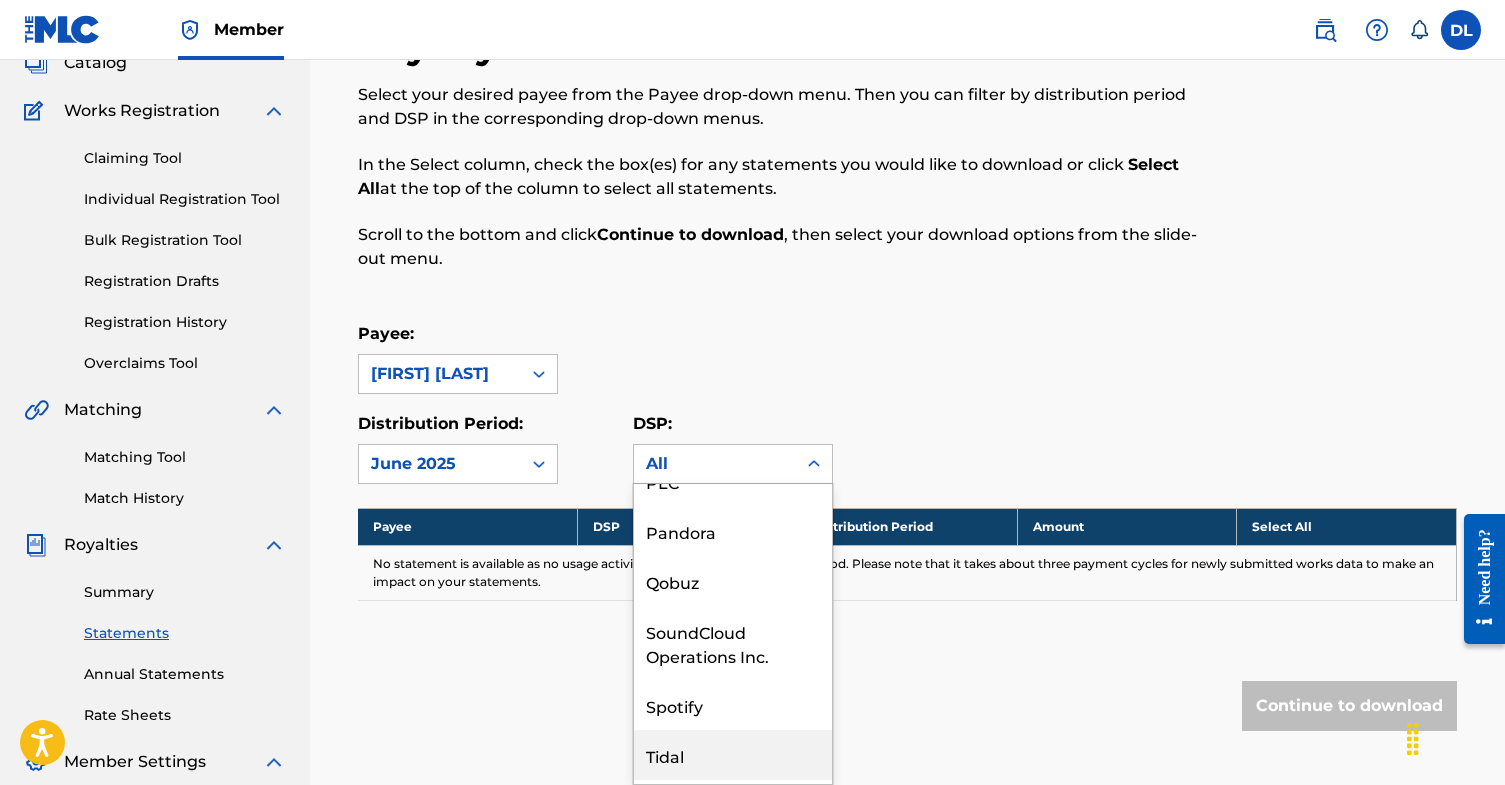 scroll, scrollTop: 622, scrollLeft: 0, axis: vertical 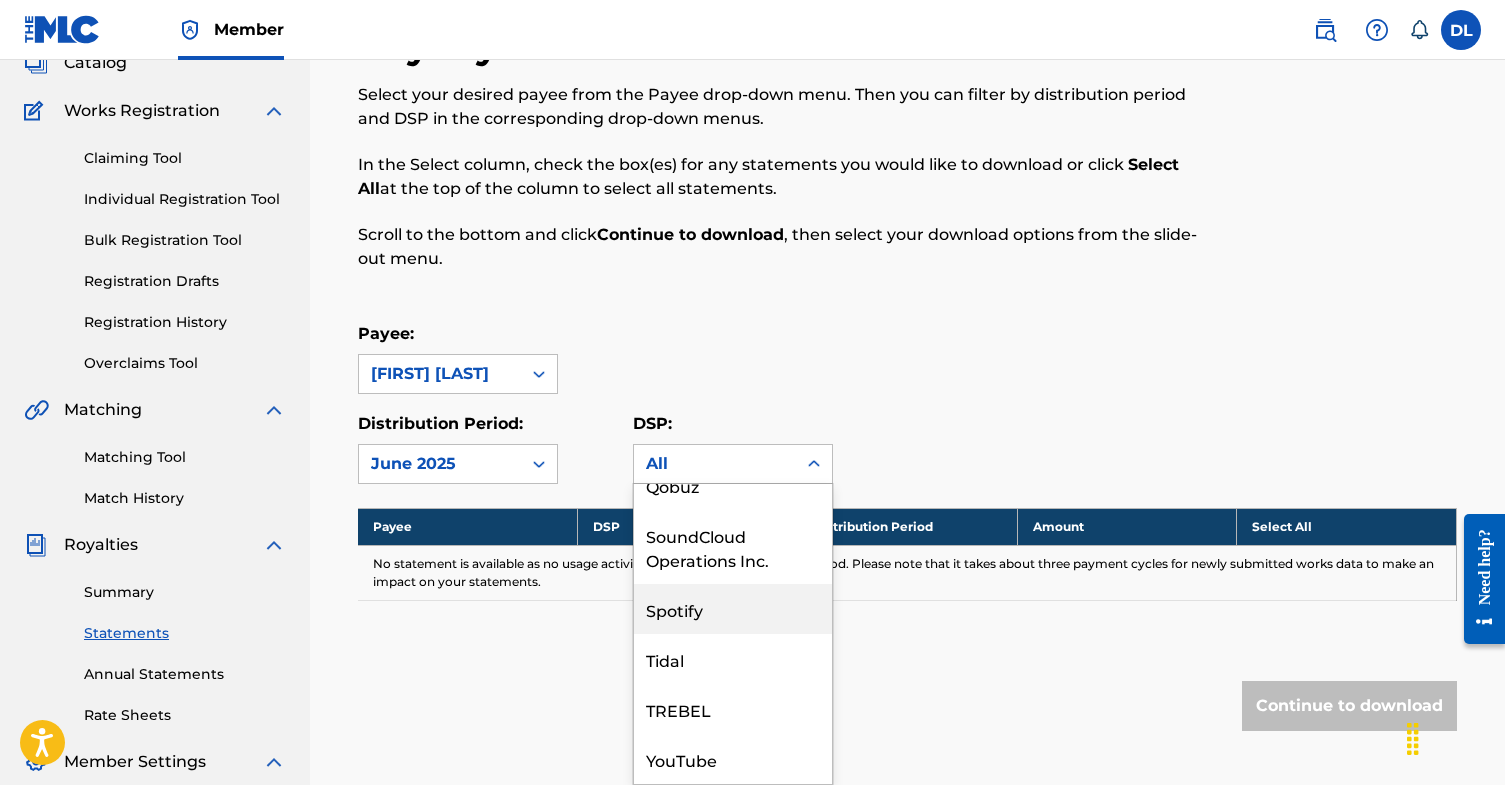 click on "Spotify" at bounding box center (733, 609) 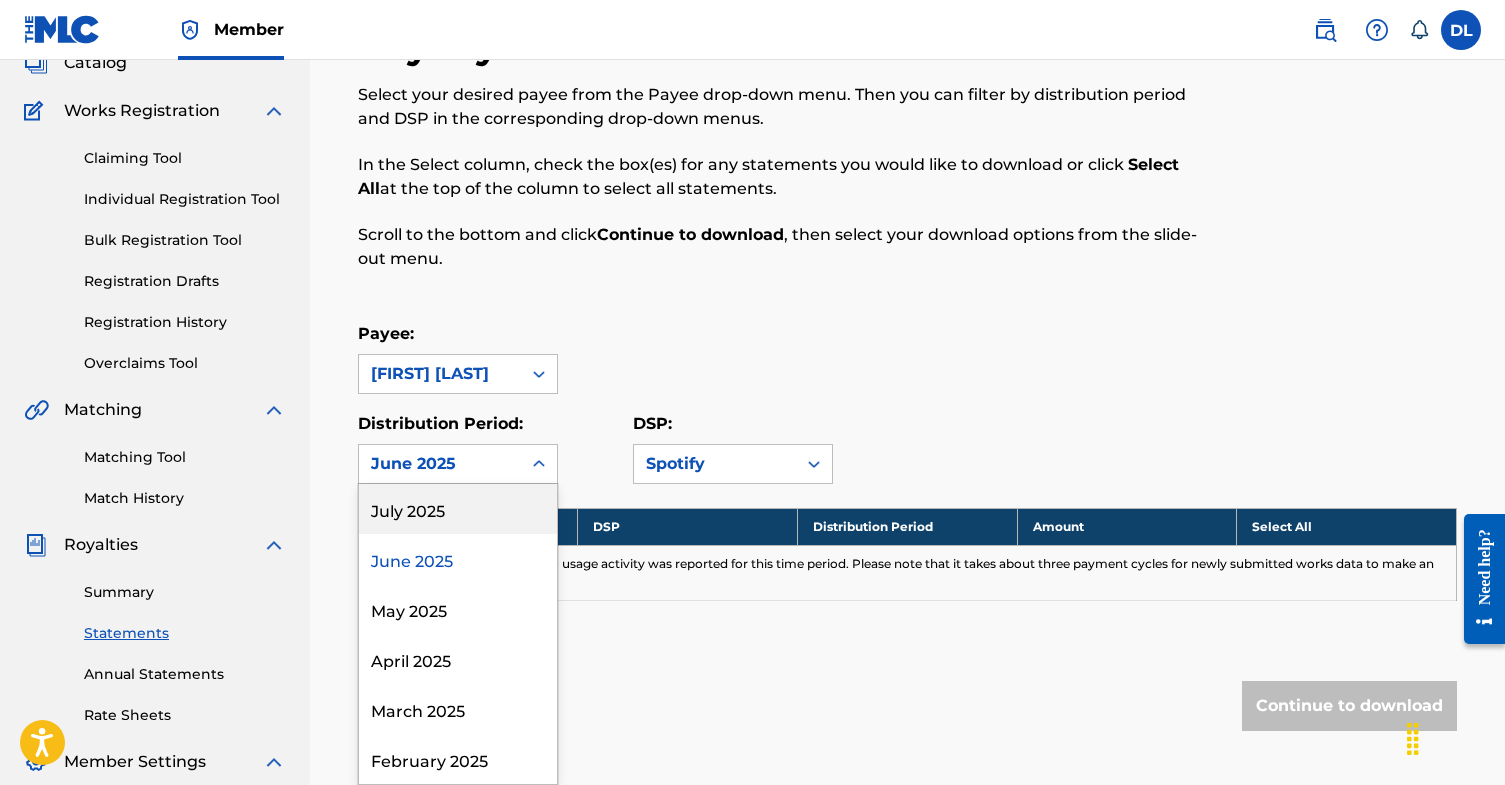 click on "June 2025" at bounding box center (440, 464) 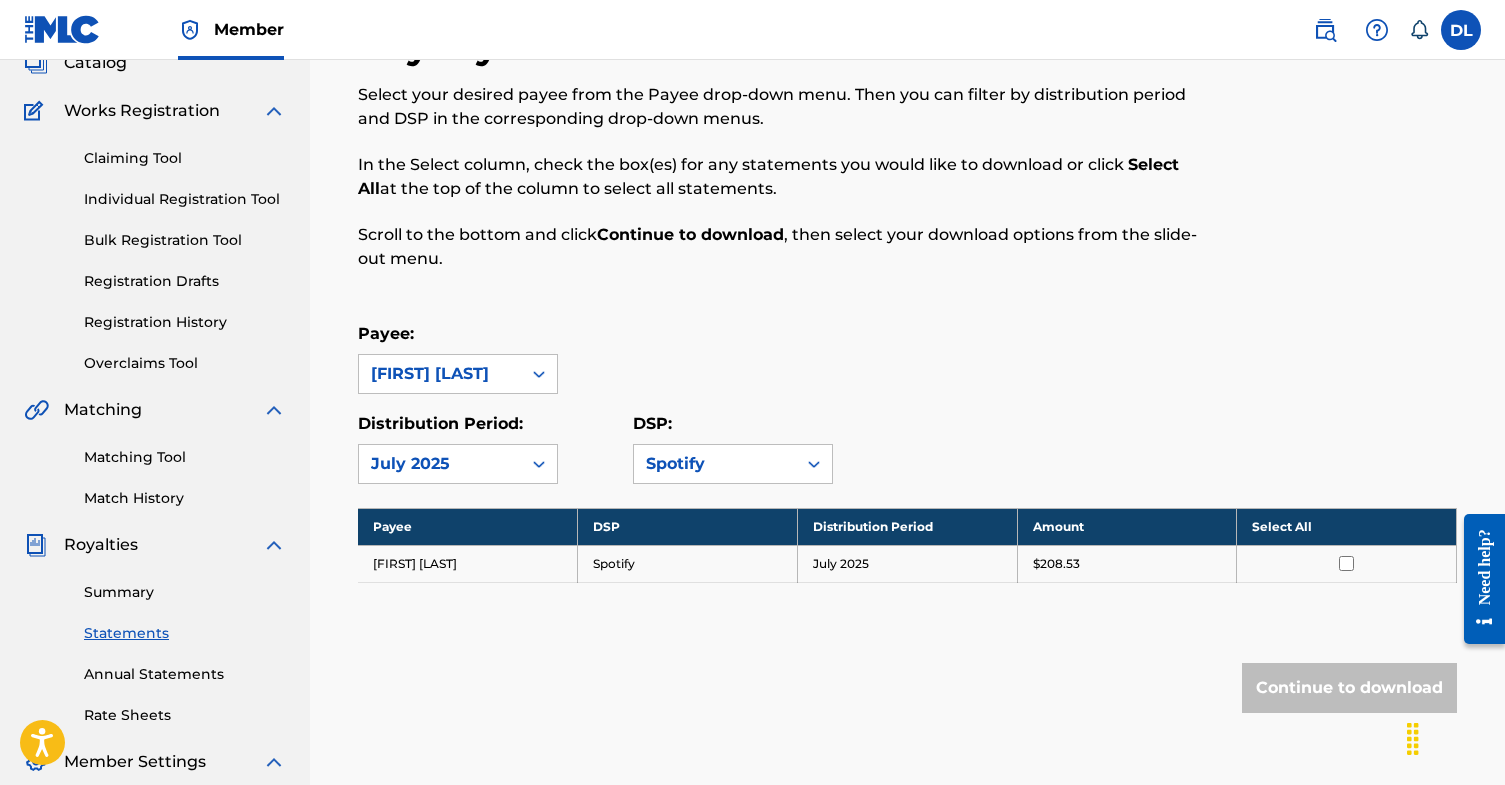 click on "DSP: Spotify" at bounding box center [733, 448] 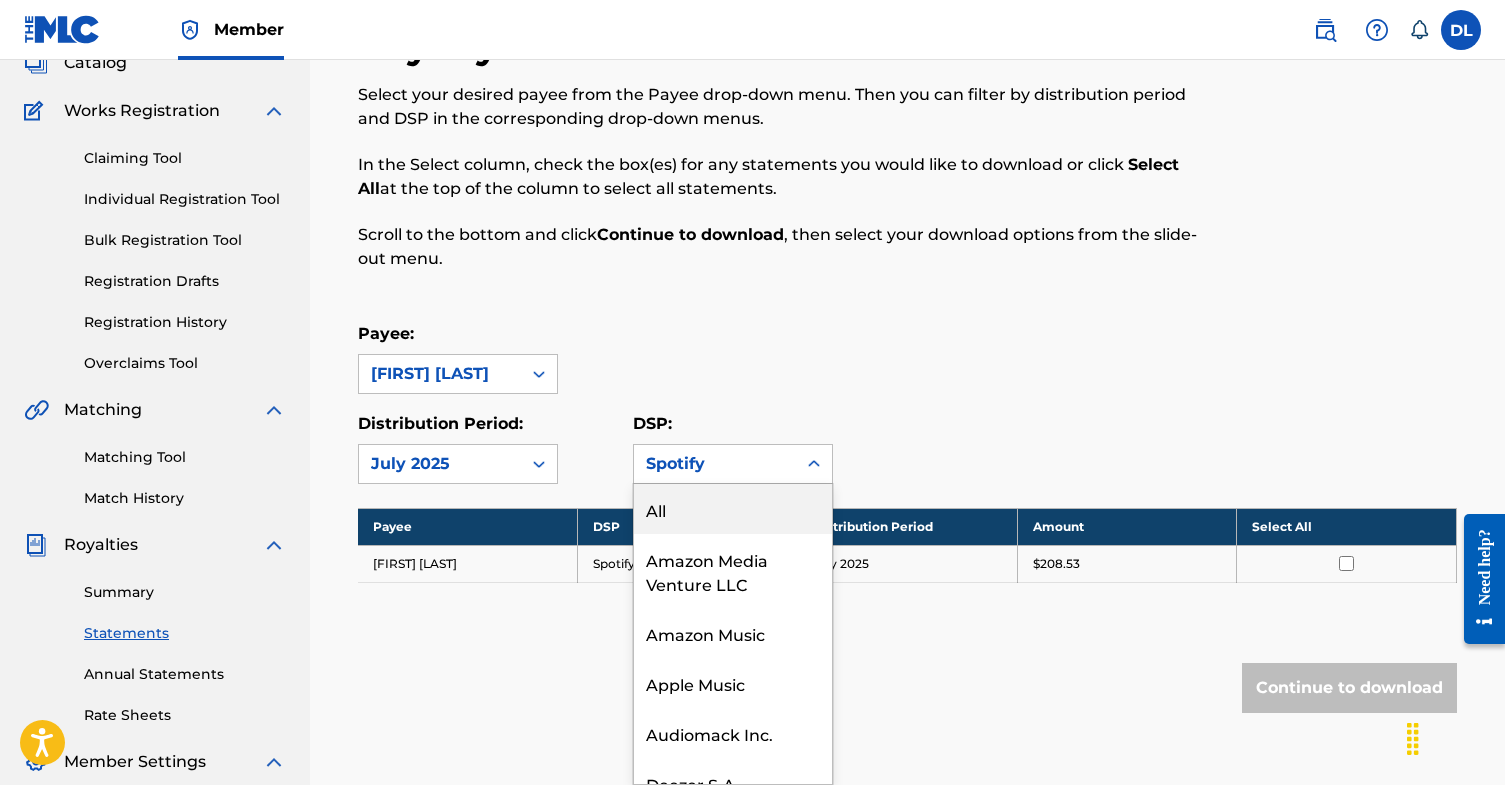 click on "Spotify" at bounding box center (715, 464) 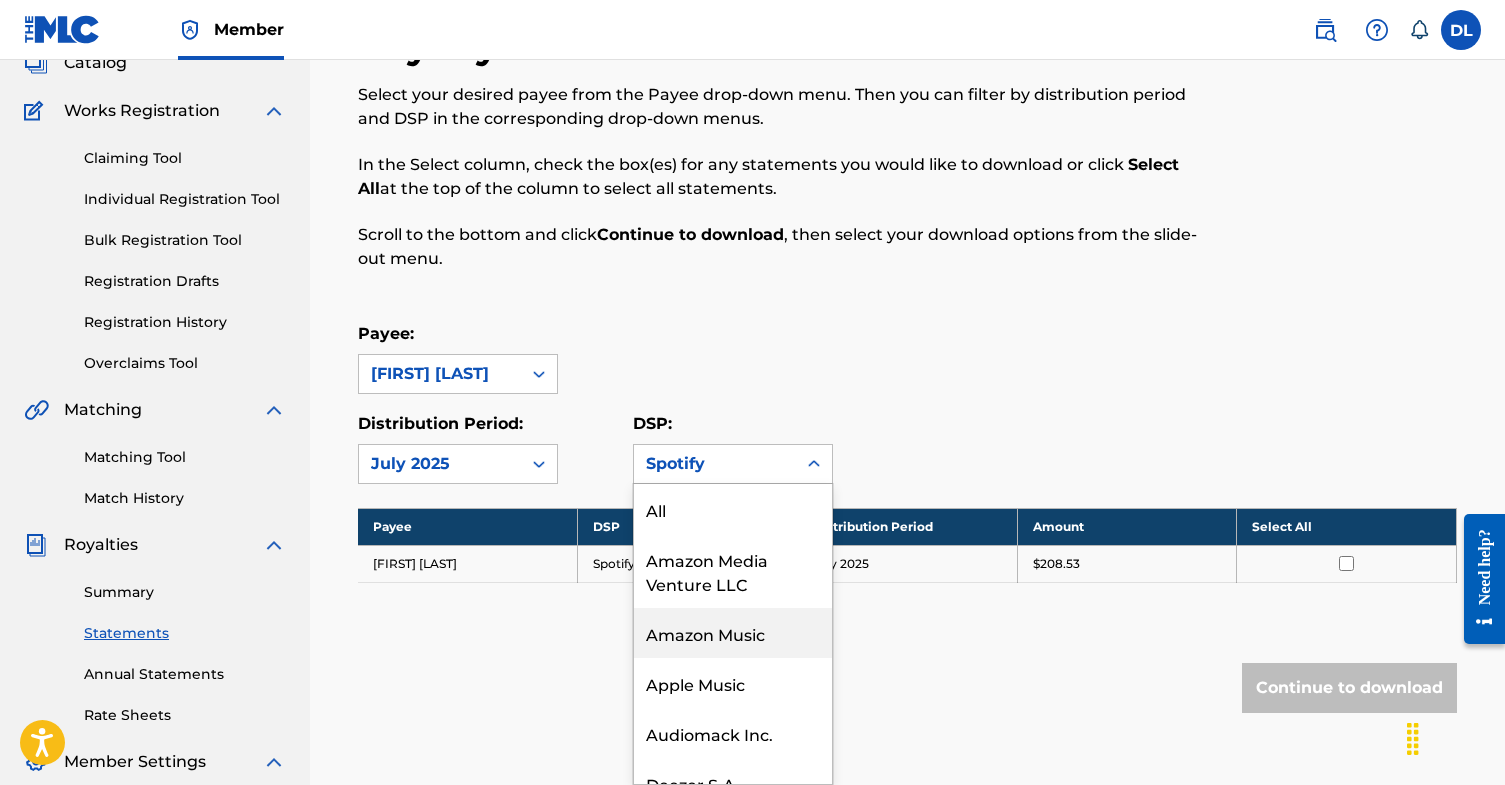 click on "Apple Music" at bounding box center (733, 683) 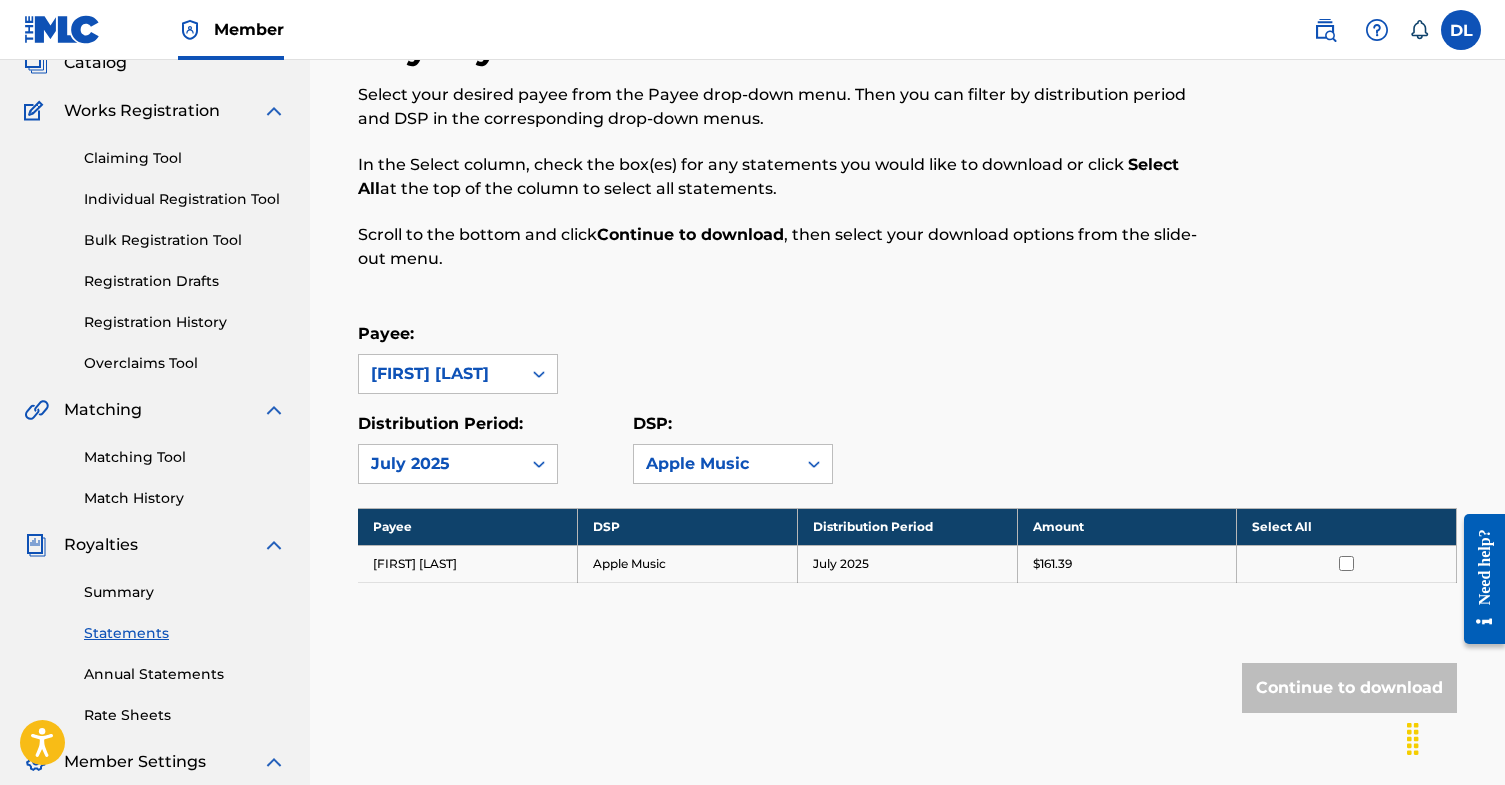 click on "Apple Music" at bounding box center (715, 464) 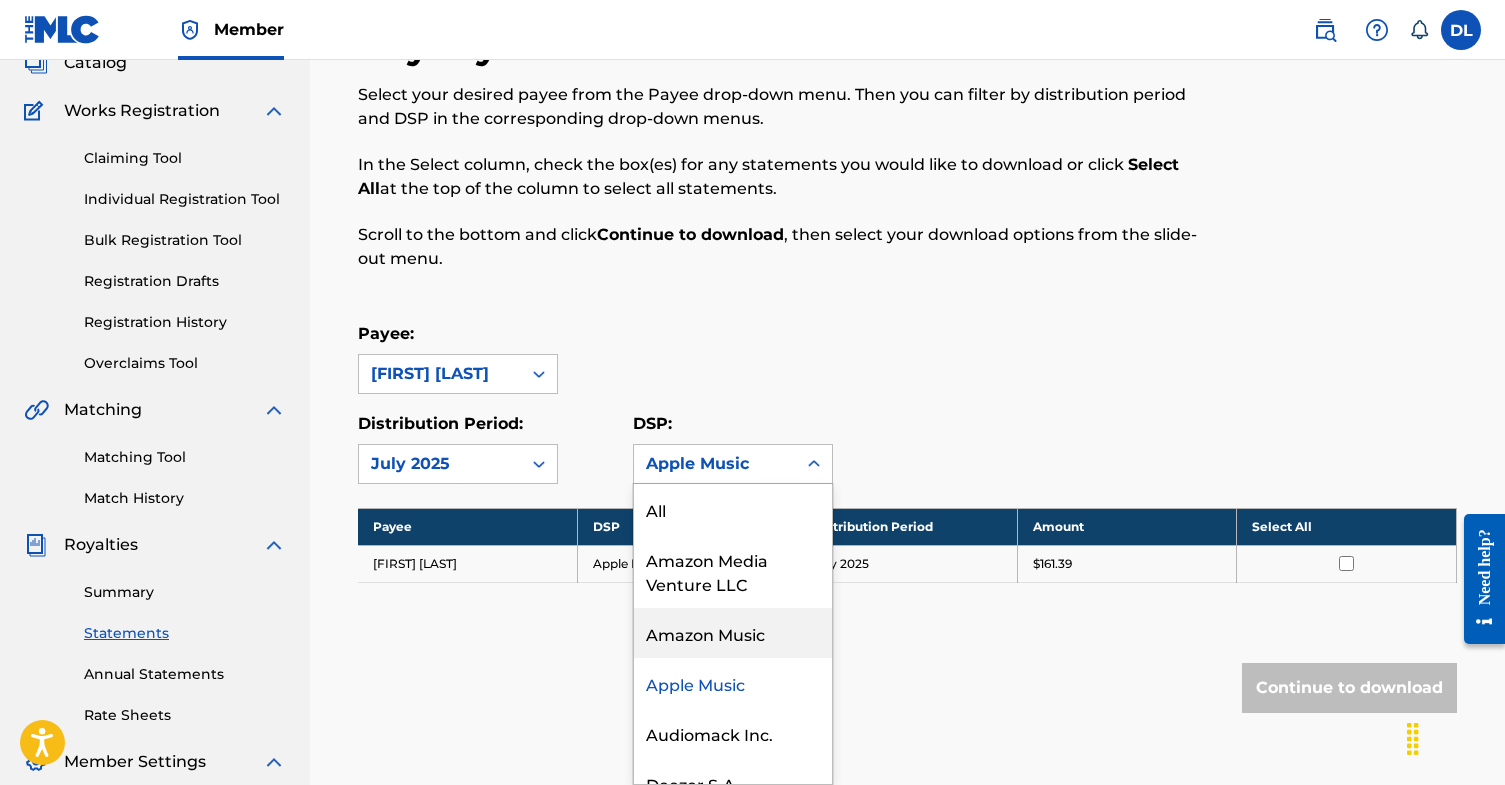 click on "Amazon Music" at bounding box center (733, 633) 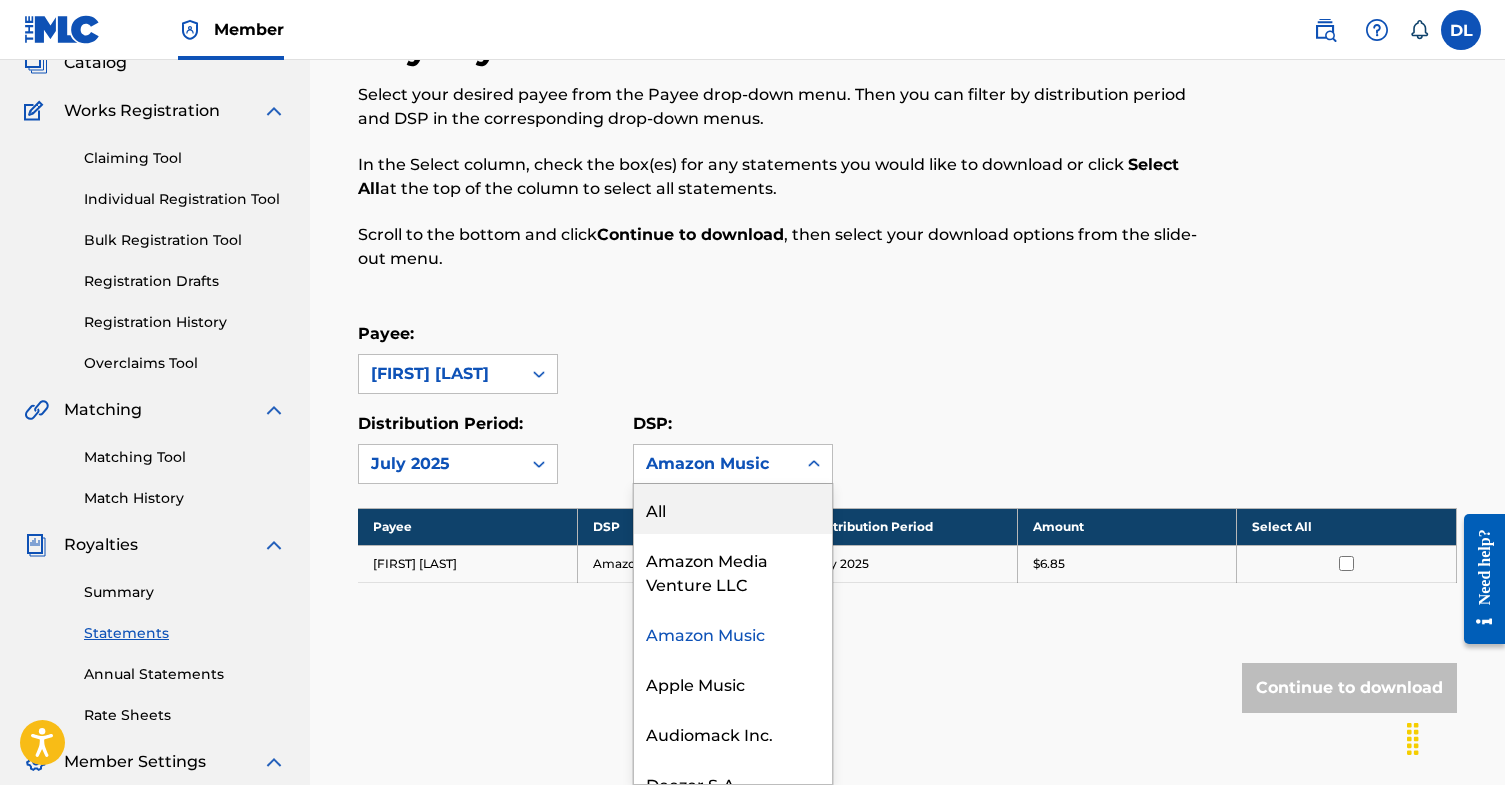 click on "Amazon Music" at bounding box center (715, 464) 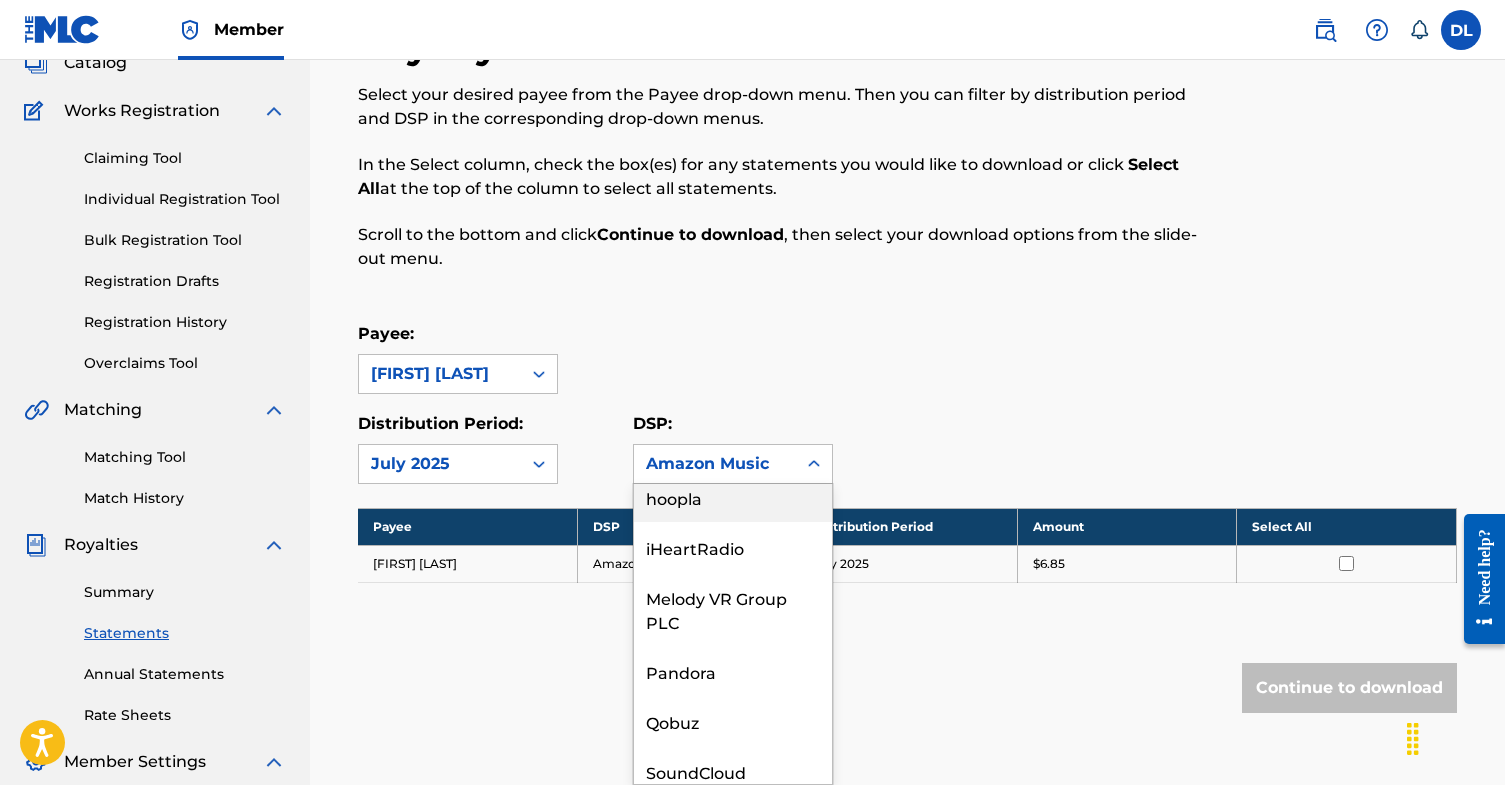 scroll, scrollTop: 622, scrollLeft: 0, axis: vertical 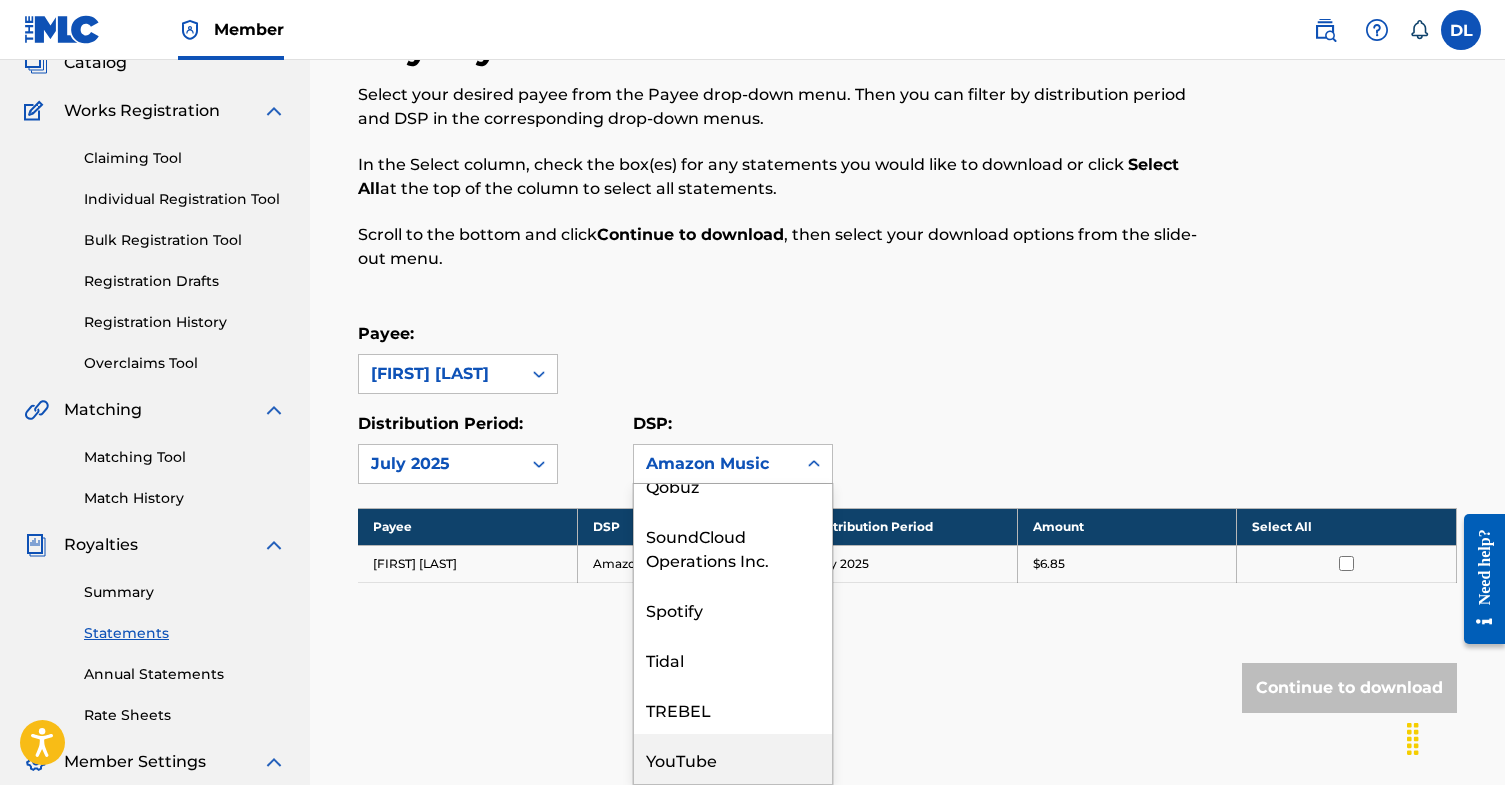 click on "YouTube" at bounding box center (733, 759) 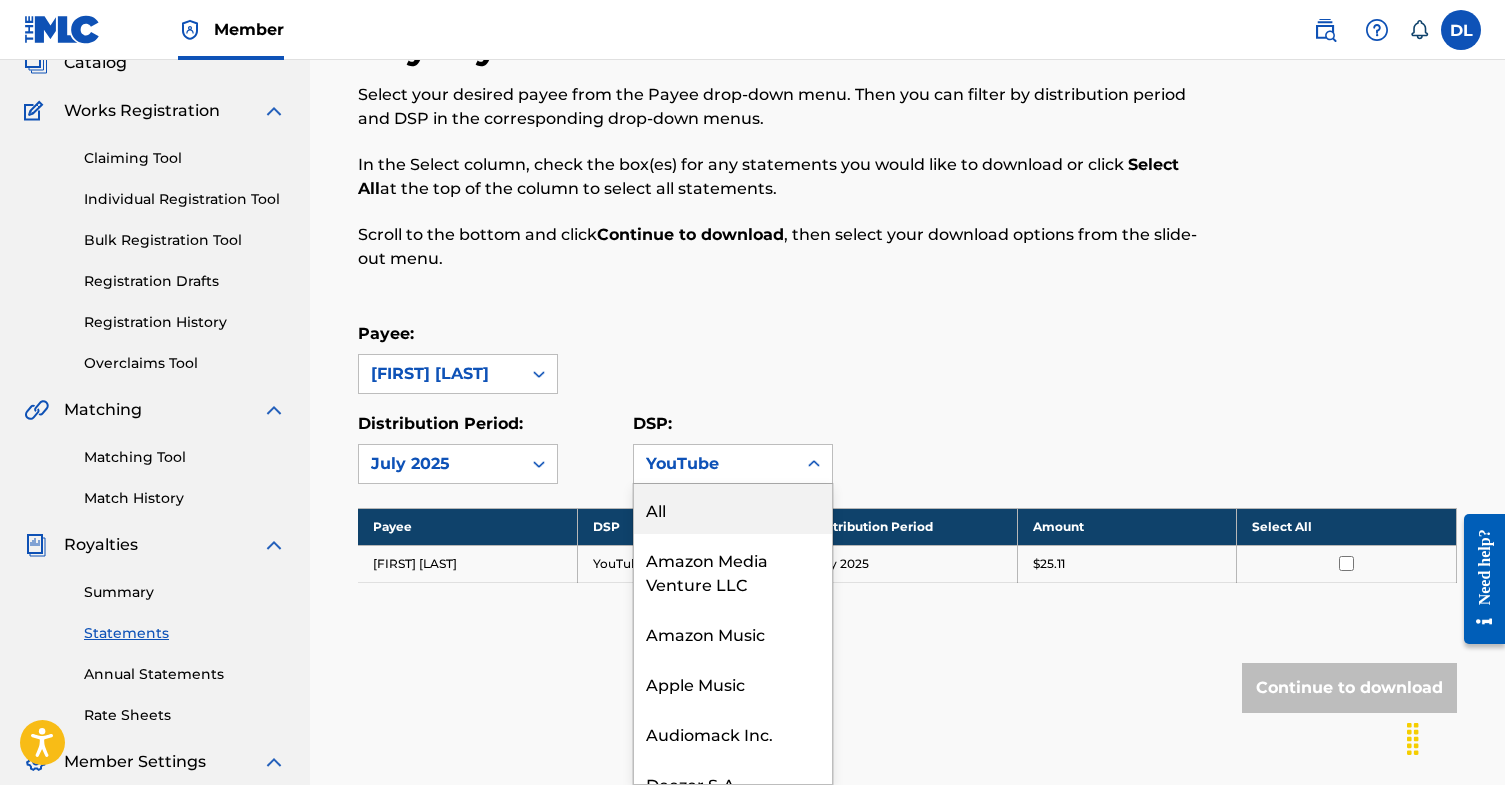 click on "YouTube" at bounding box center (715, 464) 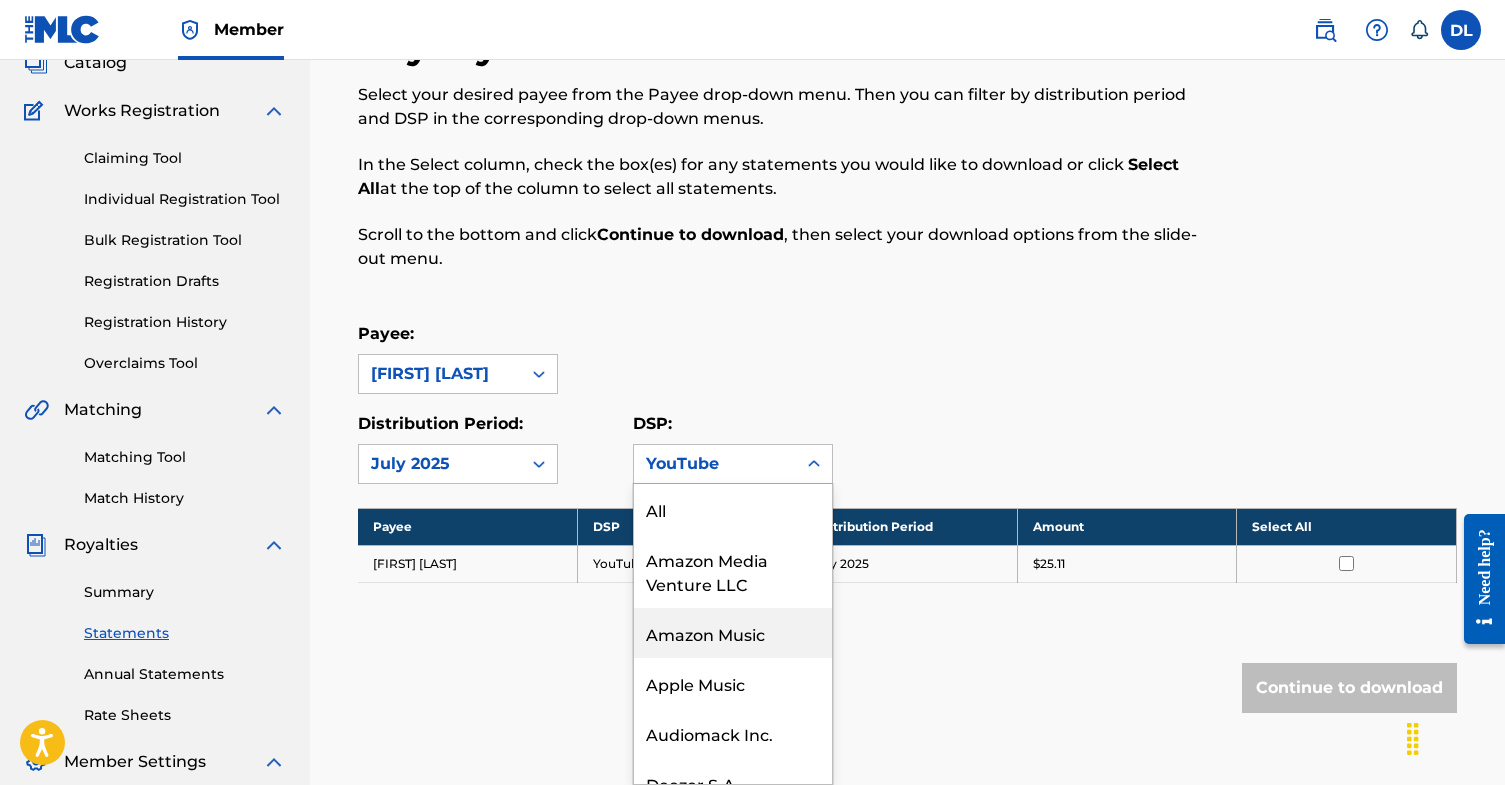 click on "Amazon Media Venture LLC" at bounding box center (733, 571) 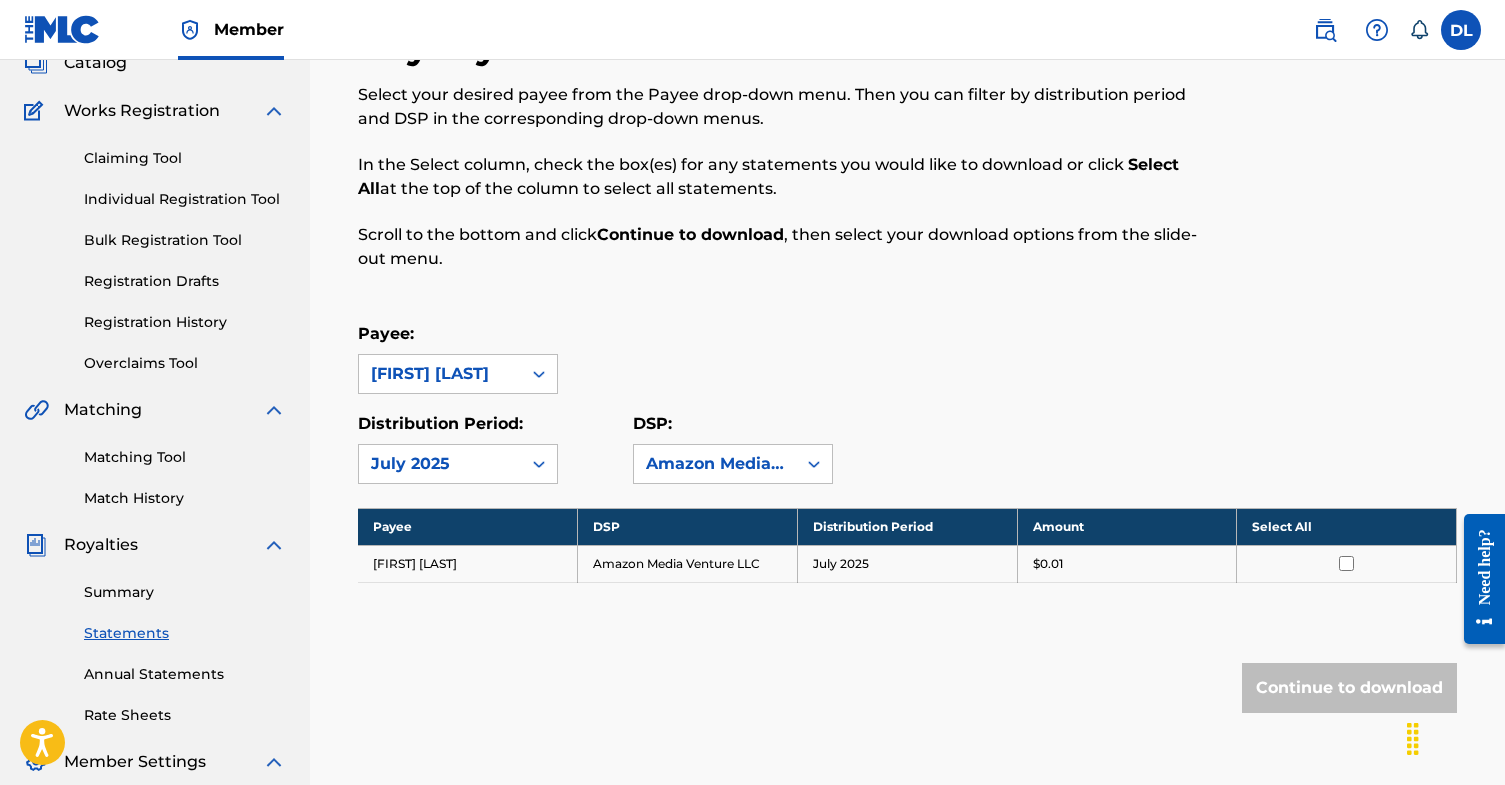 click on "DSP: Amazon Media Venture LLC" at bounding box center (733, 448) 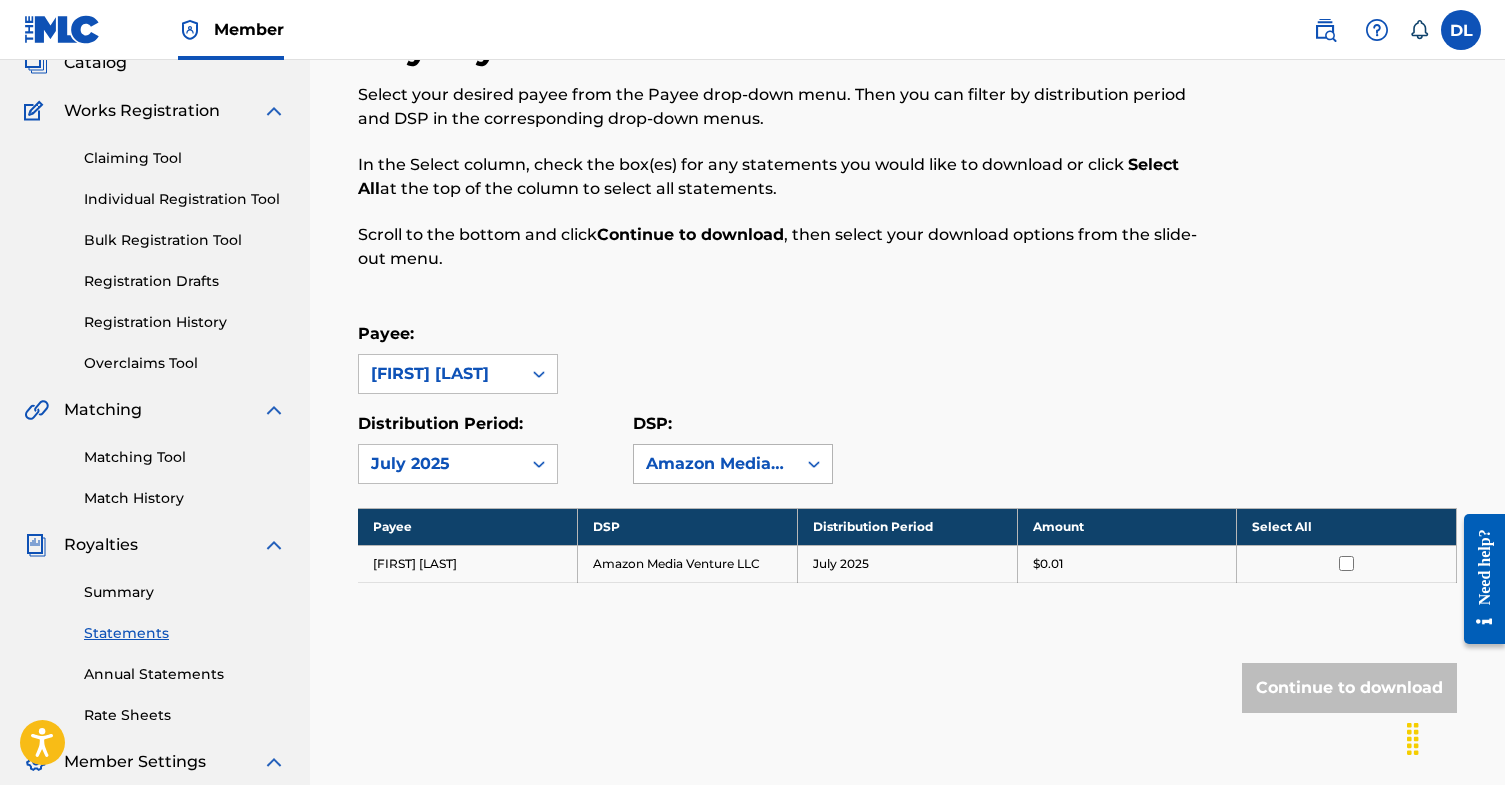 click on "Amazon Media Venture LLC" at bounding box center (715, 464) 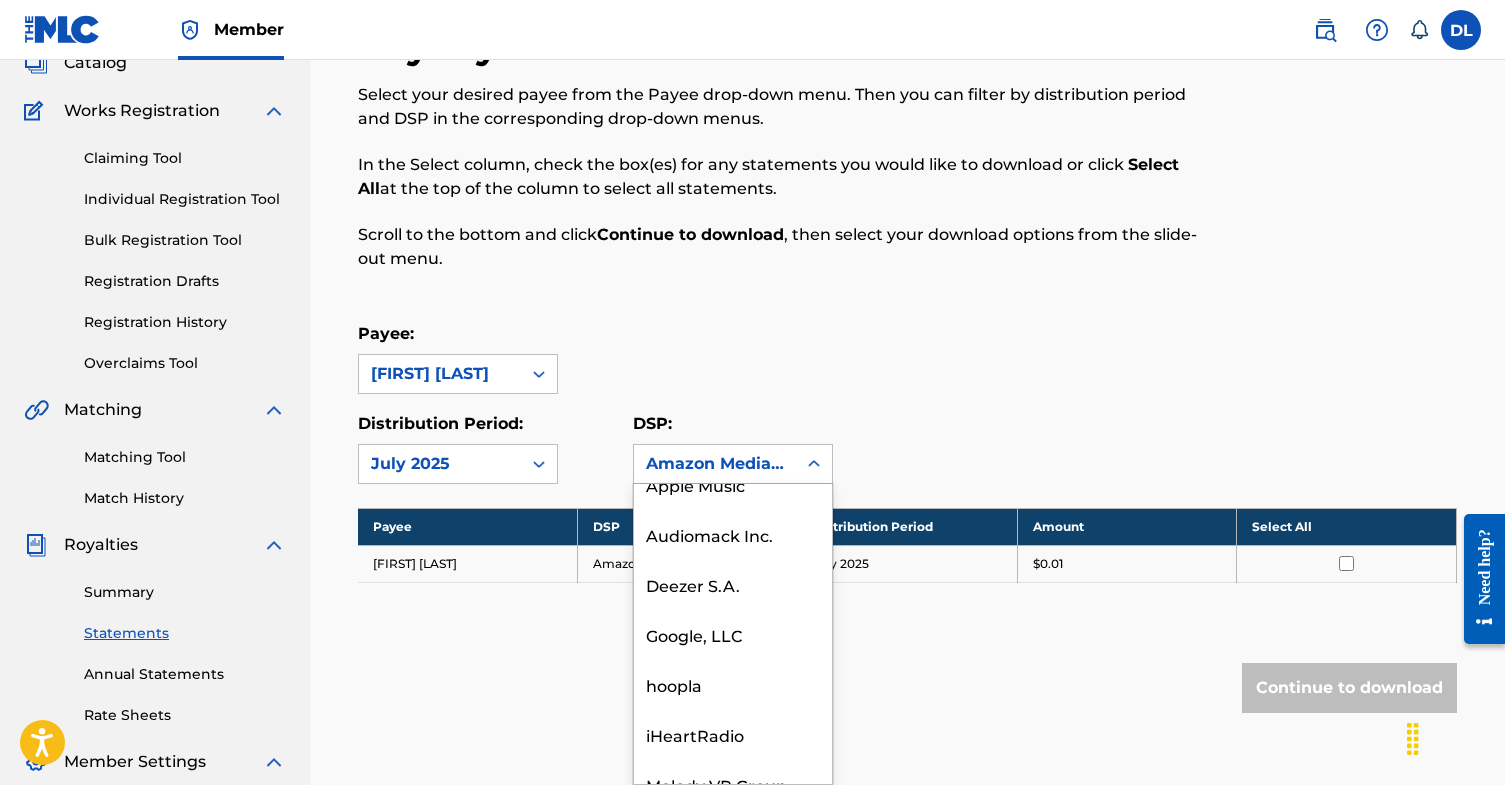scroll, scrollTop: 510, scrollLeft: 0, axis: vertical 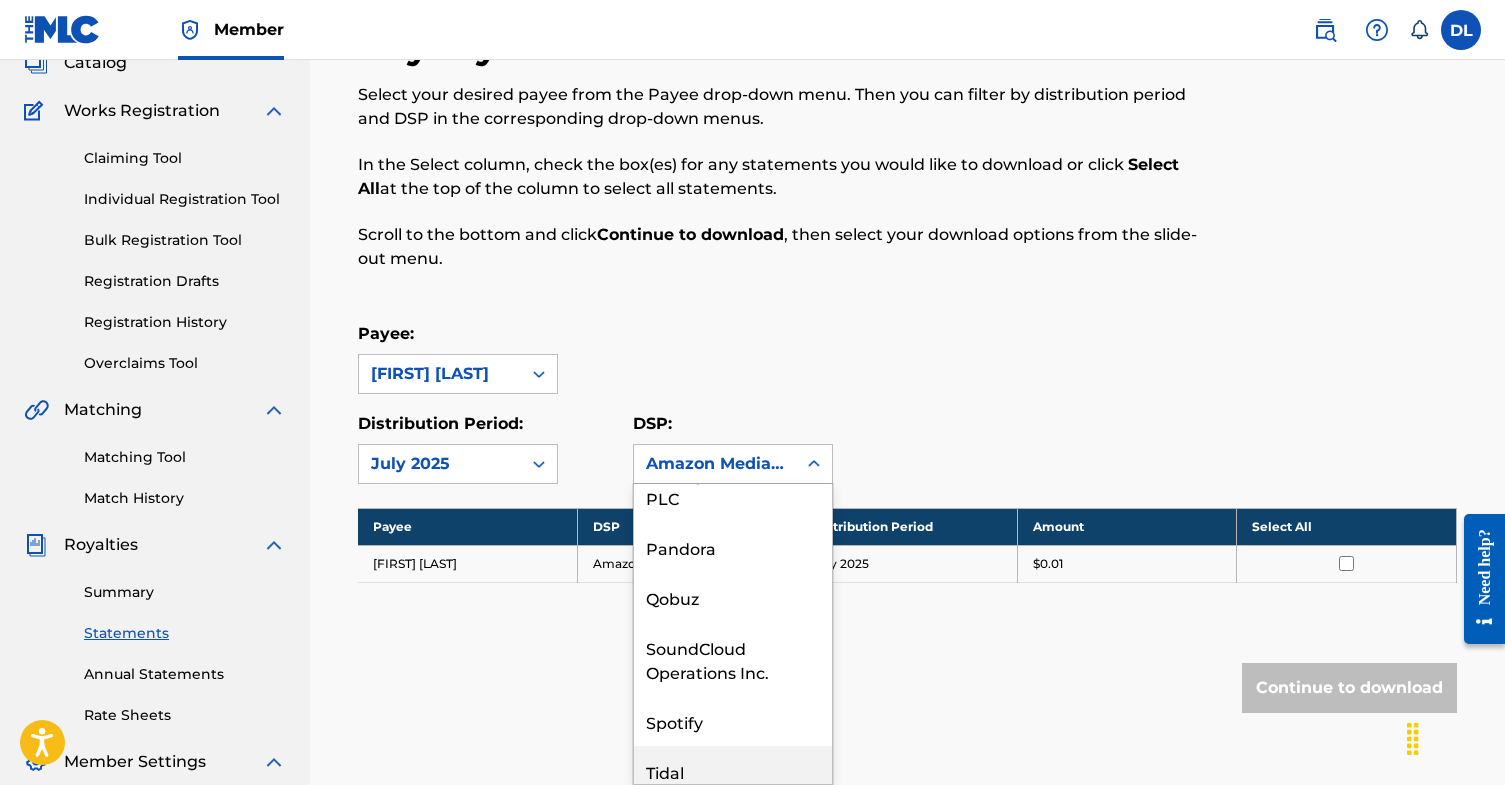 click on "Tidal" at bounding box center (733, 771) 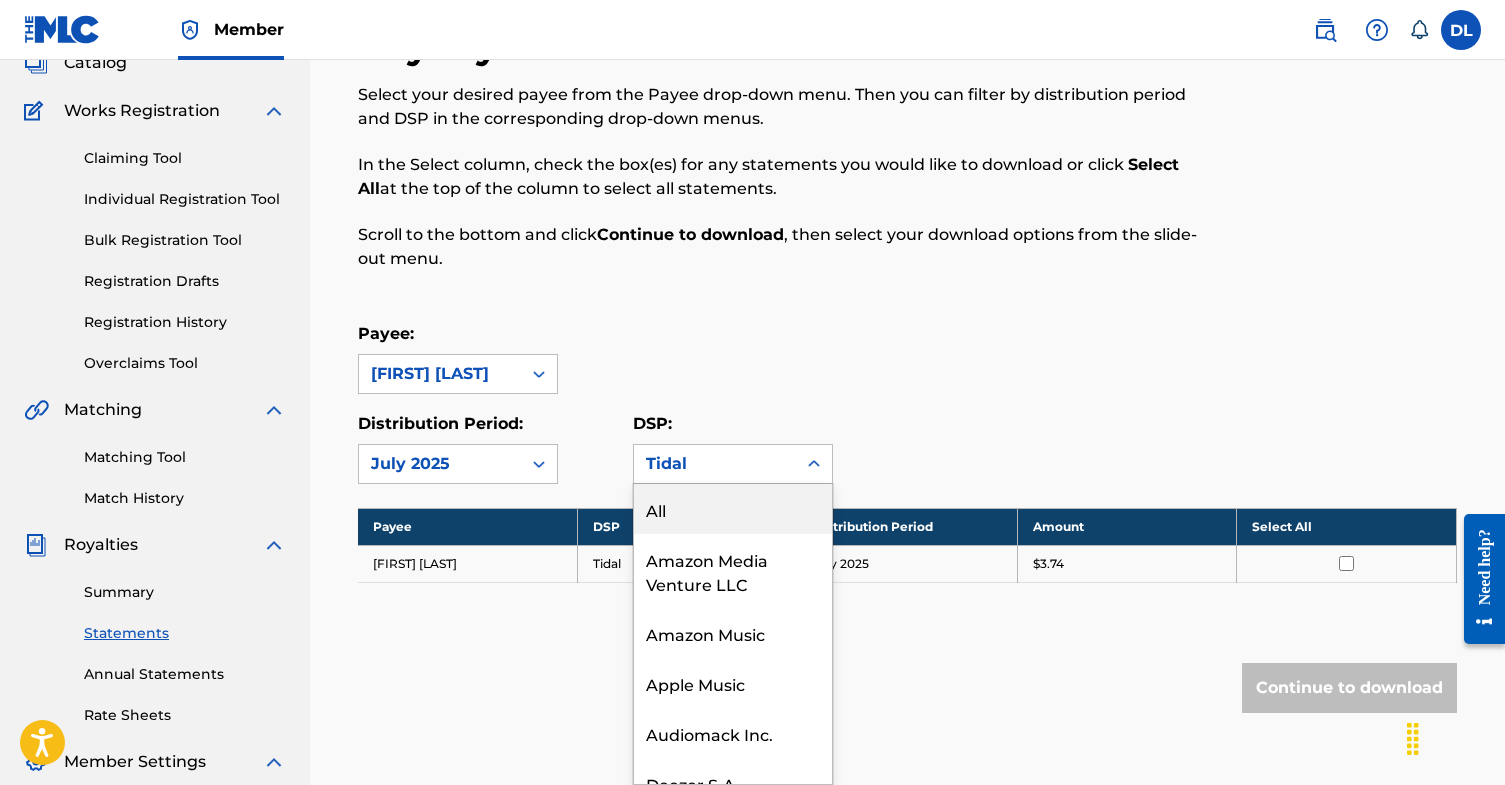 click on "Tidal" at bounding box center (715, 464) 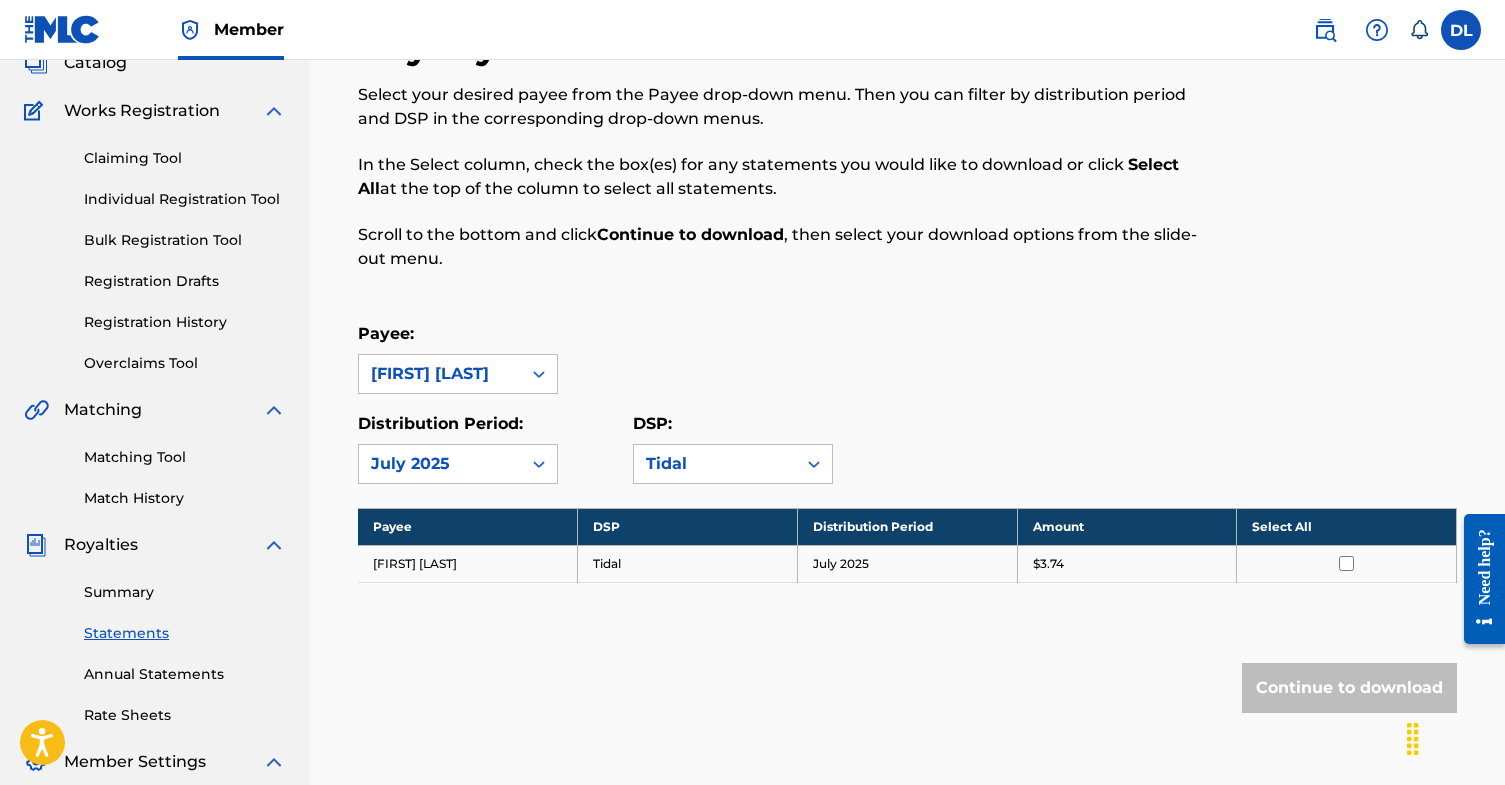 click on "Payee: DANIEL LOWNEY" at bounding box center [907, 358] 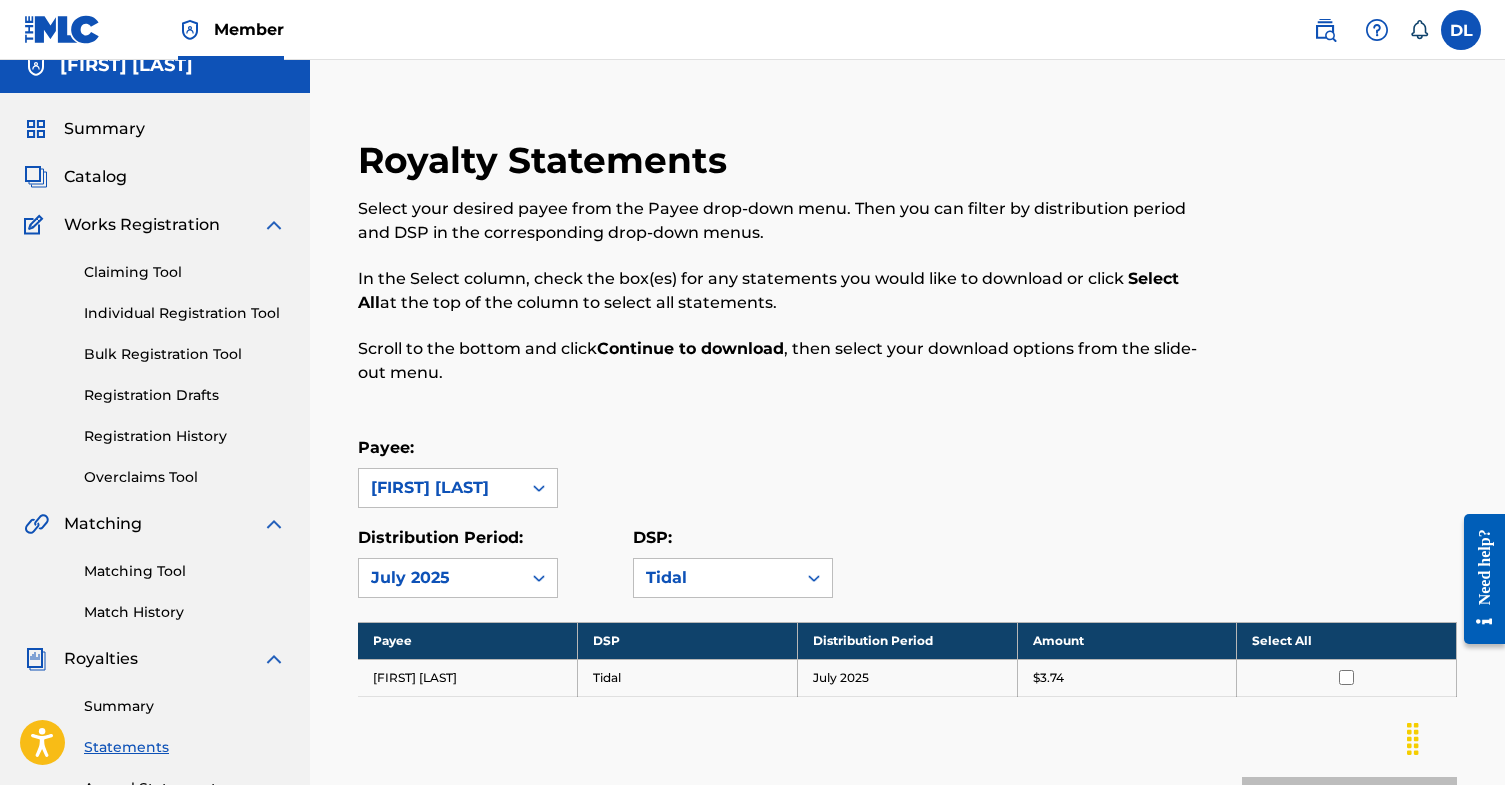 scroll, scrollTop: 0, scrollLeft: 0, axis: both 